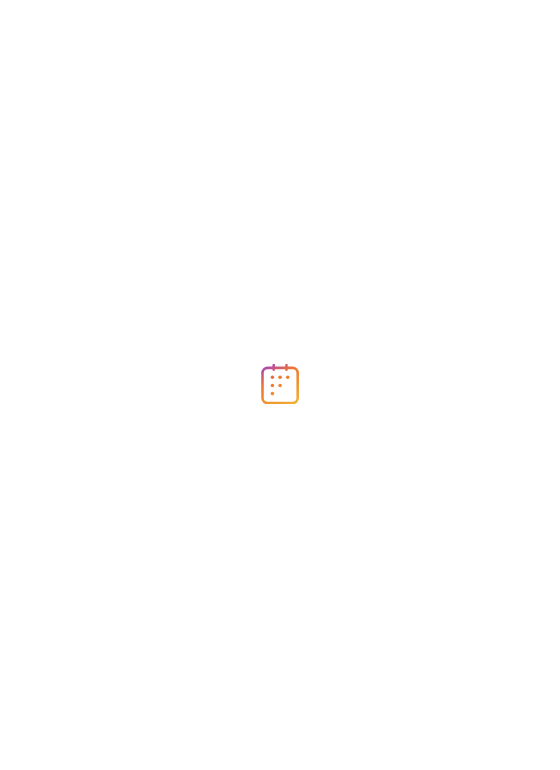 scroll, scrollTop: 0, scrollLeft: 0, axis: both 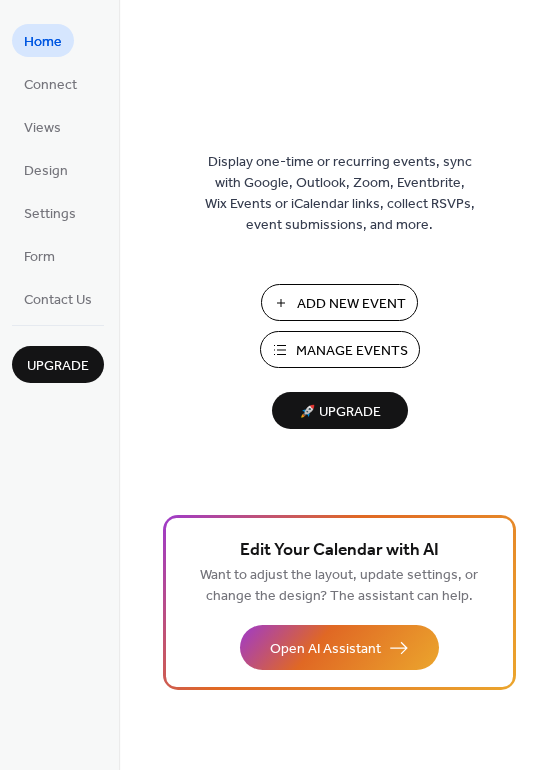 click on "Add New Event" at bounding box center (351, 304) 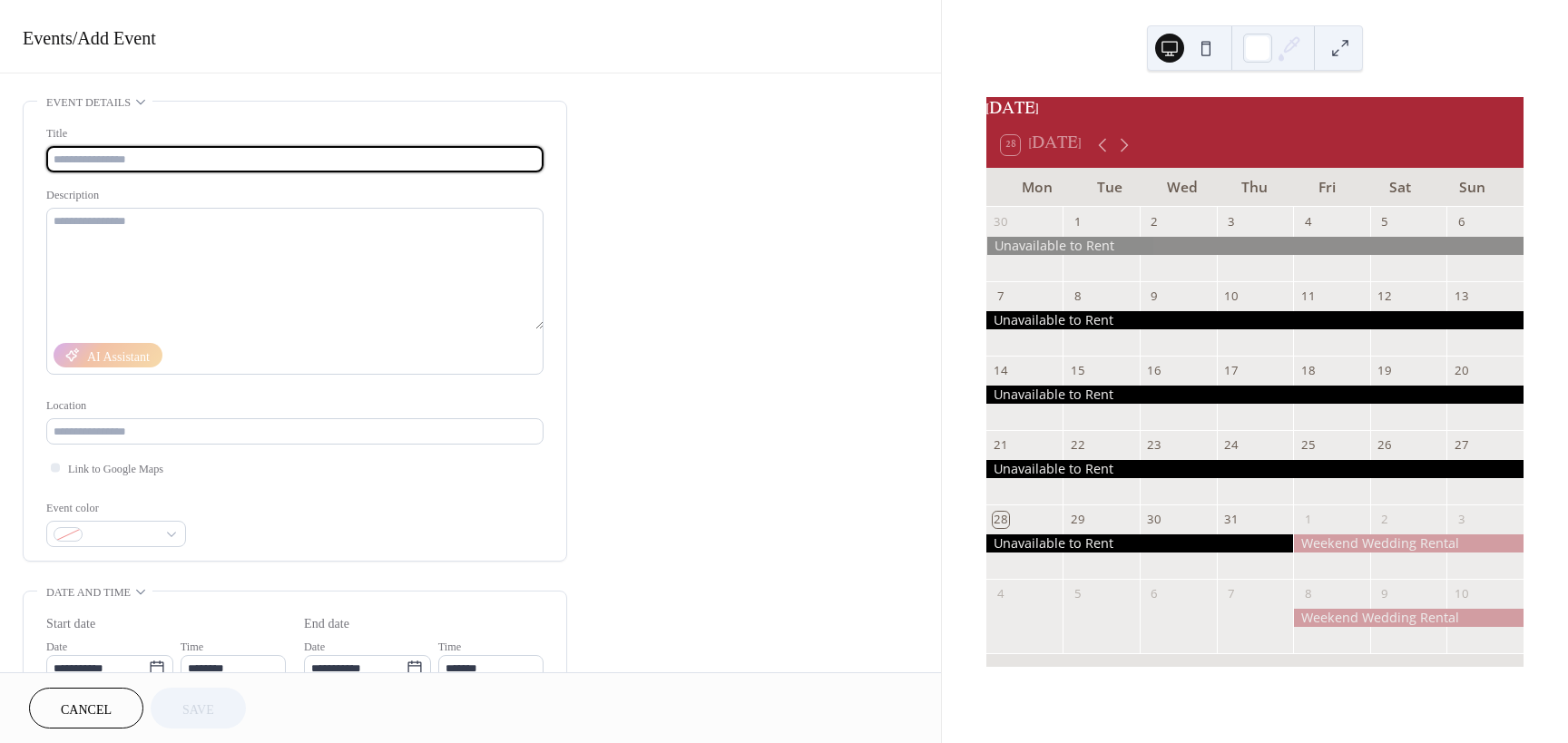 scroll, scrollTop: 0, scrollLeft: 0, axis: both 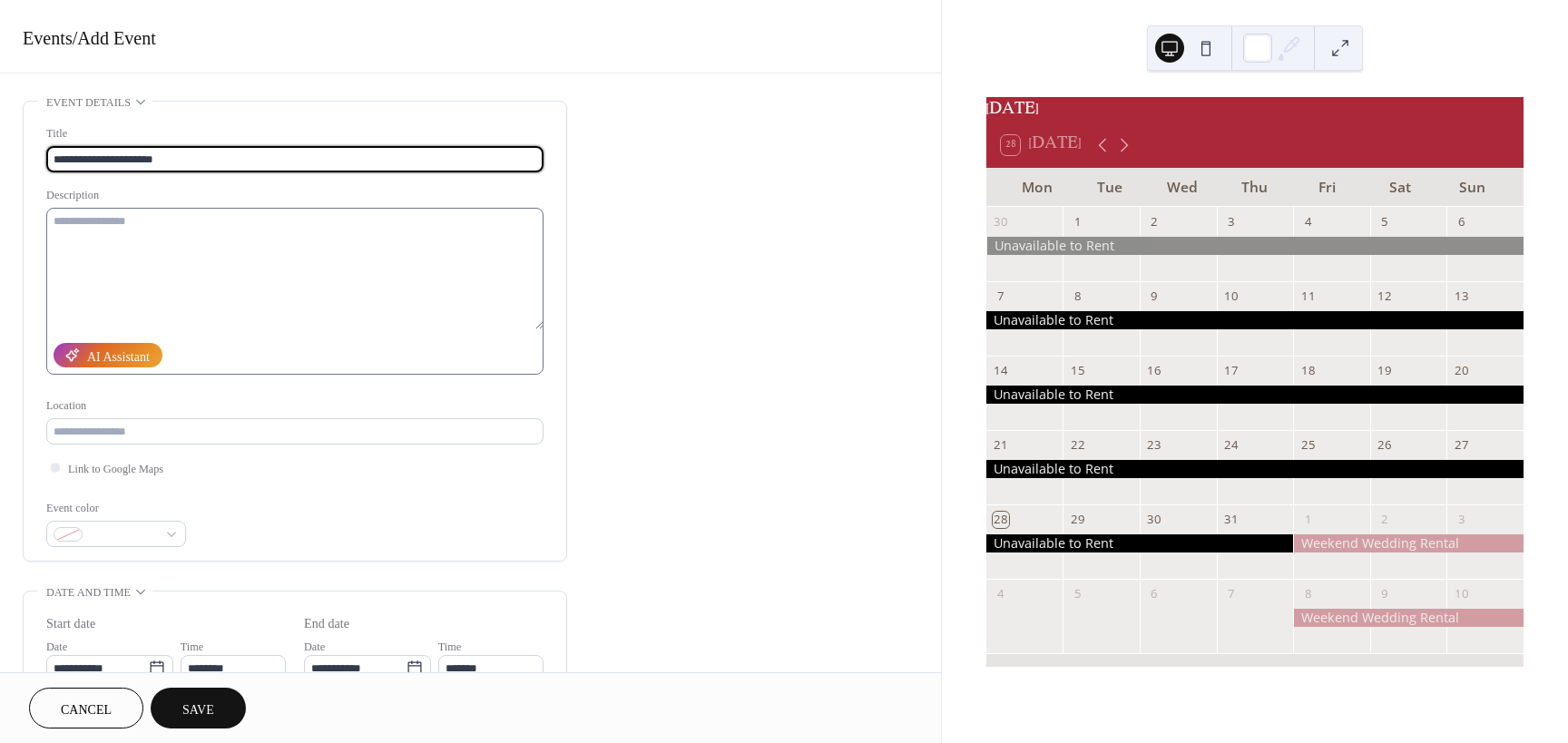 type on "**********" 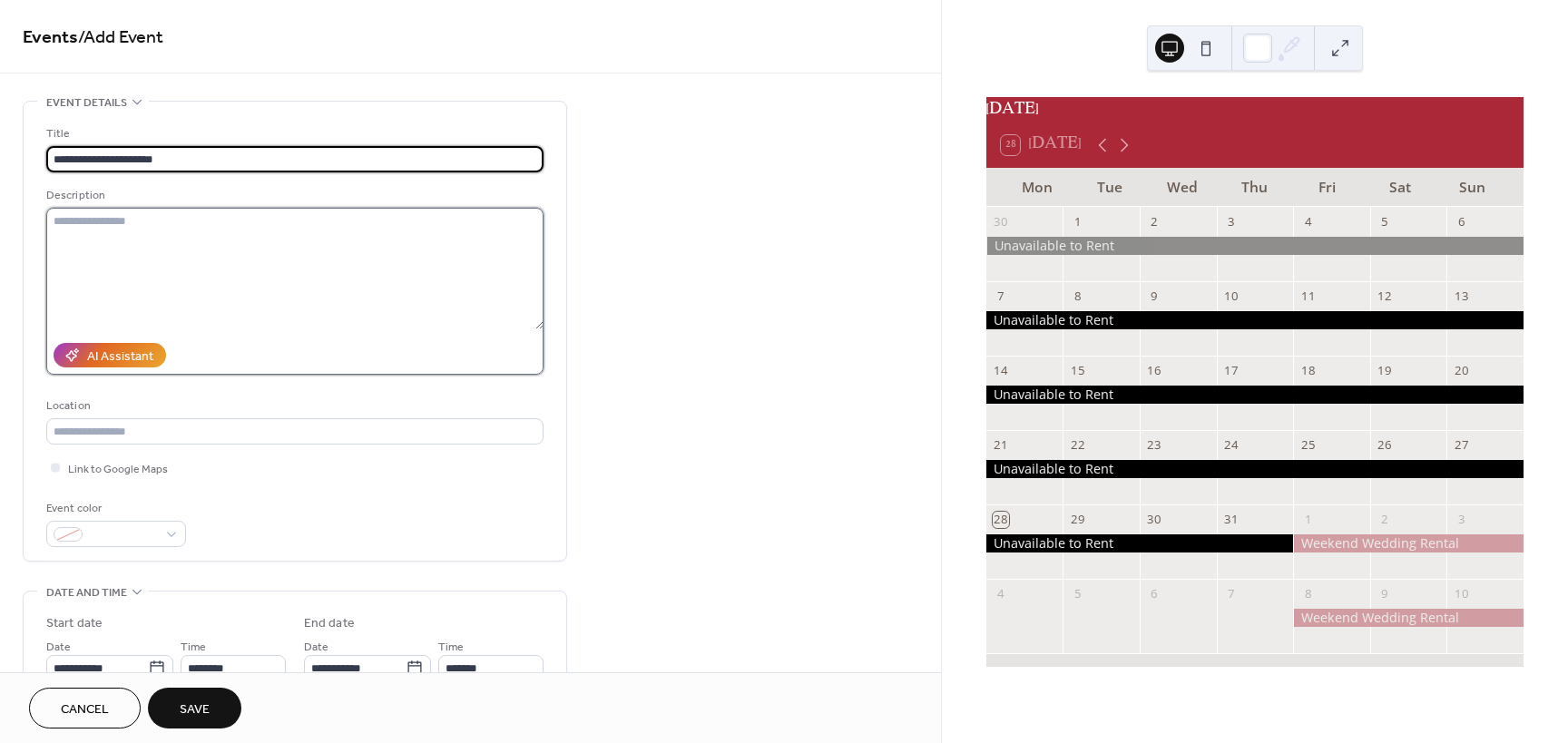 click at bounding box center (295, 269) 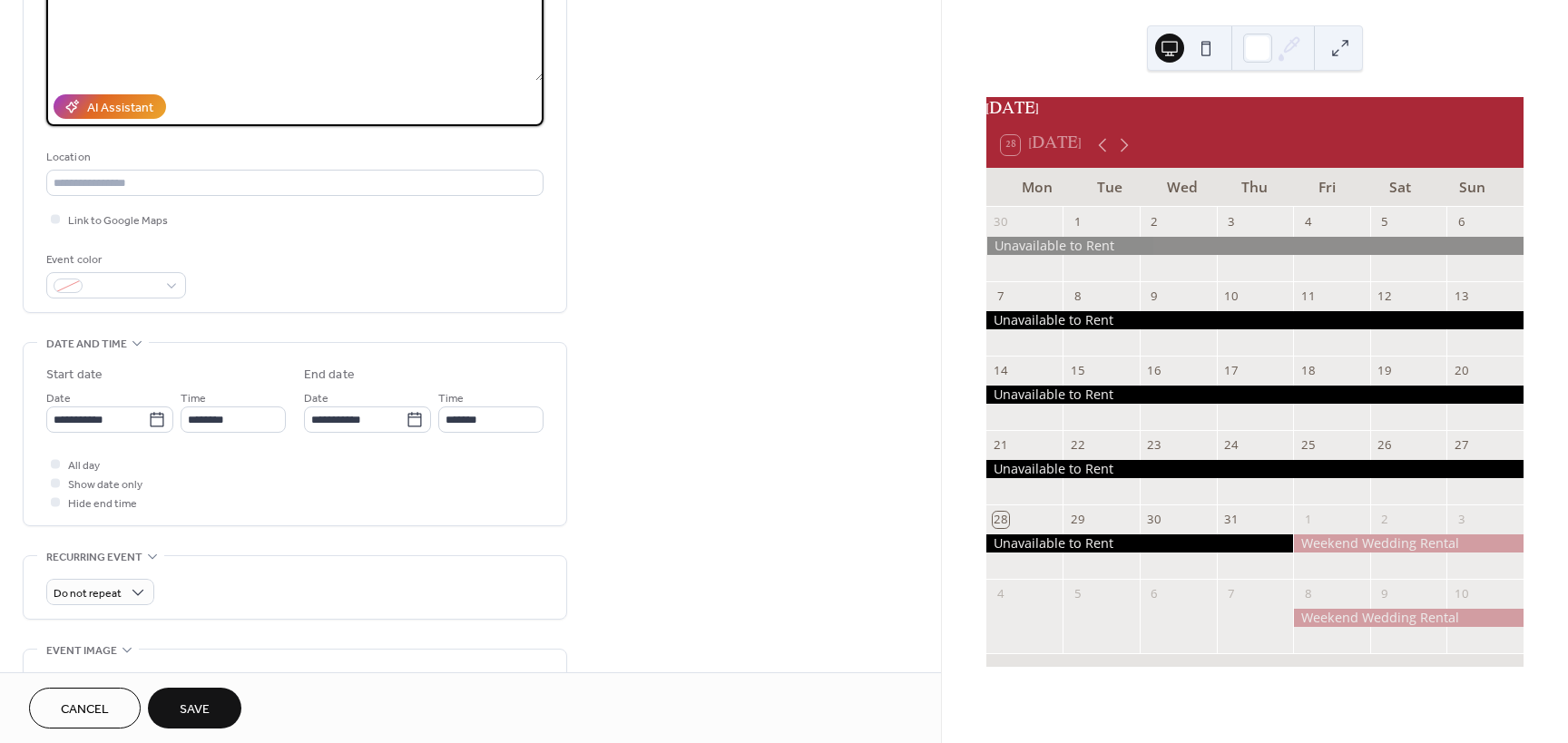 scroll, scrollTop: 272, scrollLeft: 0, axis: vertical 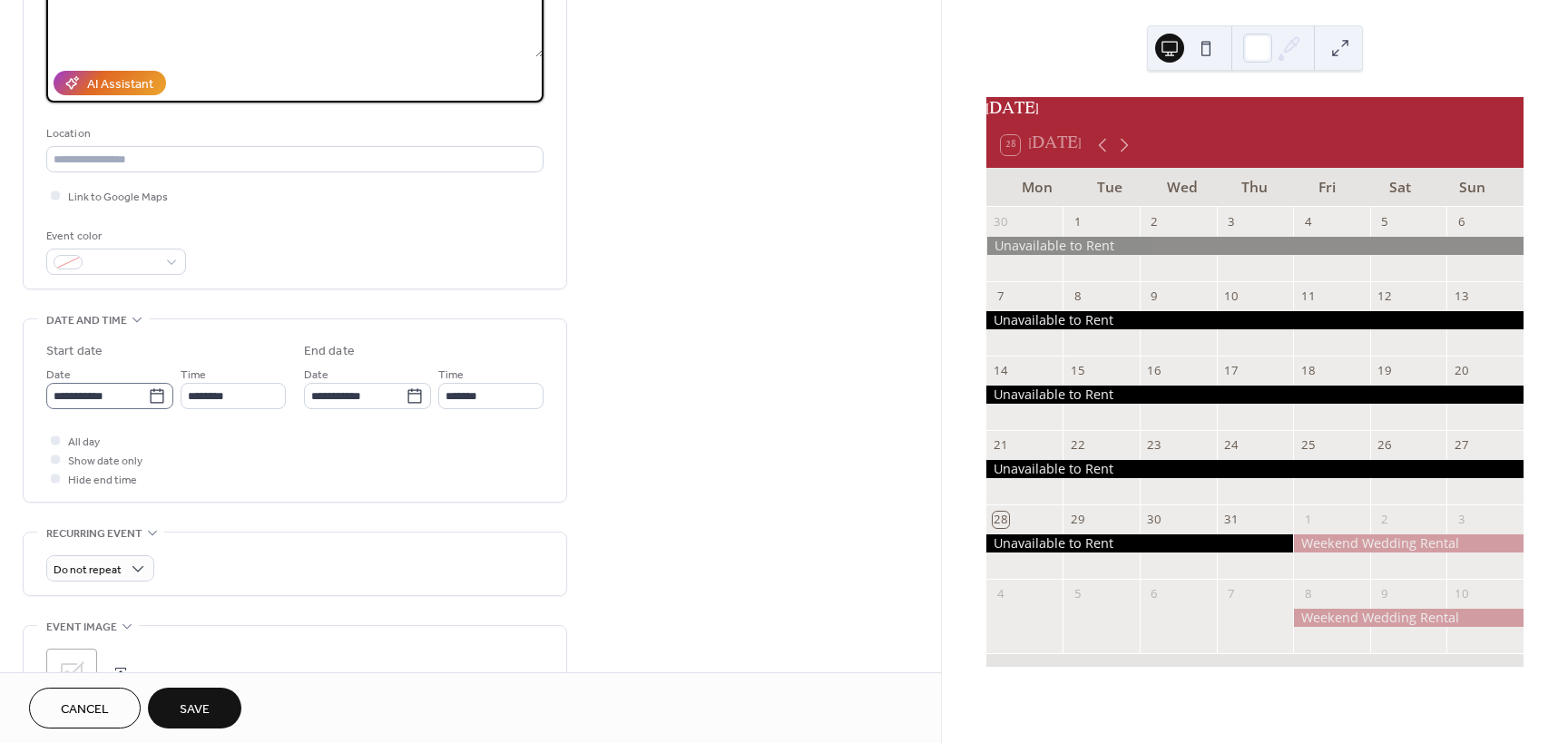 type on "*******" 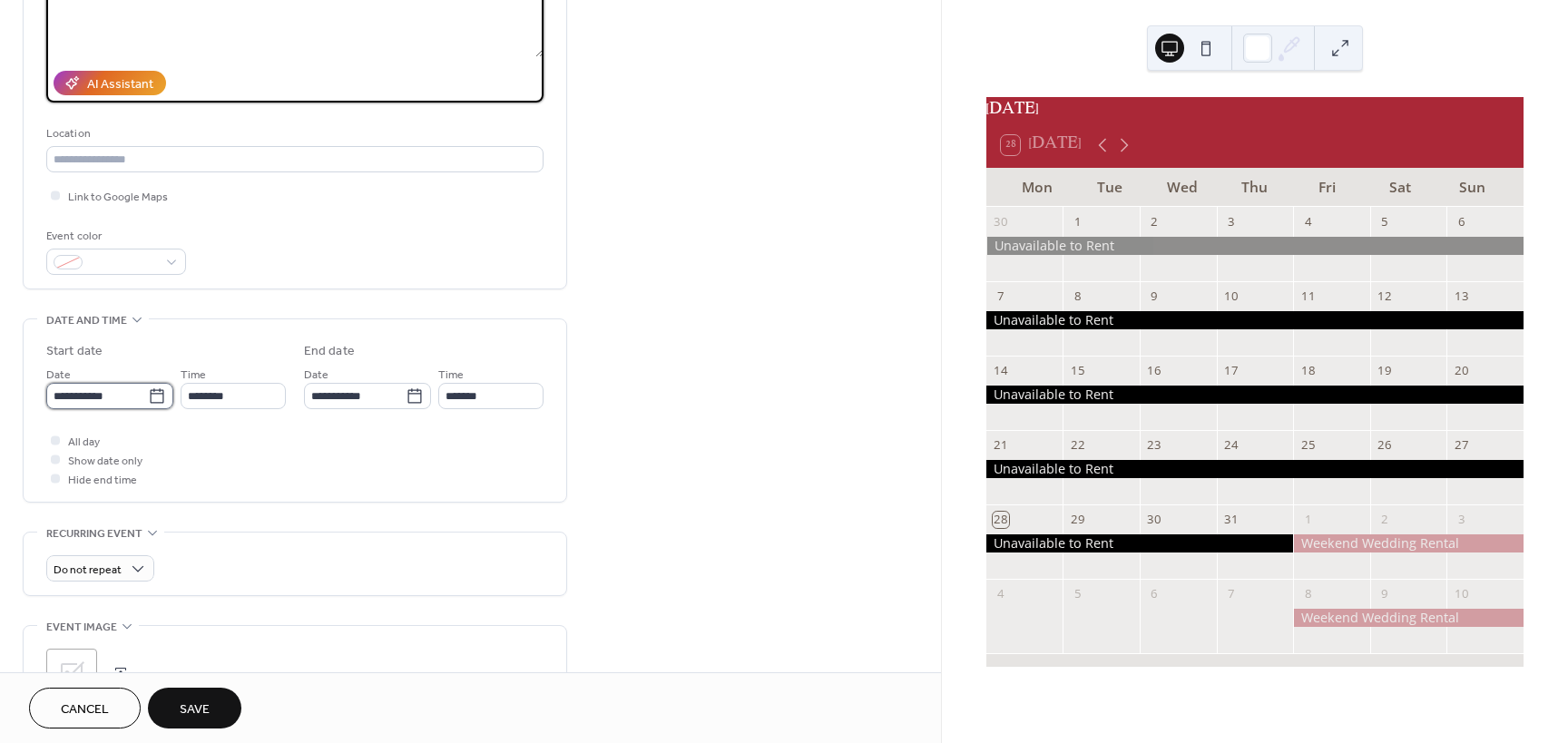 click on "**********" at bounding box center [97, 396] 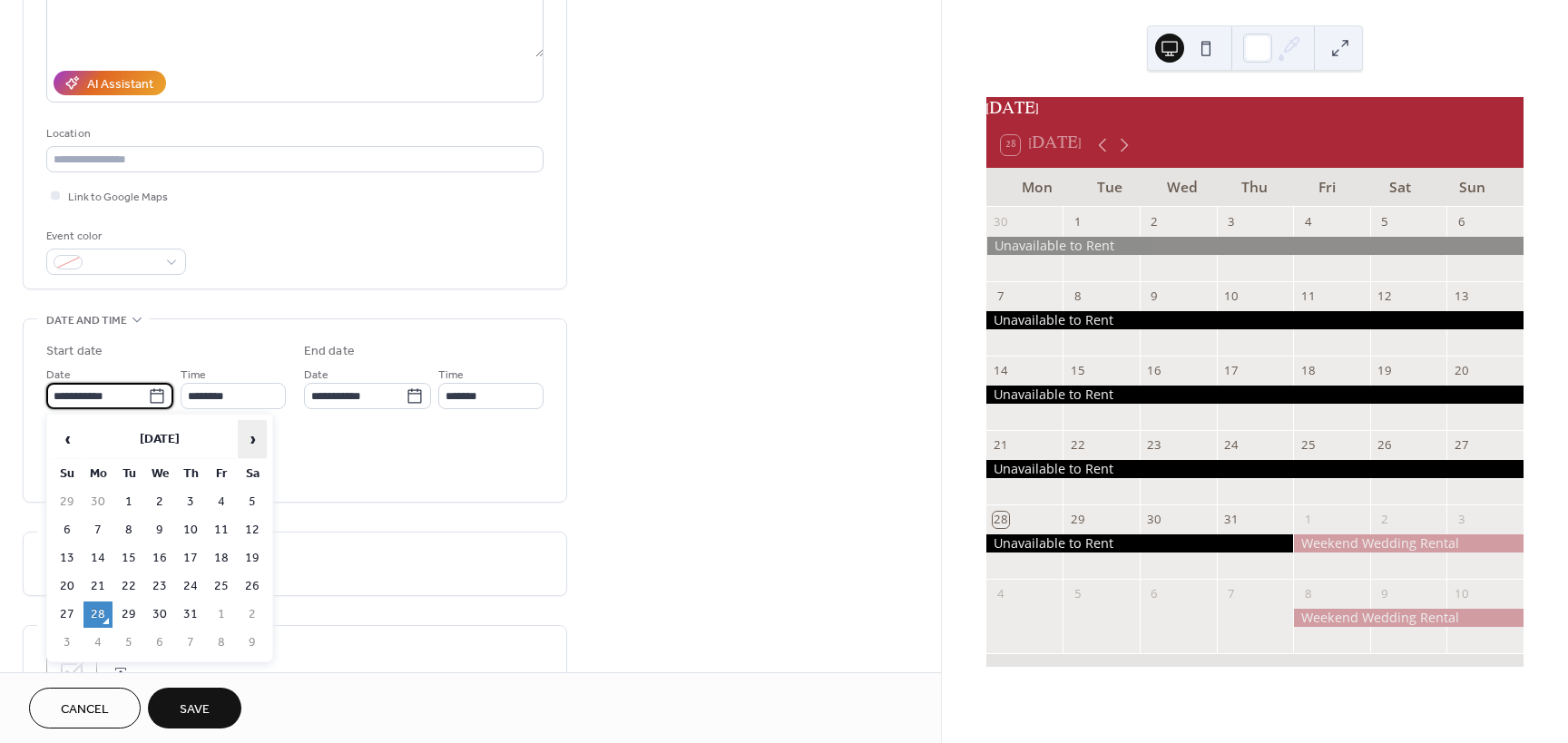 click on "›" at bounding box center (252, 439) 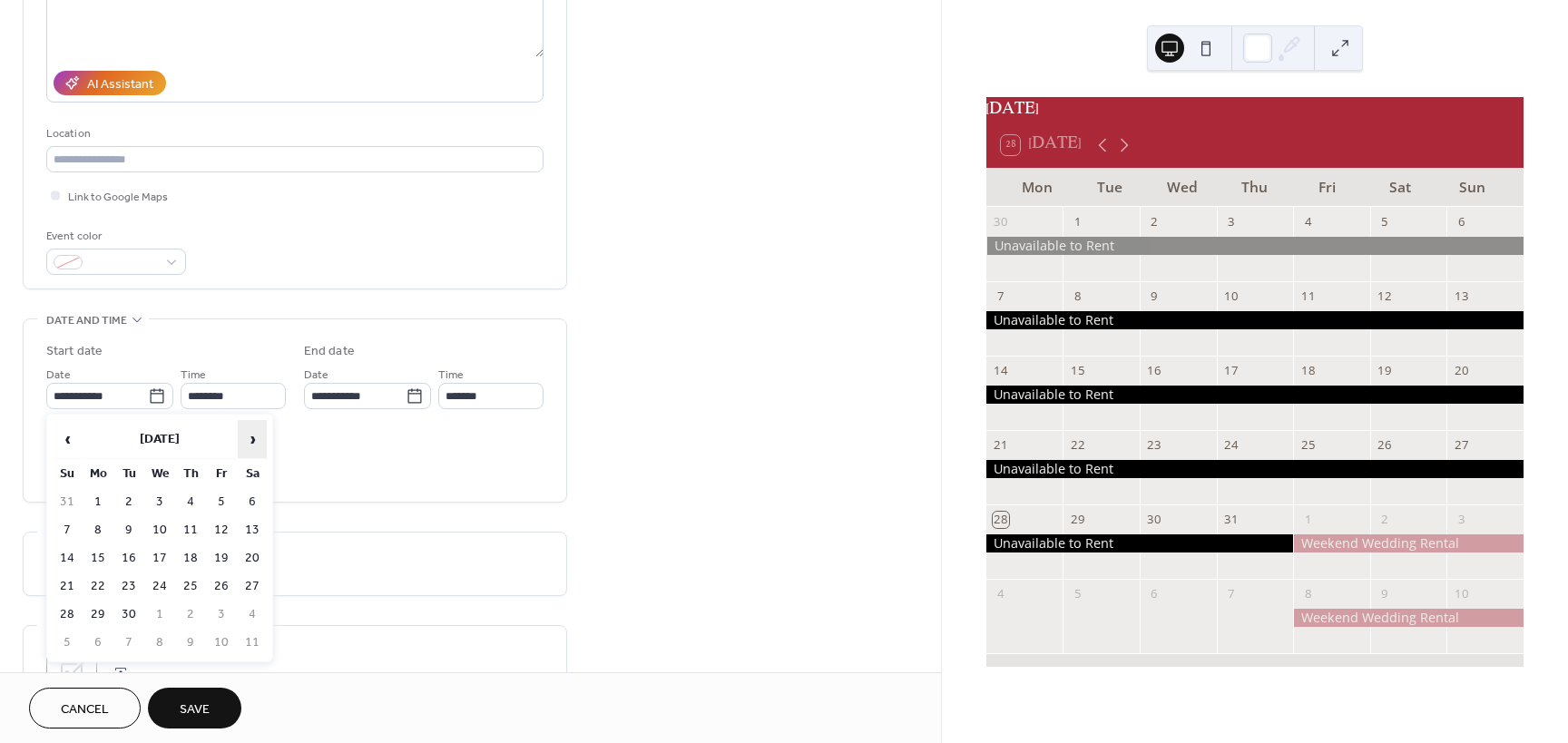 click on "›" at bounding box center (252, 439) 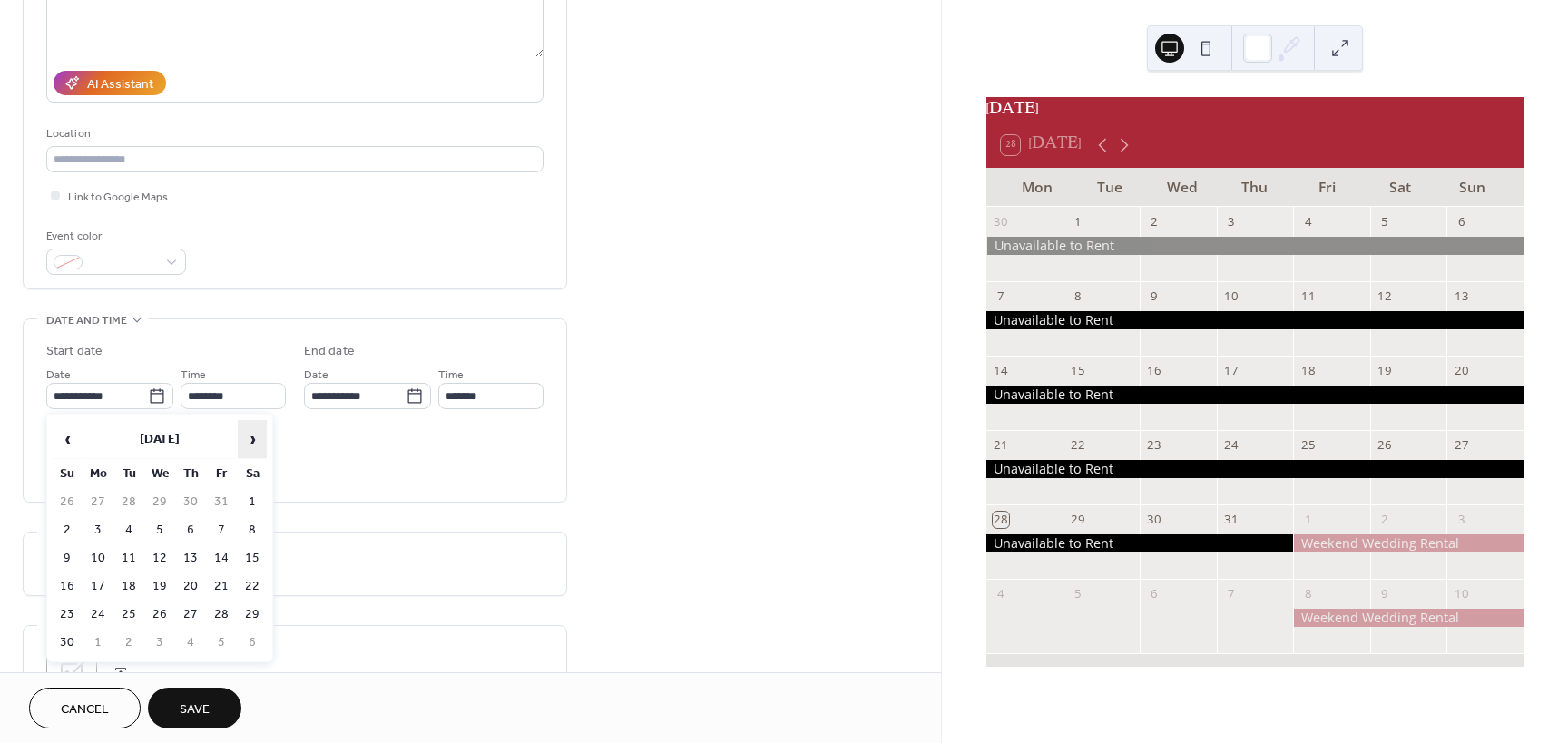 click on "›" at bounding box center (252, 439) 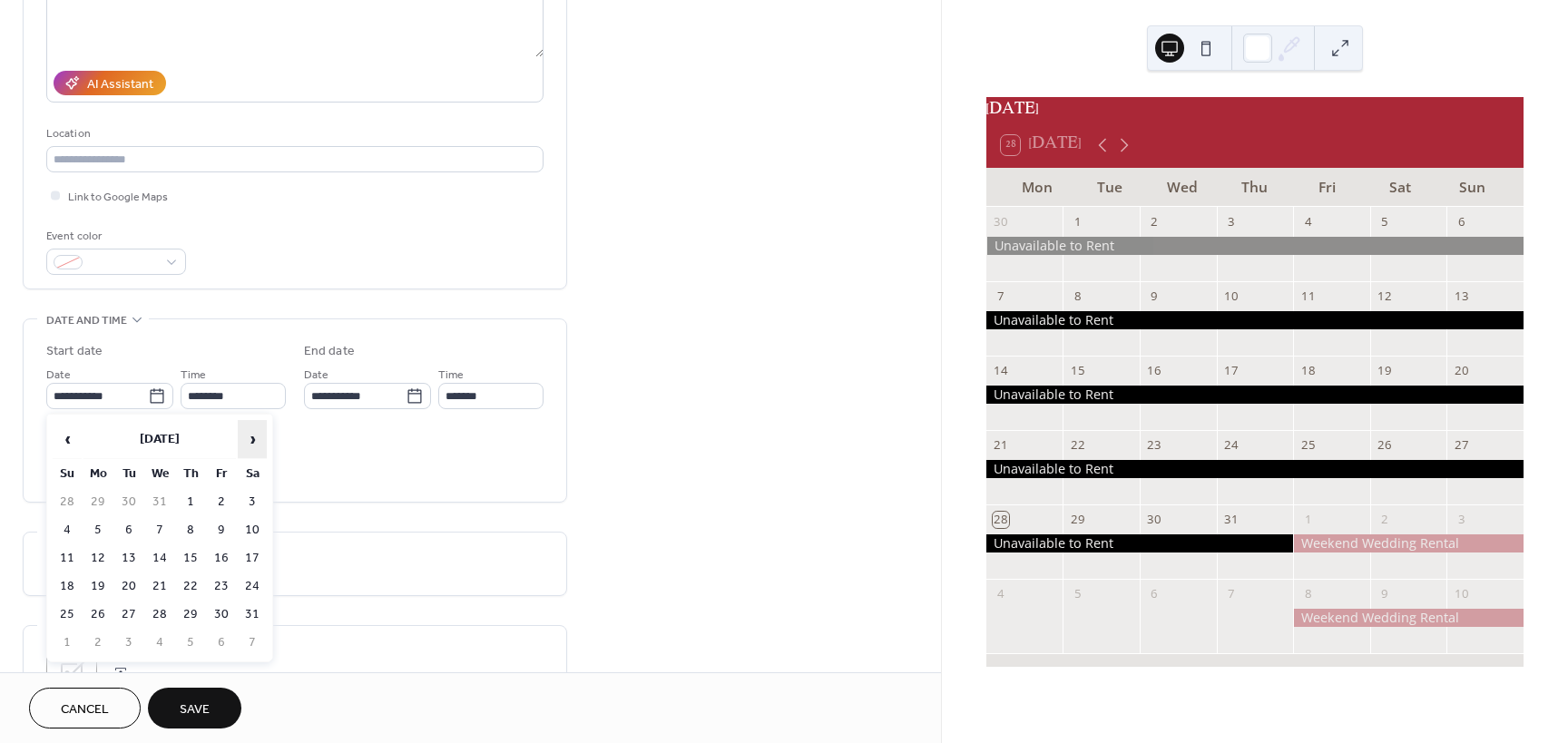 click on "›" at bounding box center [252, 439] 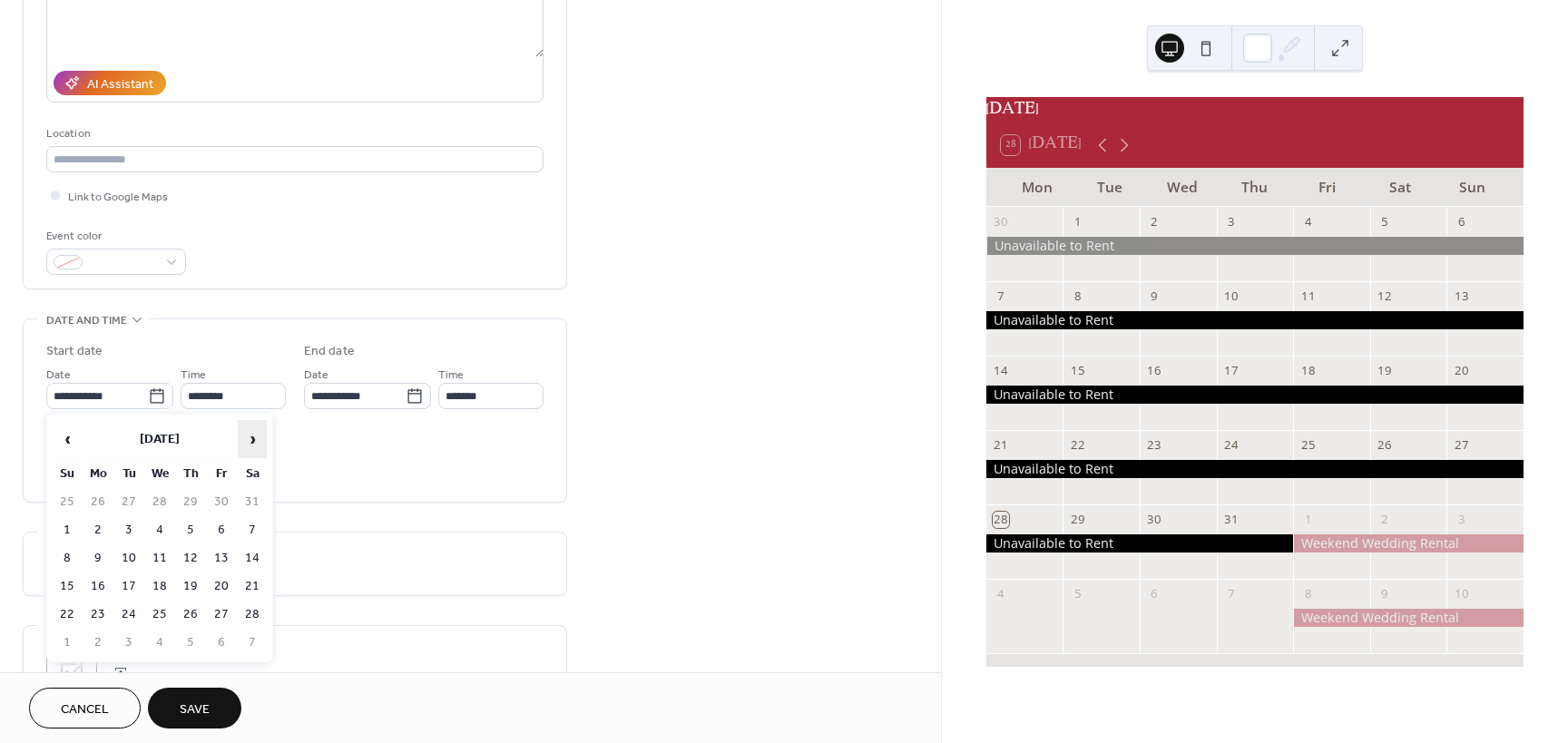 click on "›" at bounding box center (252, 439) 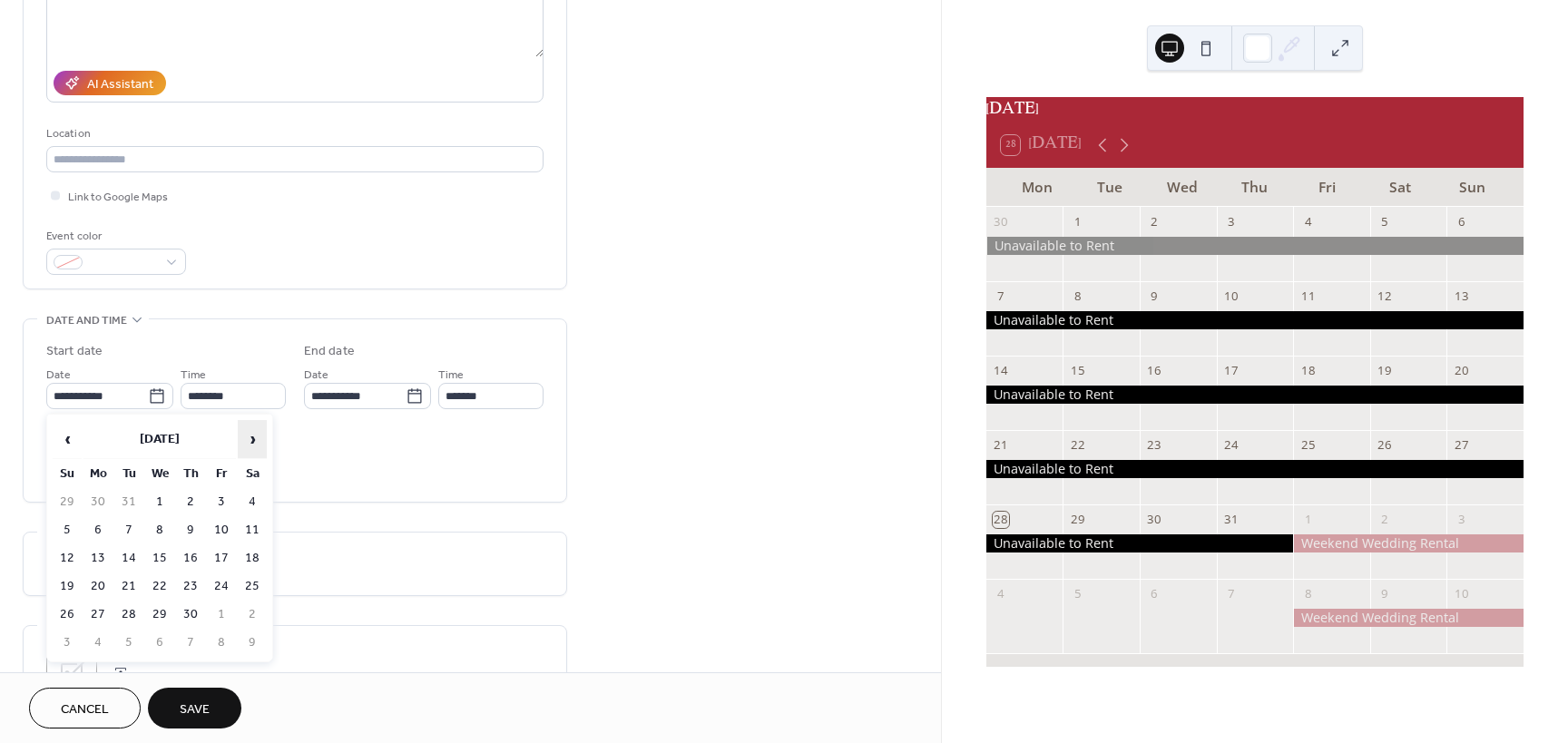 click on "›" at bounding box center [252, 439] 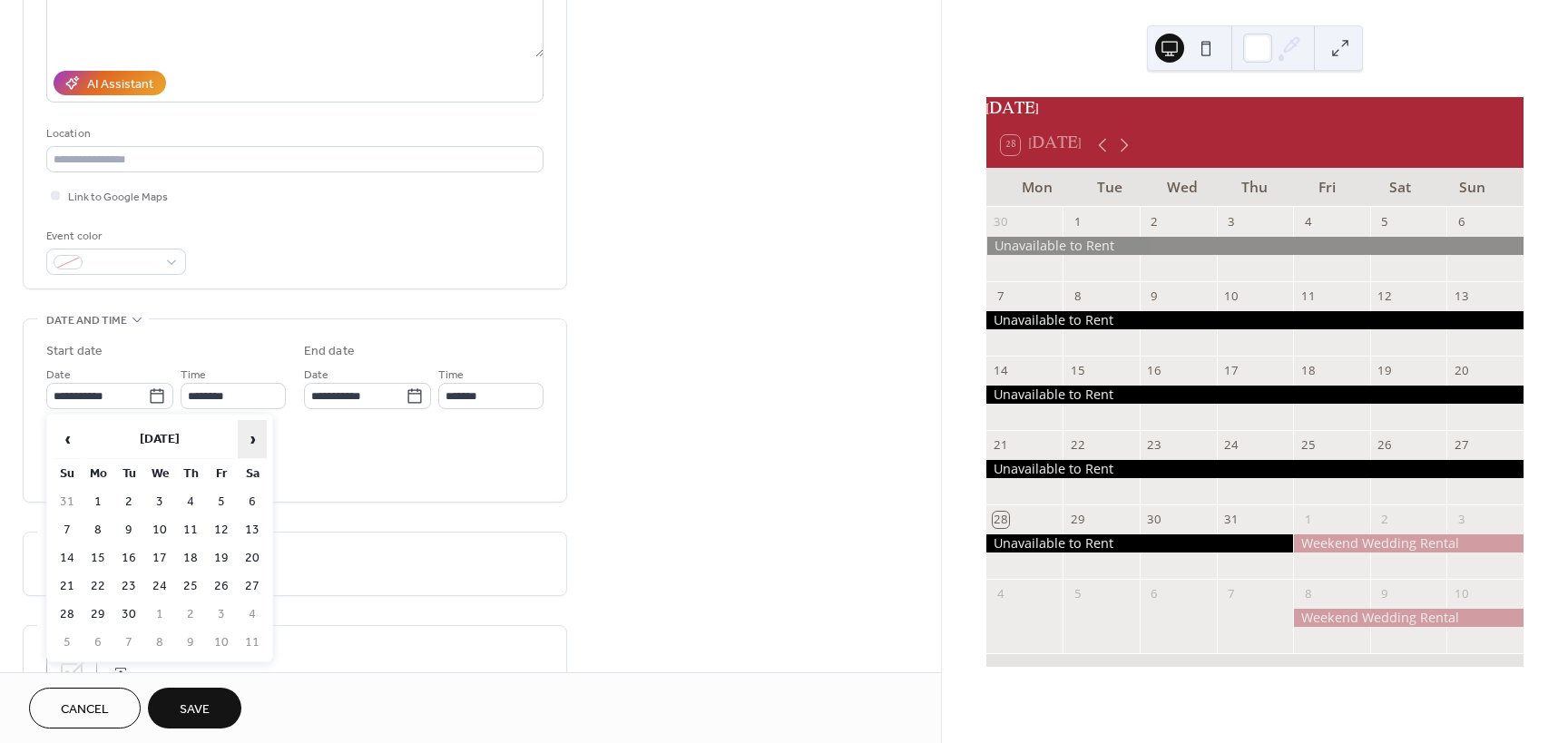 click on "›" at bounding box center (252, 439) 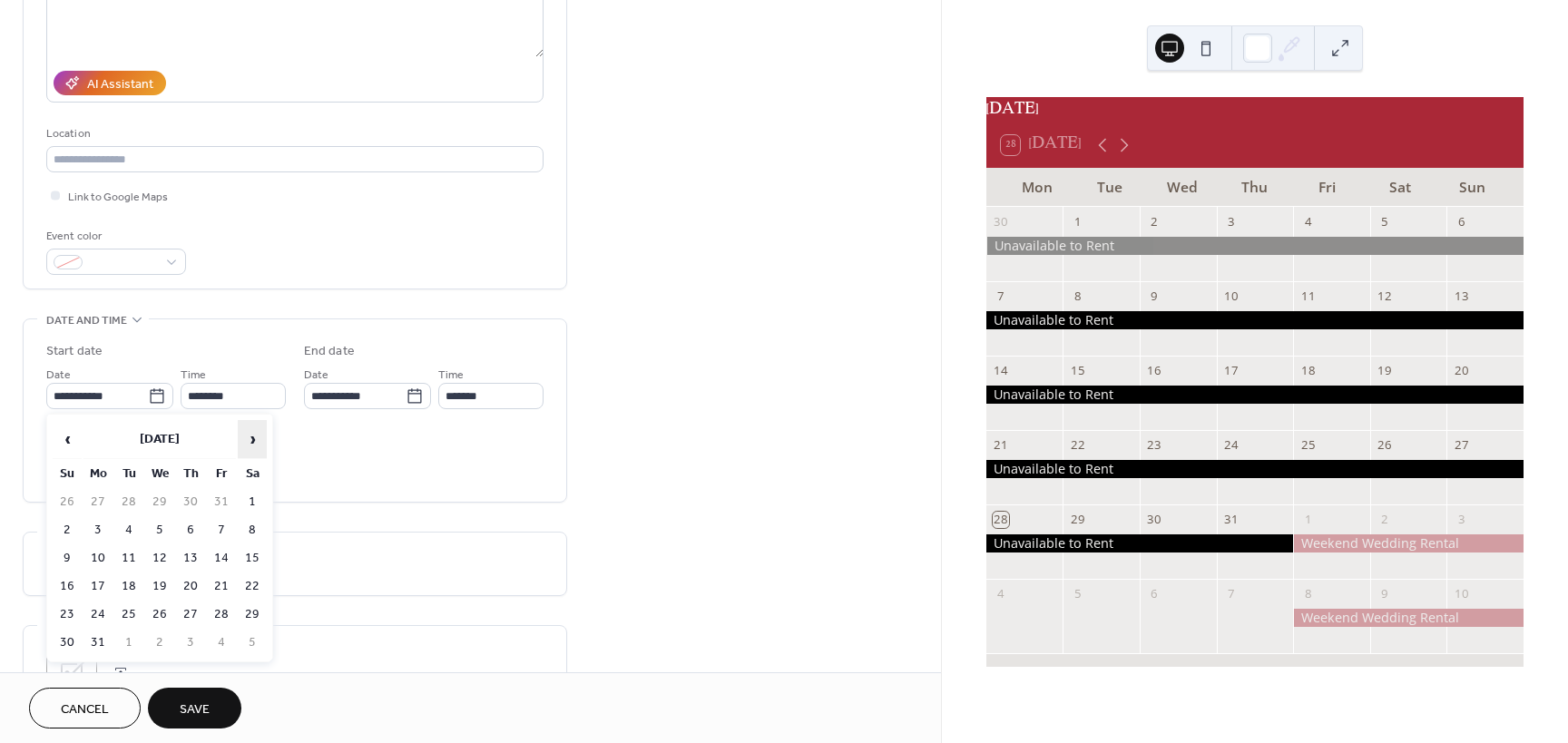 click on "›" at bounding box center [252, 439] 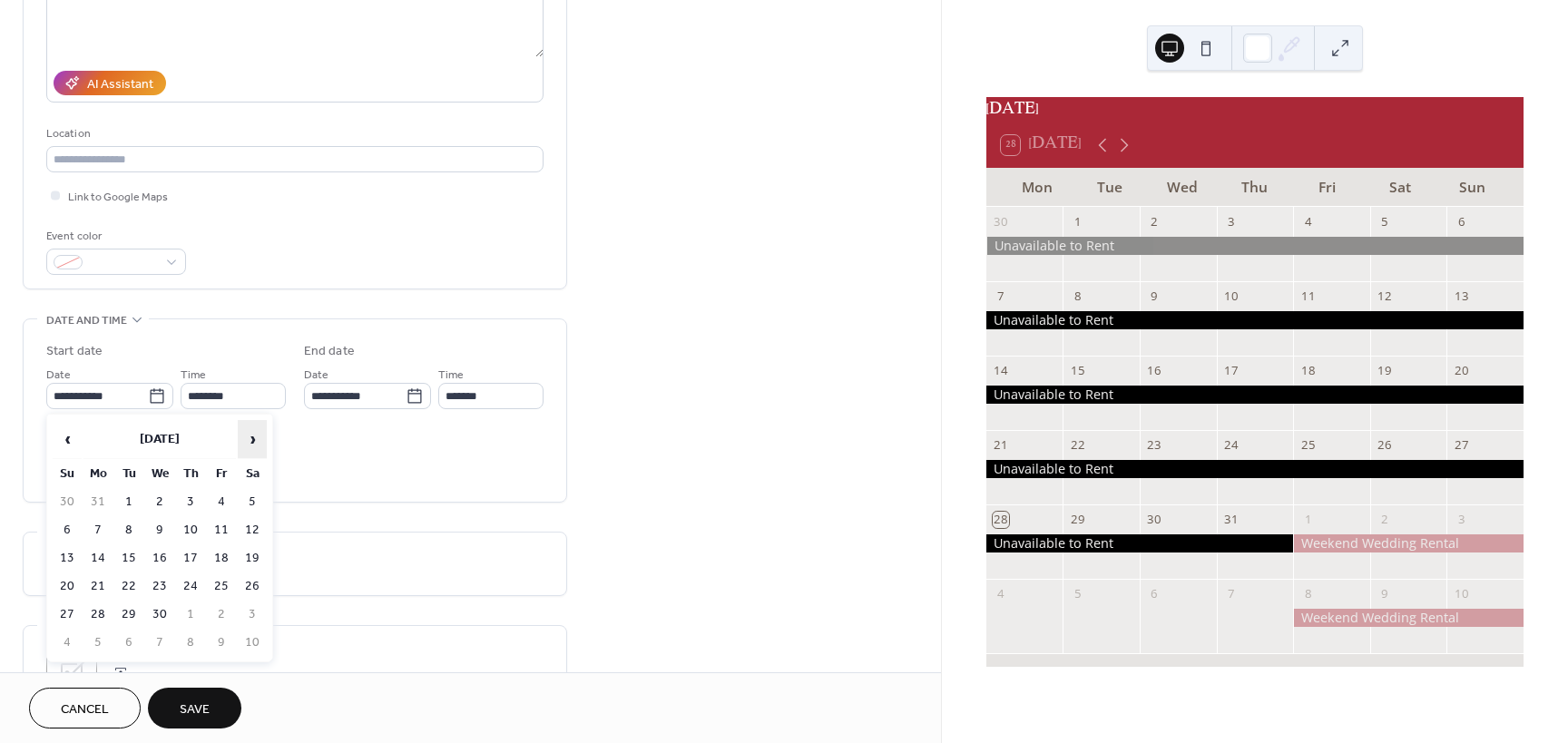 click on "›" at bounding box center (252, 439) 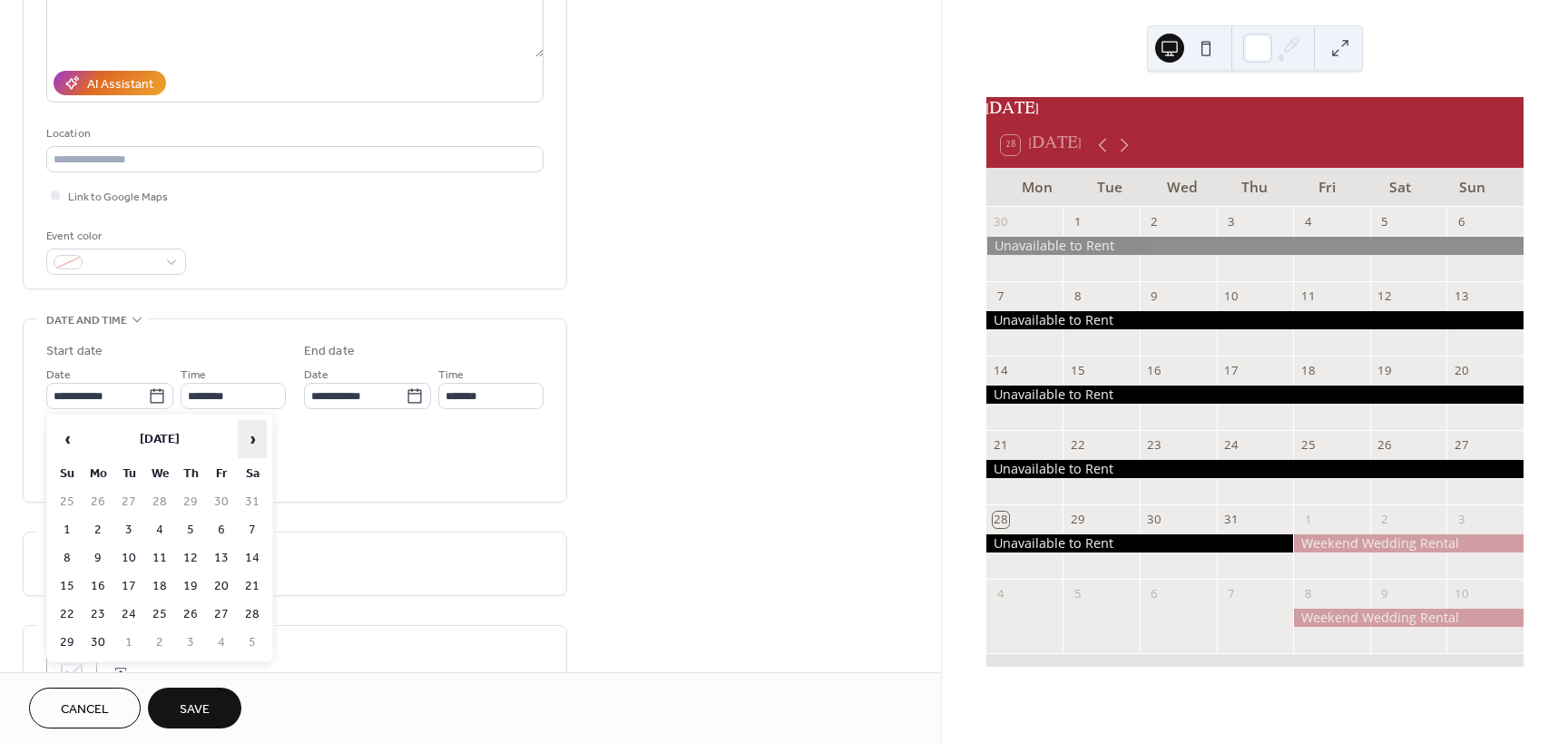 click on "›" at bounding box center [252, 439] 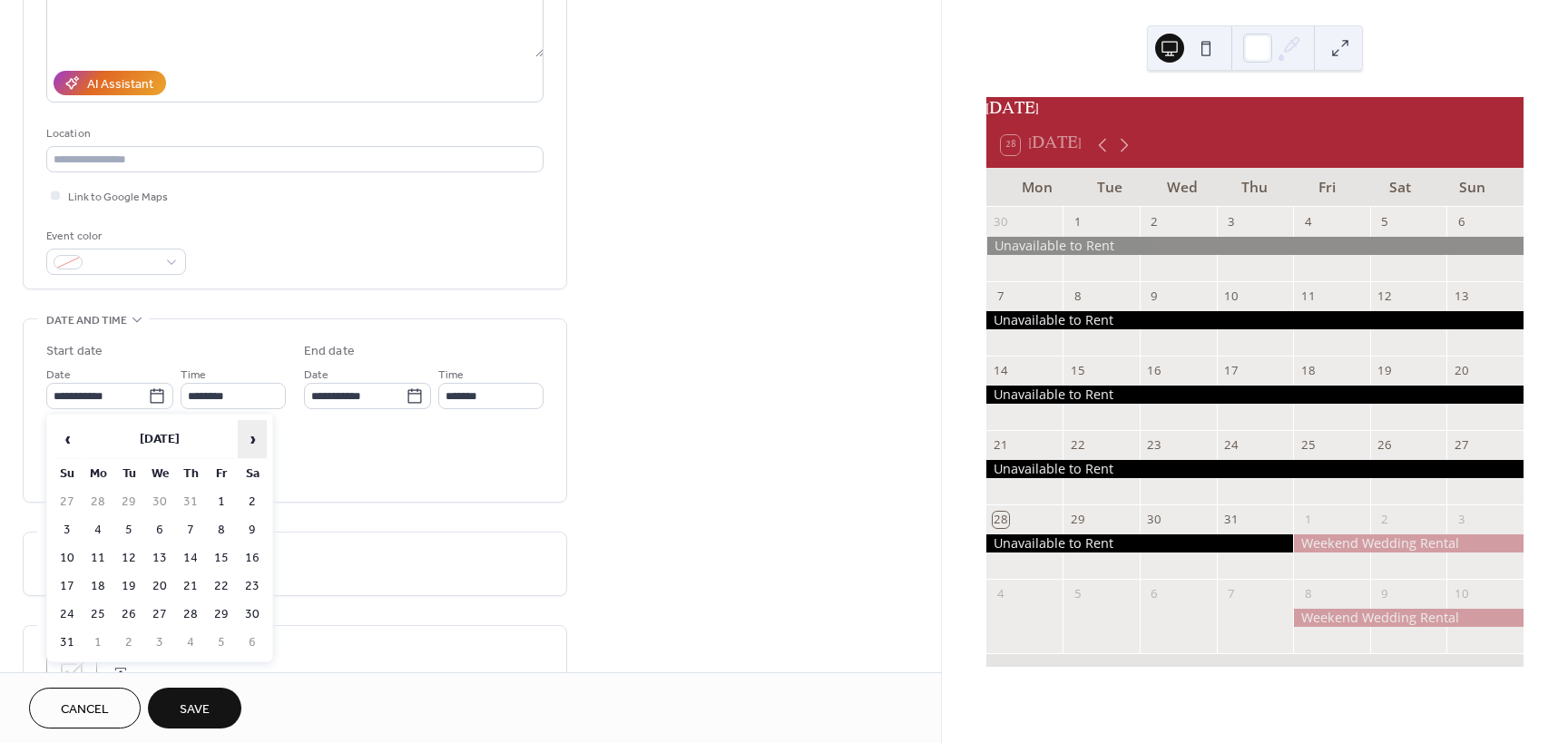 click on "›" at bounding box center [252, 439] 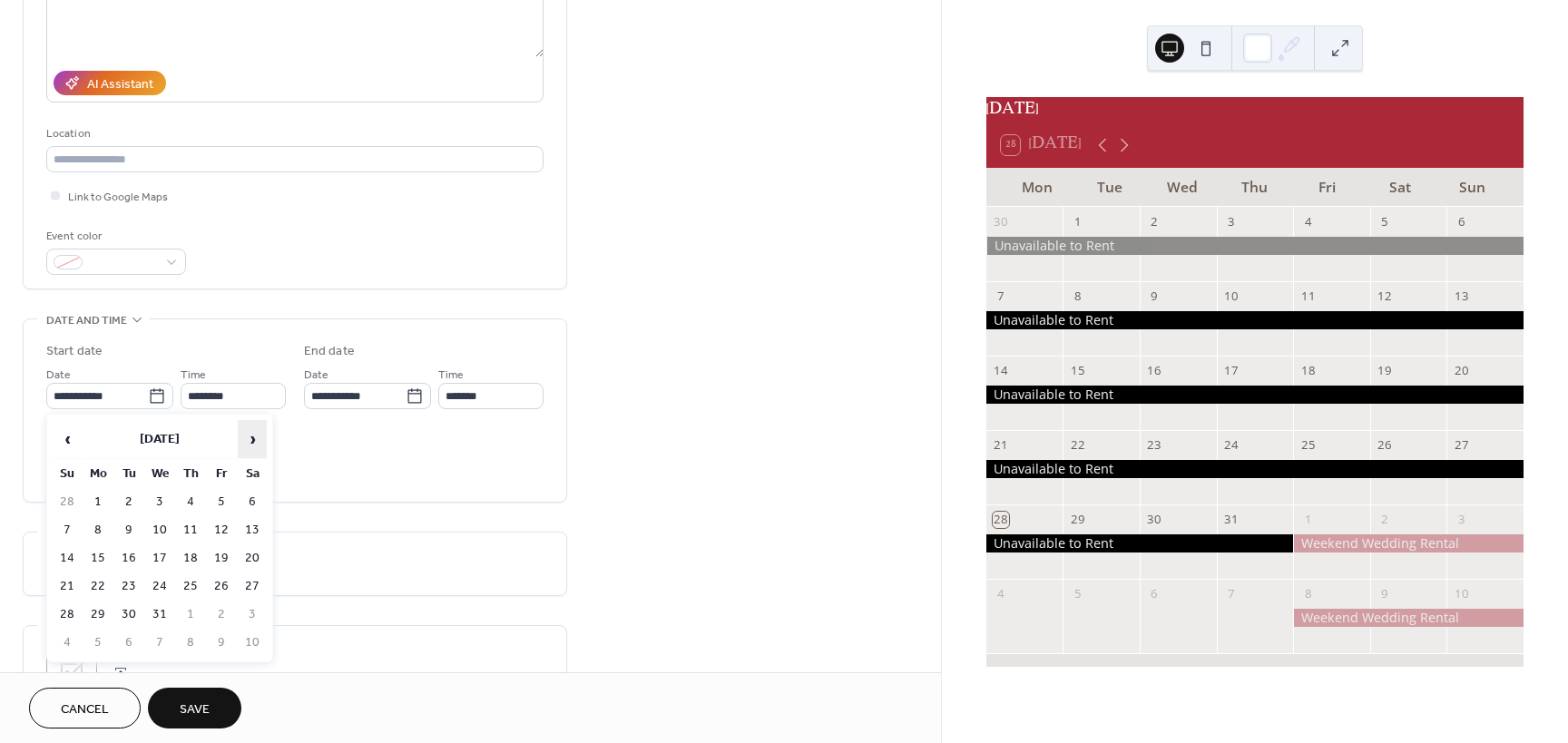 click on "›" at bounding box center (252, 439) 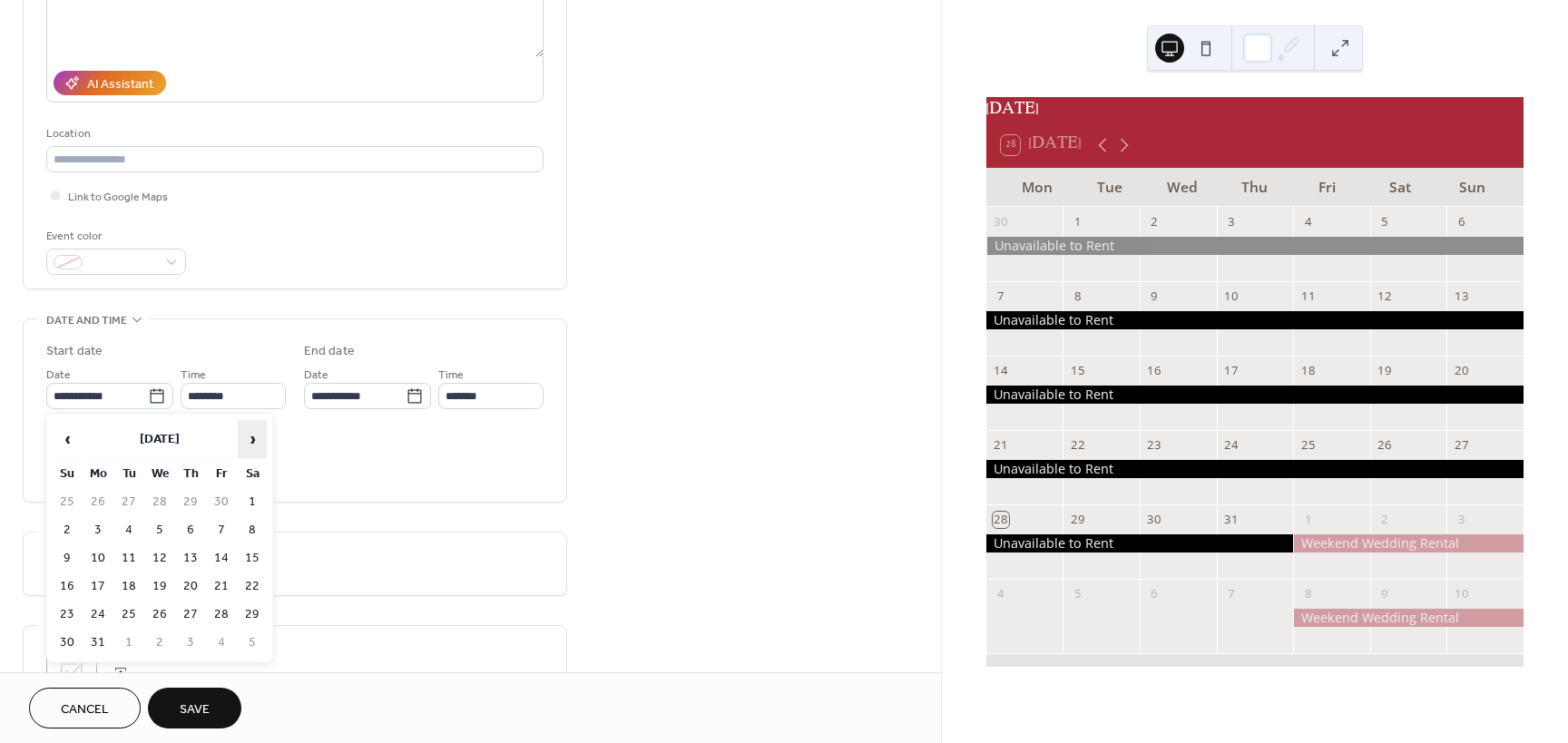 click on "›" at bounding box center [252, 439] 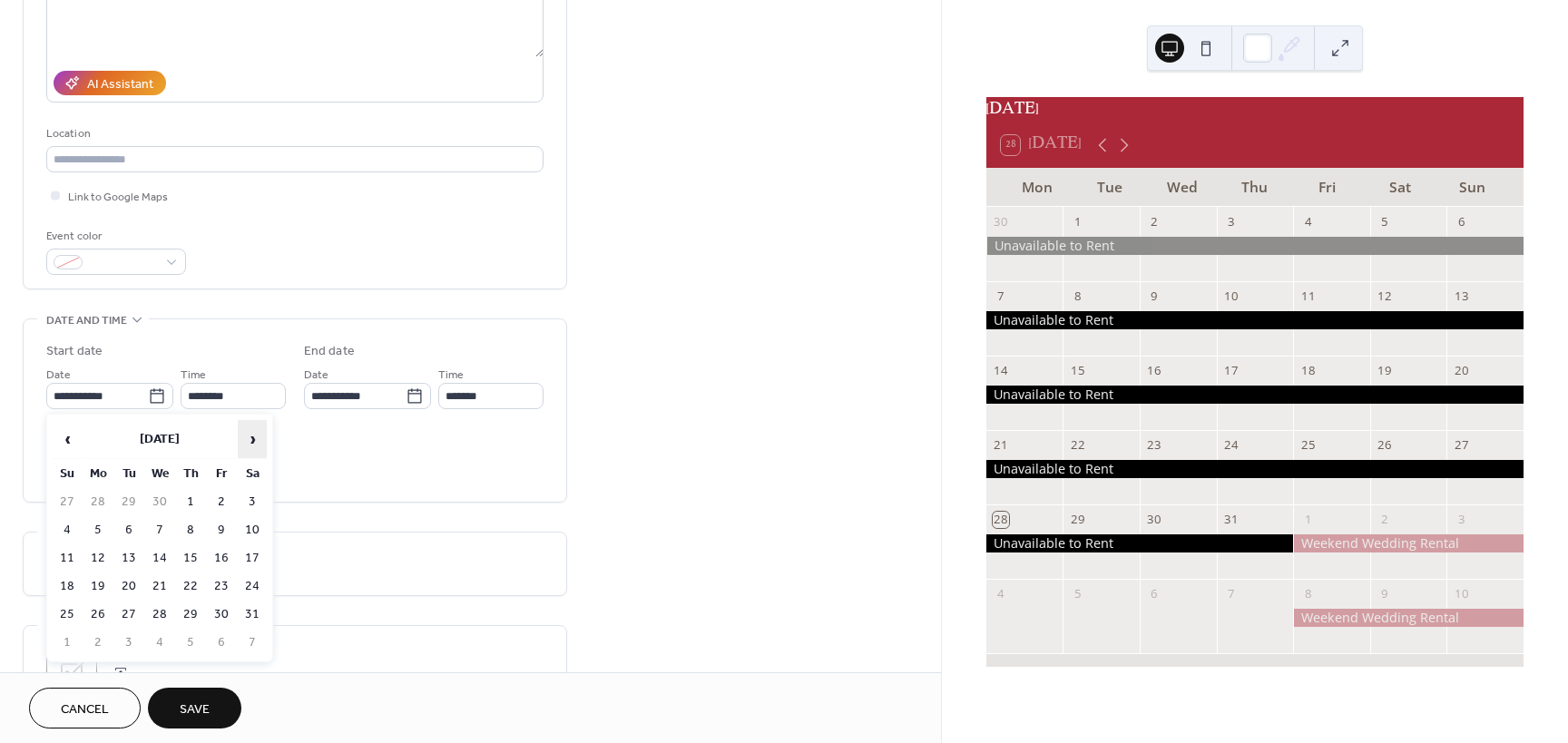 click on "›" at bounding box center [252, 439] 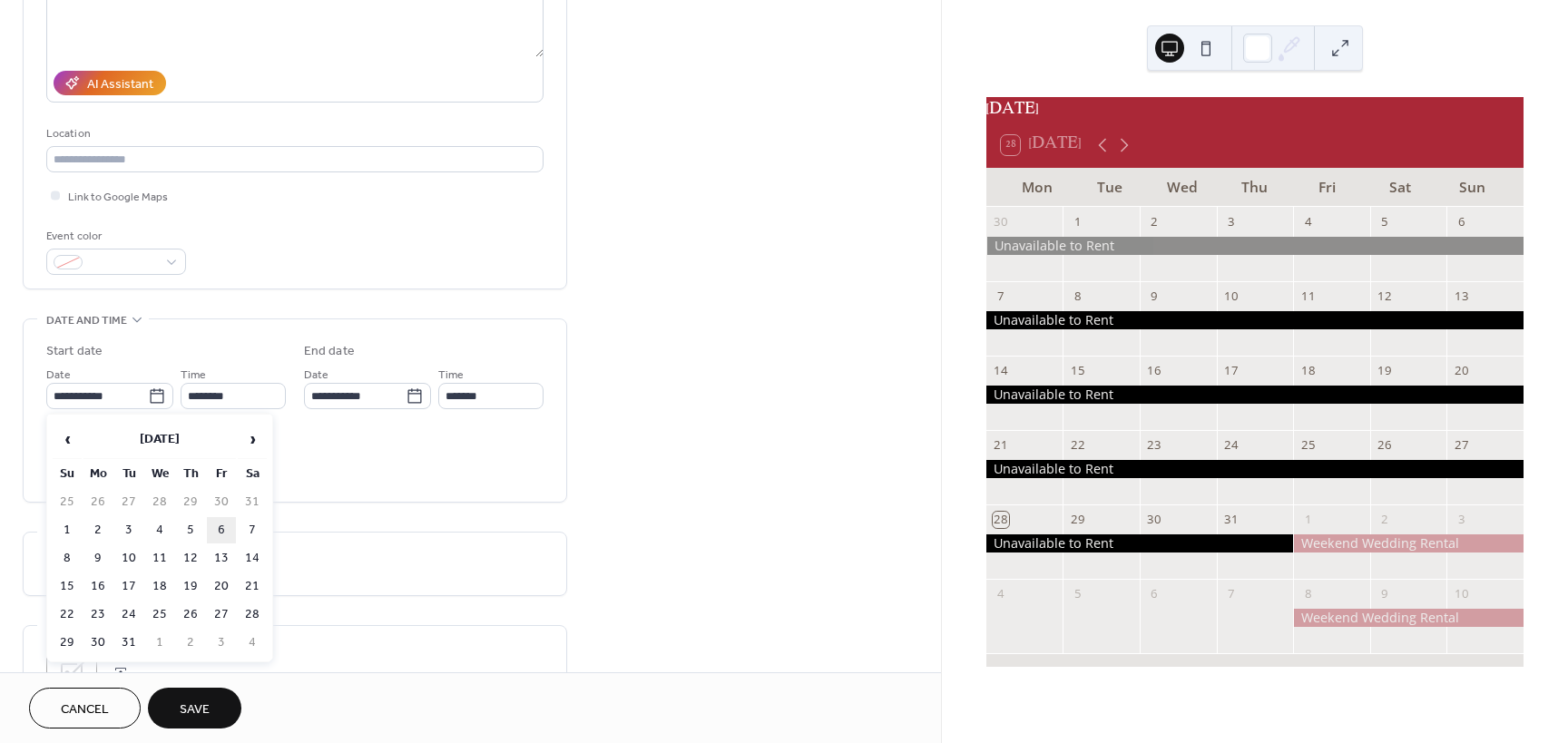 click on "6" at bounding box center (221, 530) 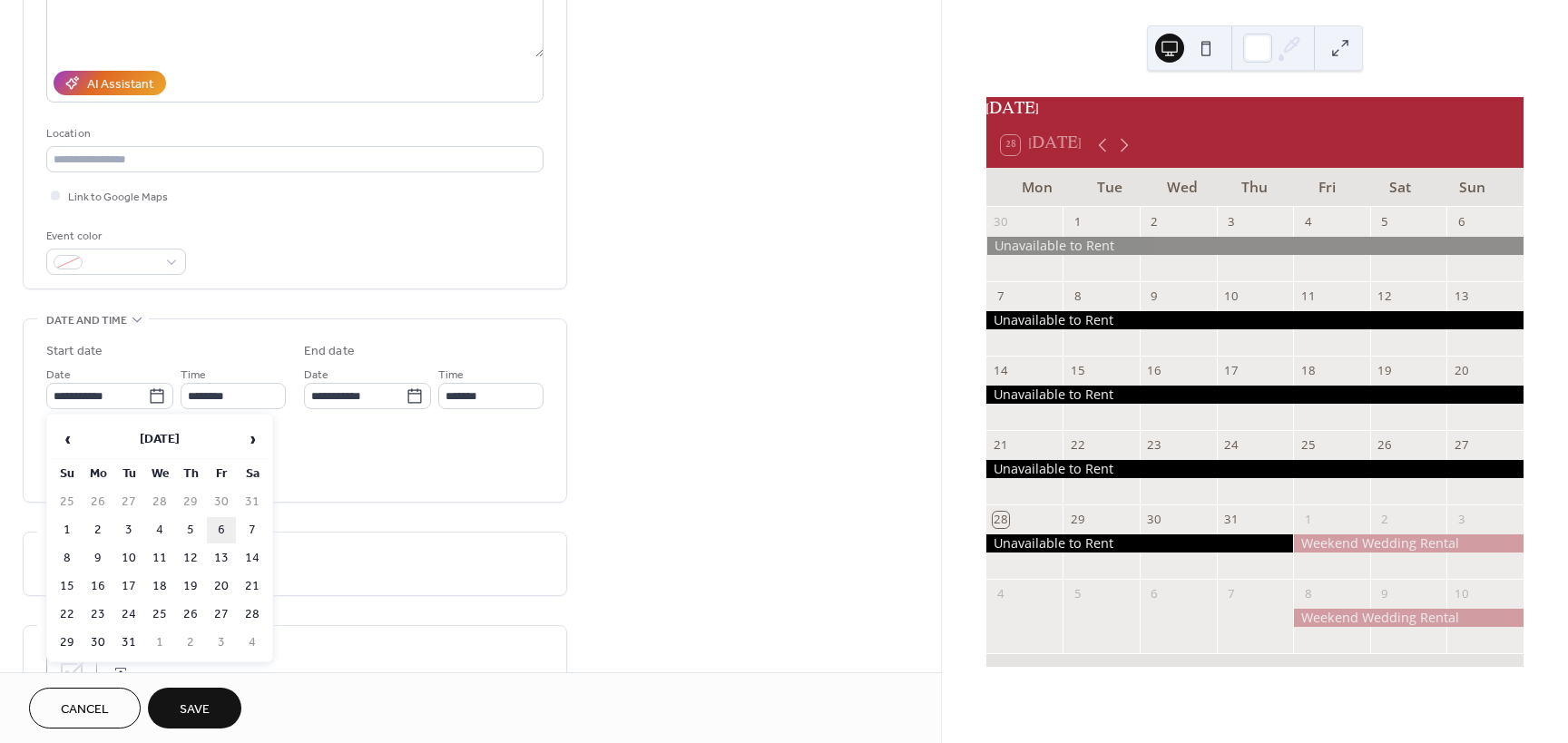 type on "**********" 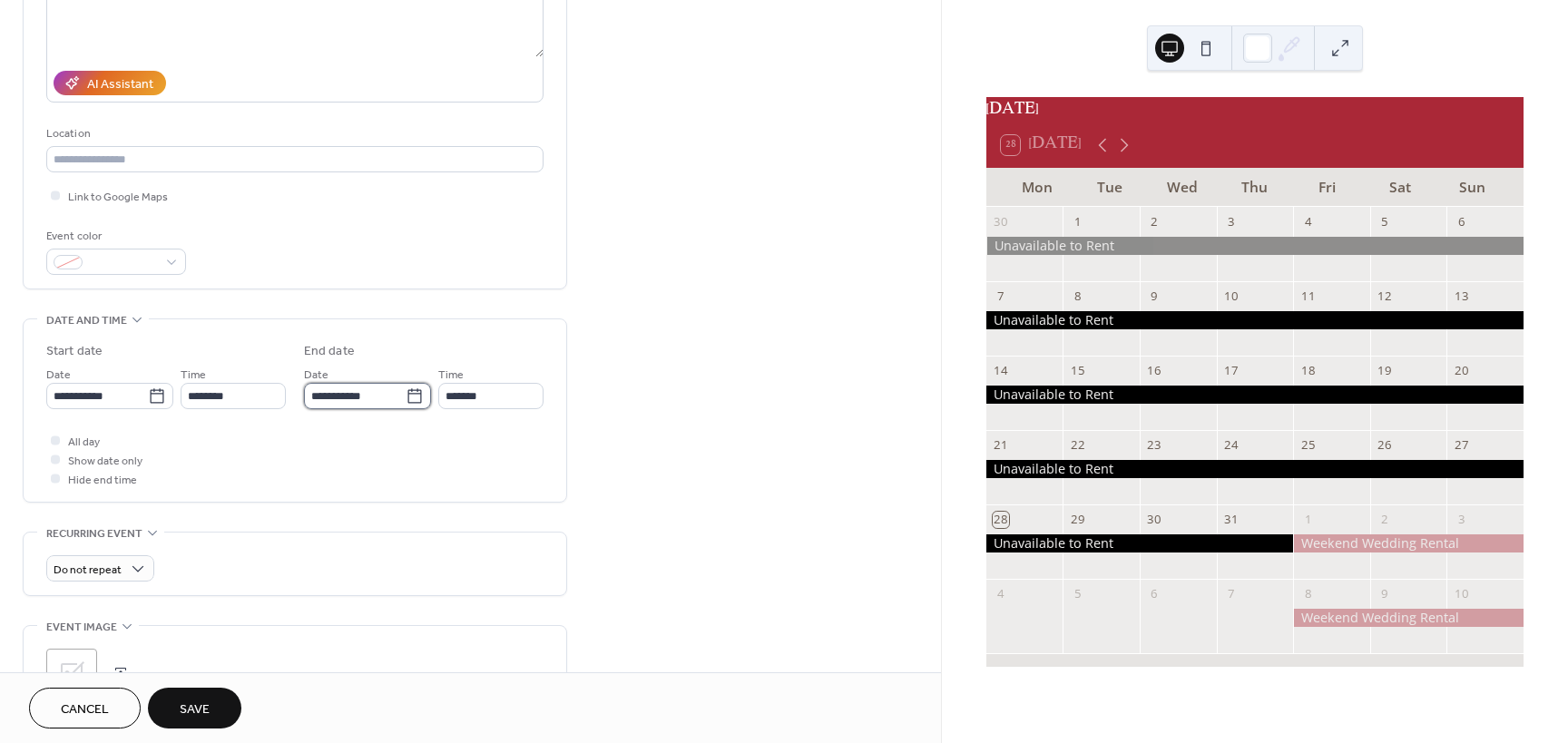 click on "**********" at bounding box center [355, 396] 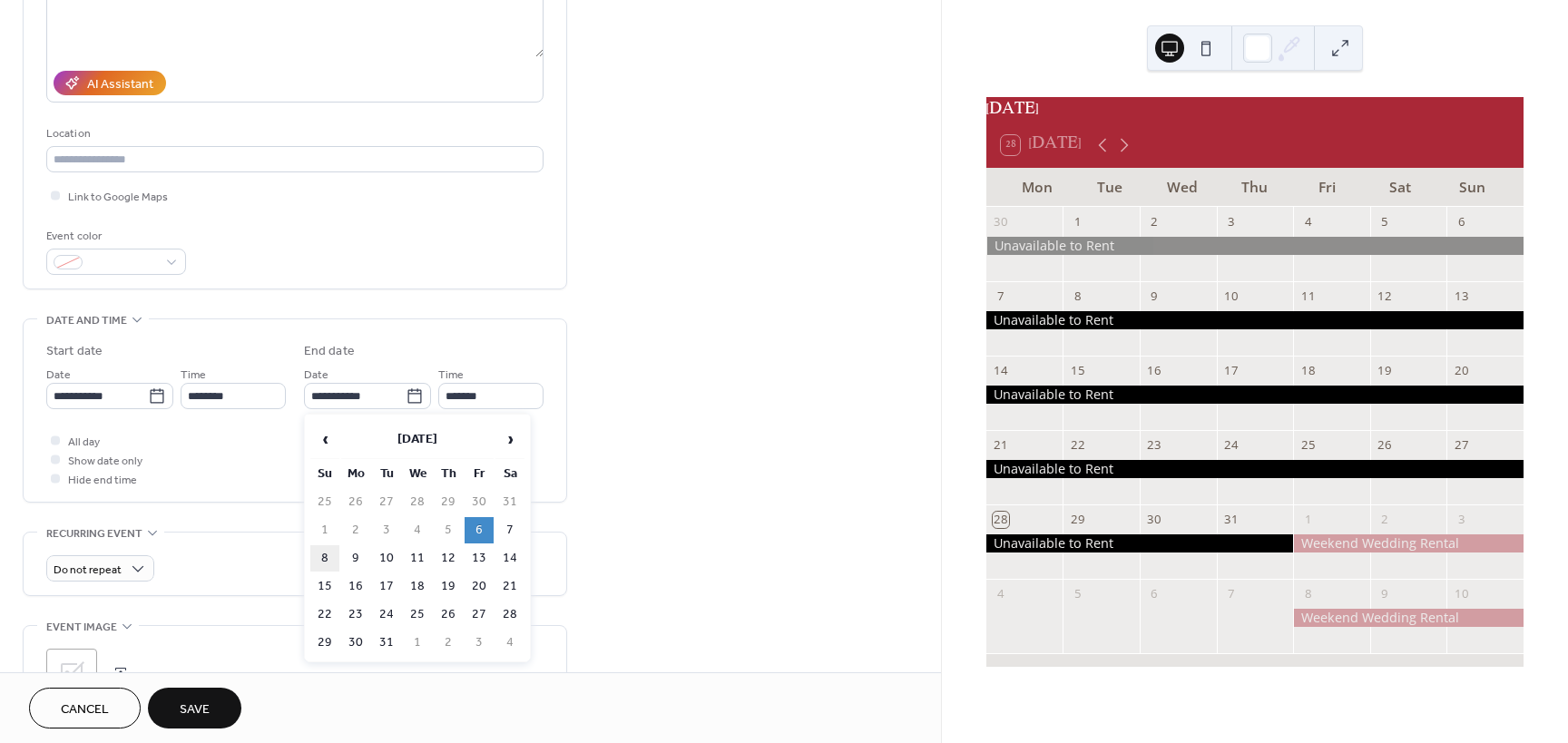 click on "8" at bounding box center (325, 558) 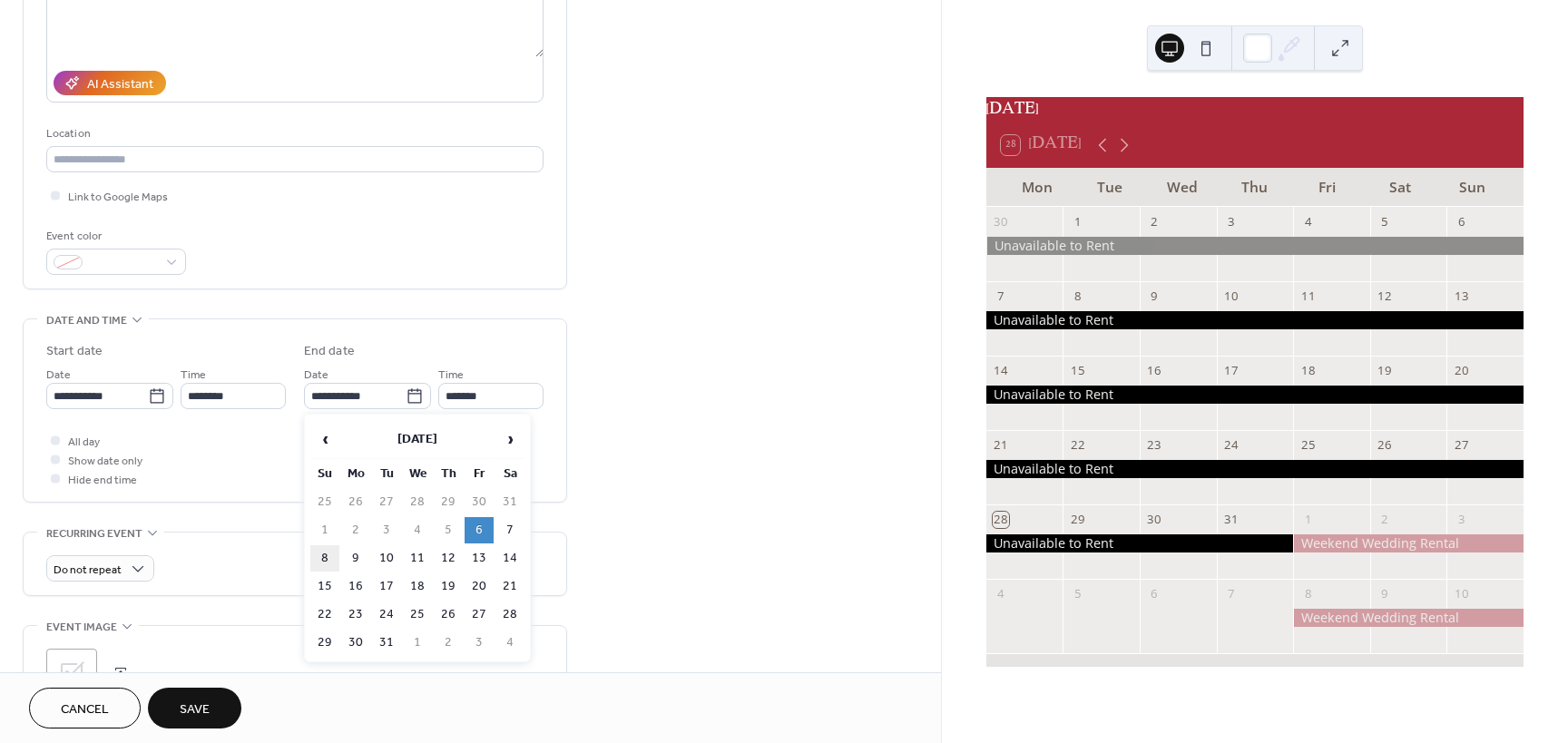 type on "**********" 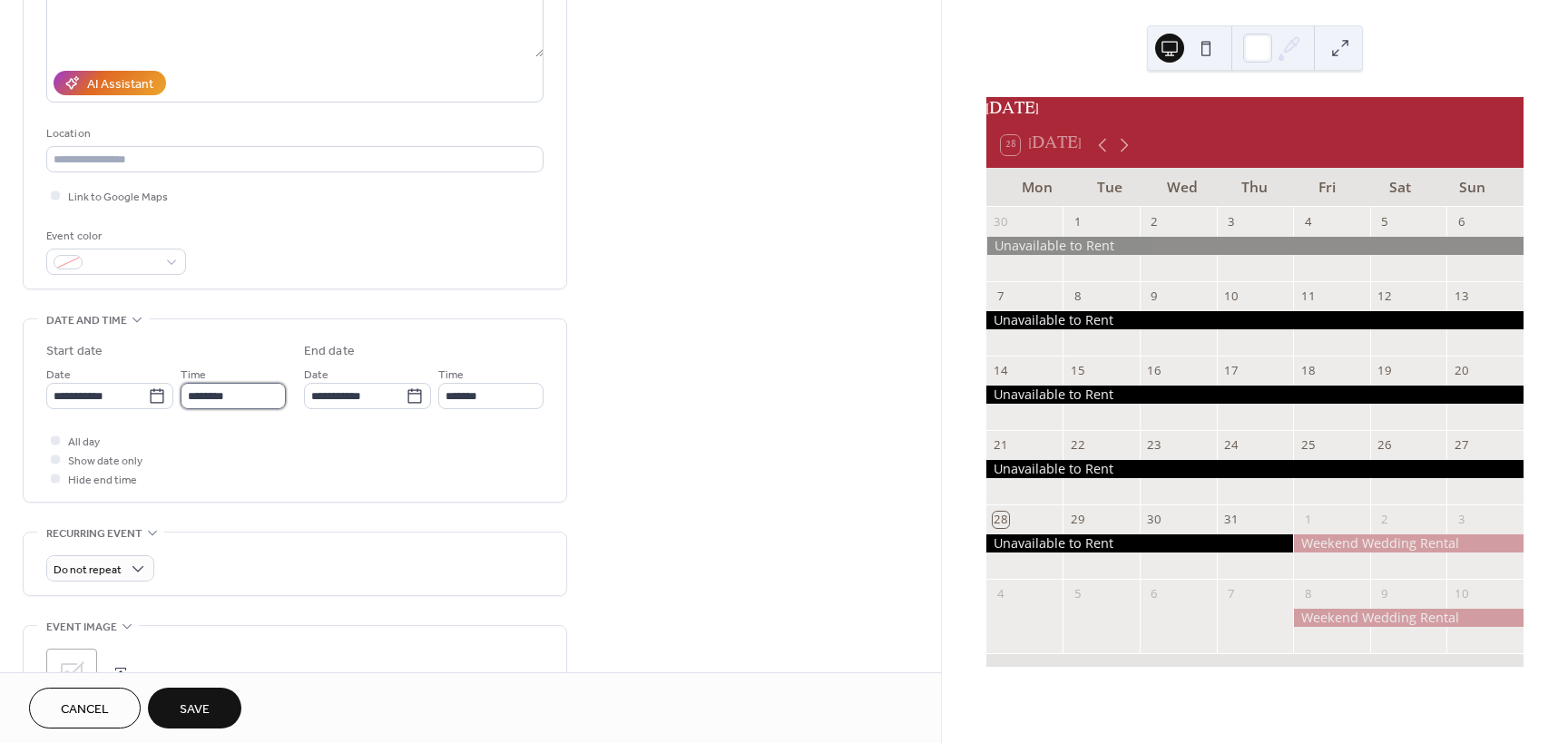 click on "********" at bounding box center [233, 396] 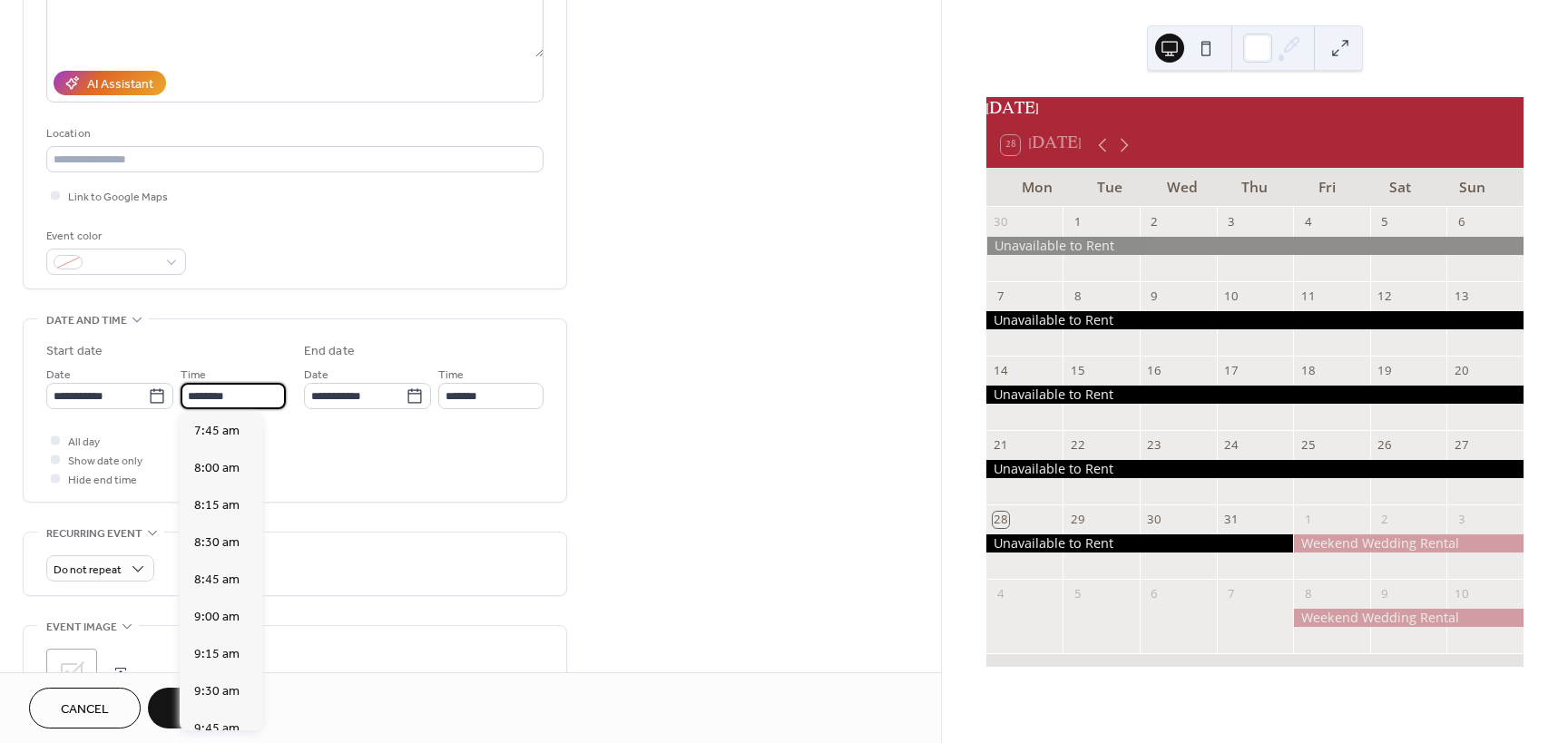 scroll, scrollTop: 1150, scrollLeft: 0, axis: vertical 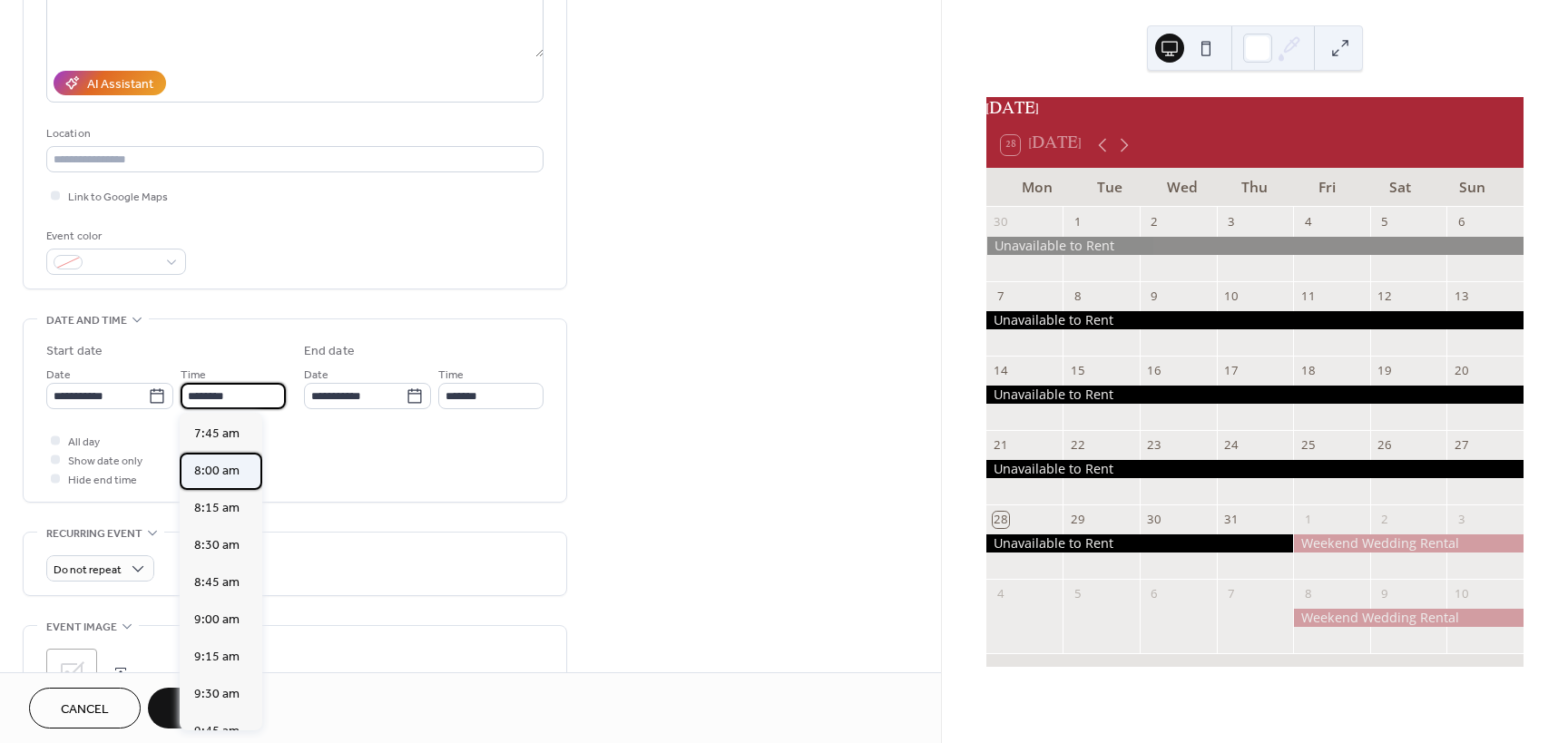 click on "8:00 am" at bounding box center [217, 471] 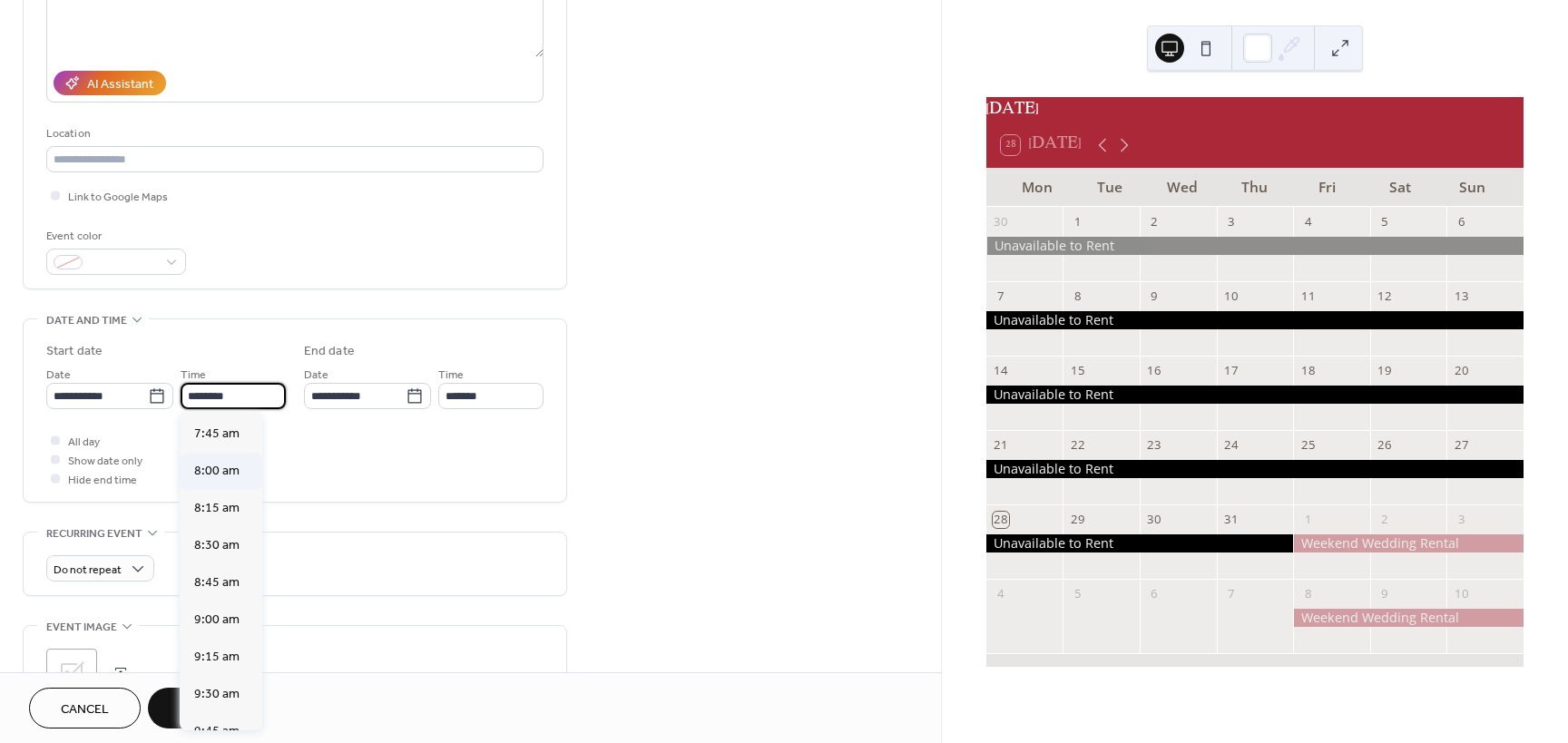 type on "*******" 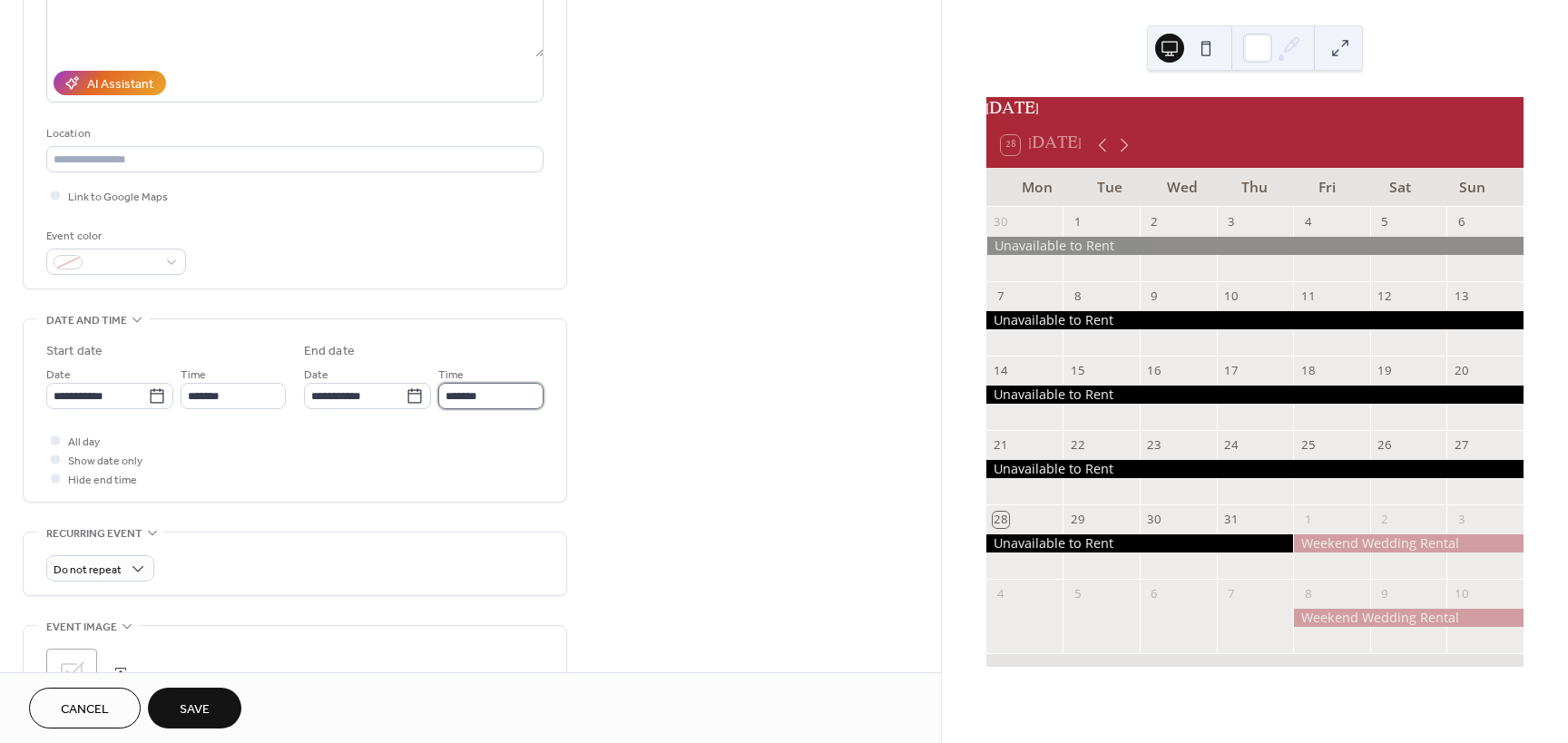 click on "*******" at bounding box center [491, 396] 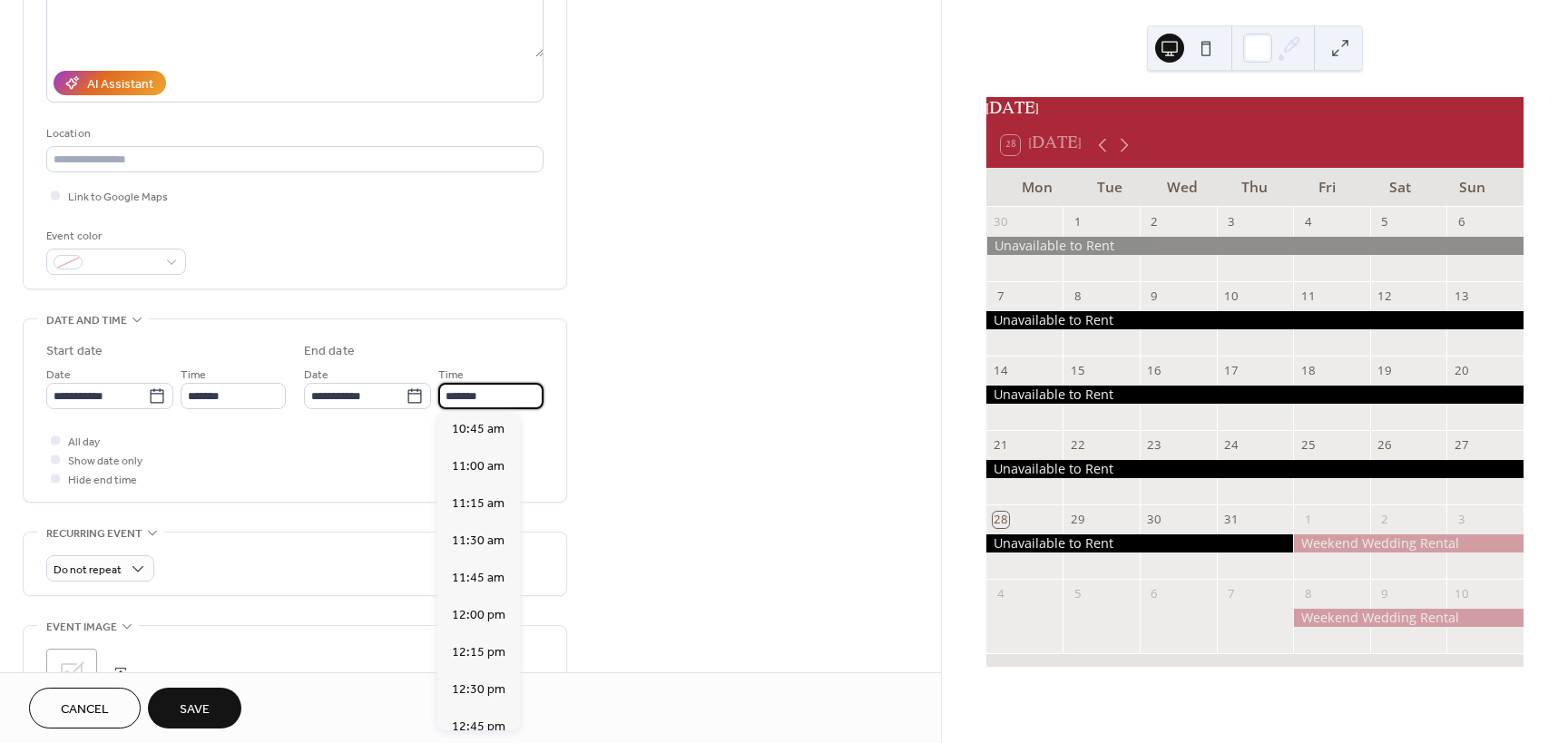 scroll, scrollTop: 1611, scrollLeft: 0, axis: vertical 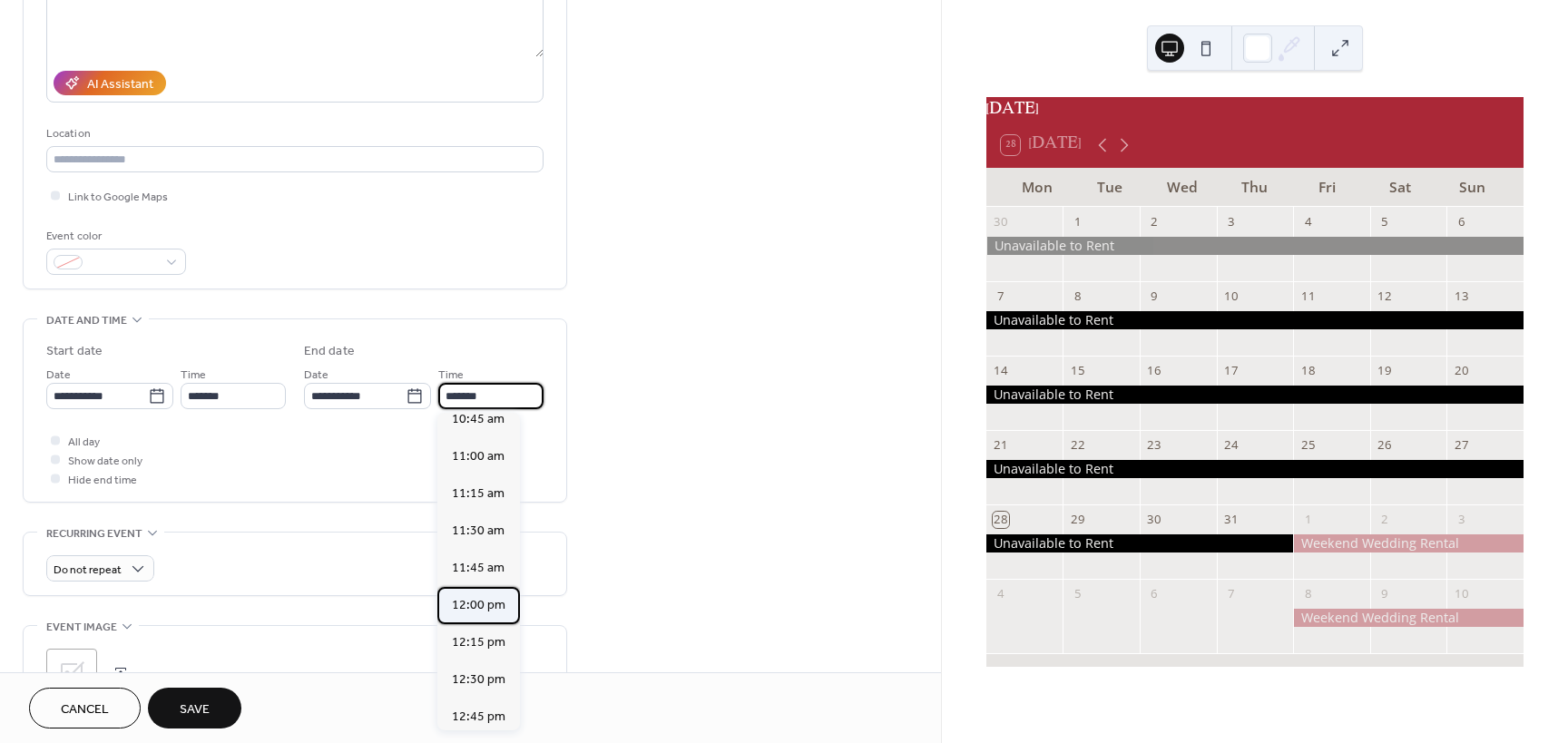 click on "12:00 pm" at bounding box center (478, 605) 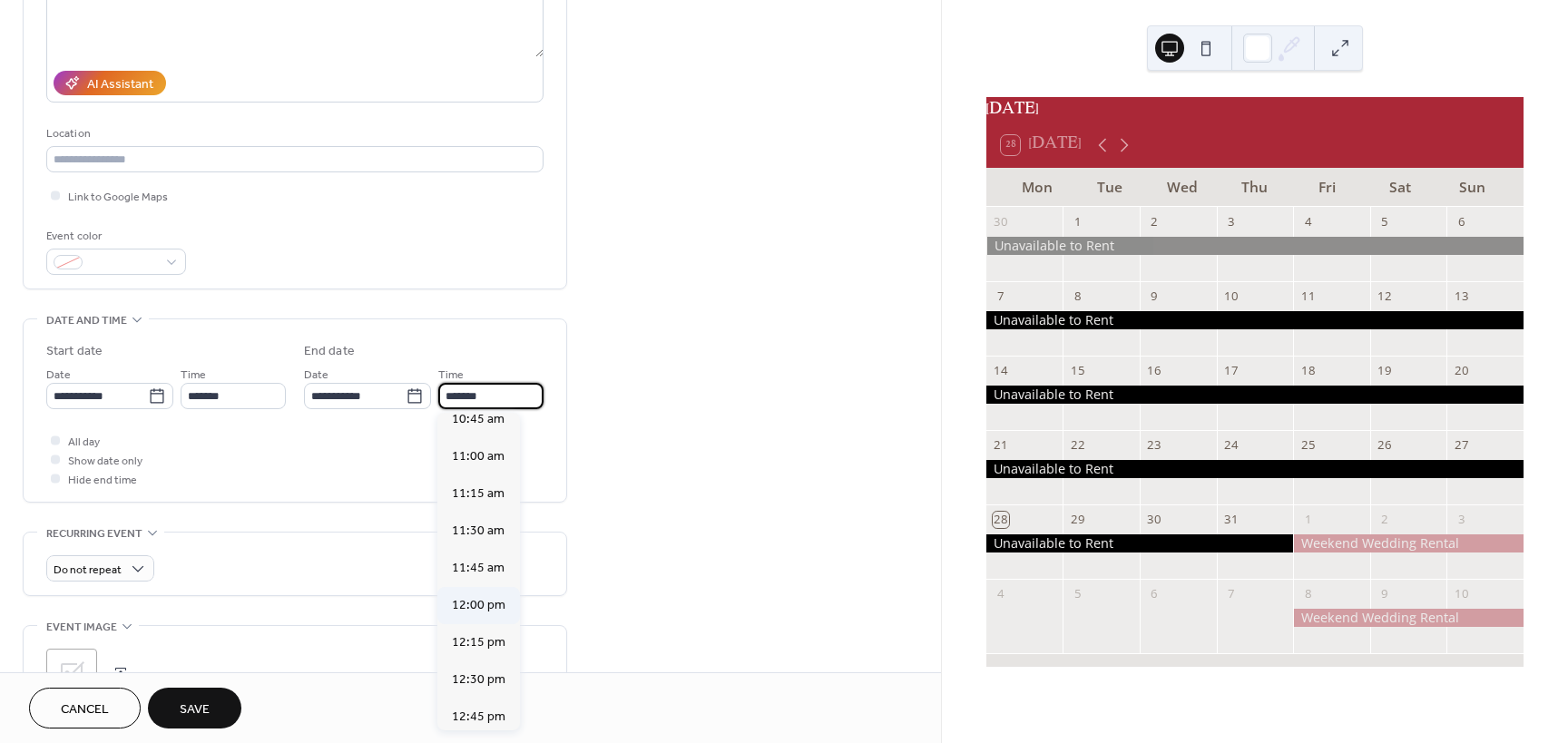 type on "********" 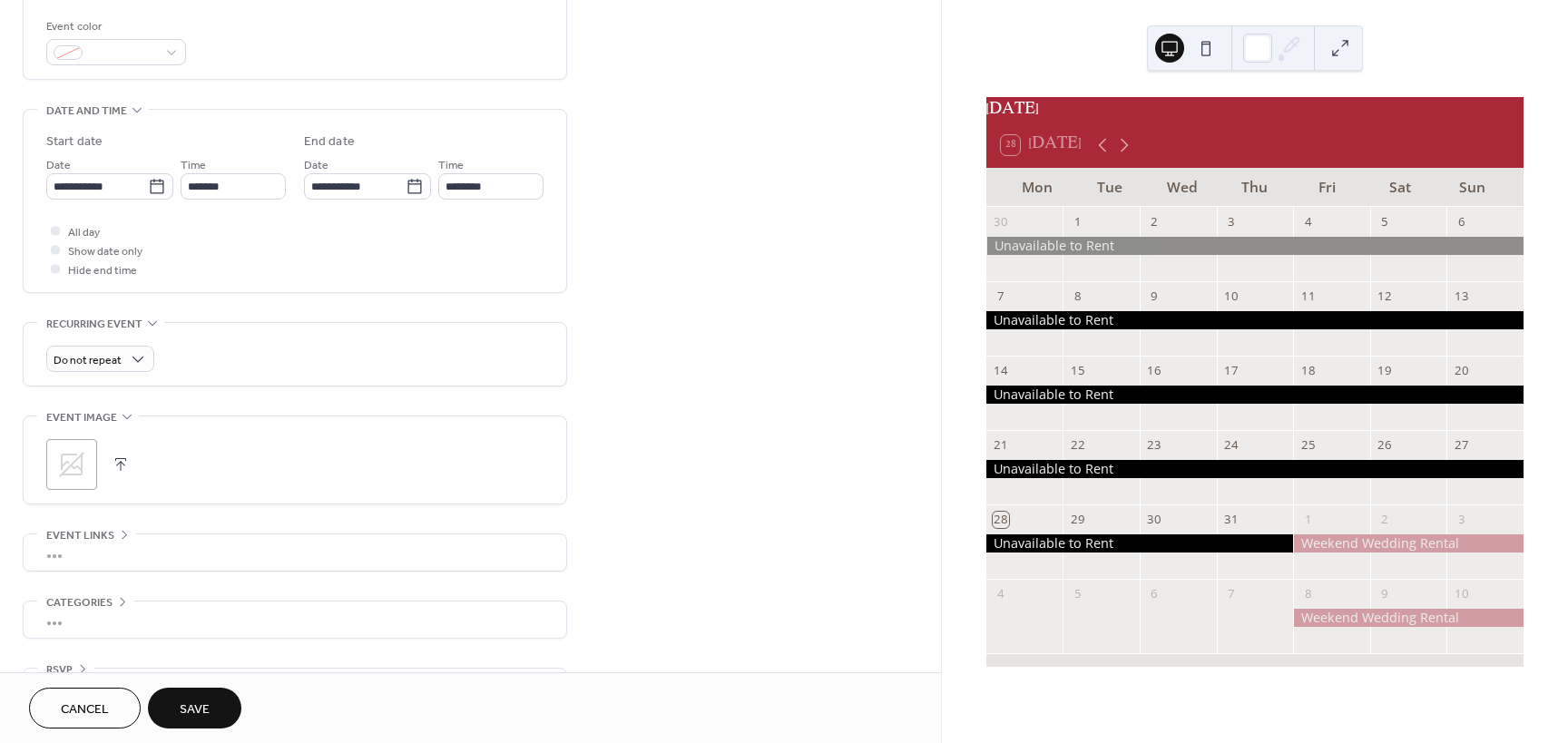 scroll, scrollTop: 533, scrollLeft: 0, axis: vertical 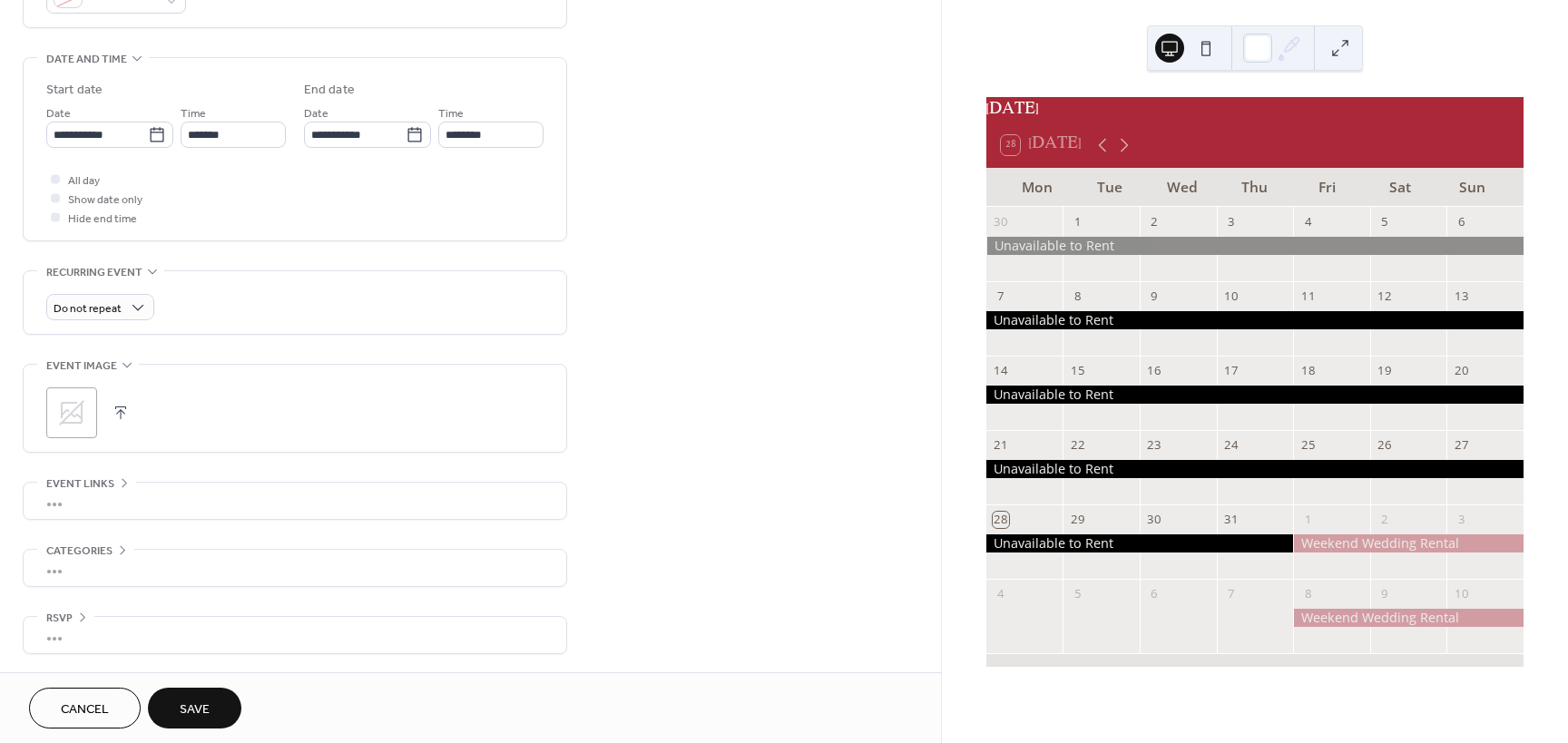 click on "Save" at bounding box center (194, 709) 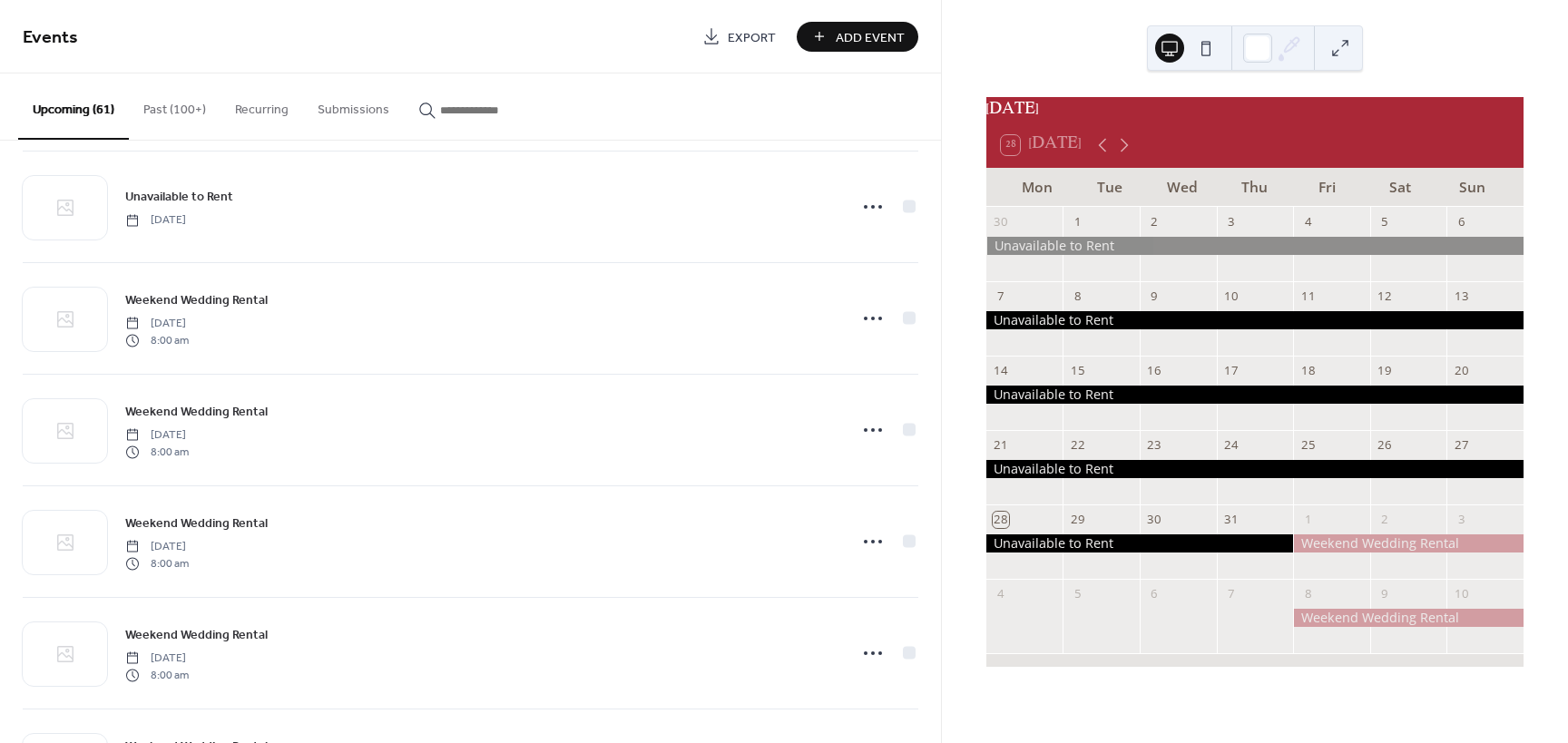 scroll, scrollTop: 4459, scrollLeft: 0, axis: vertical 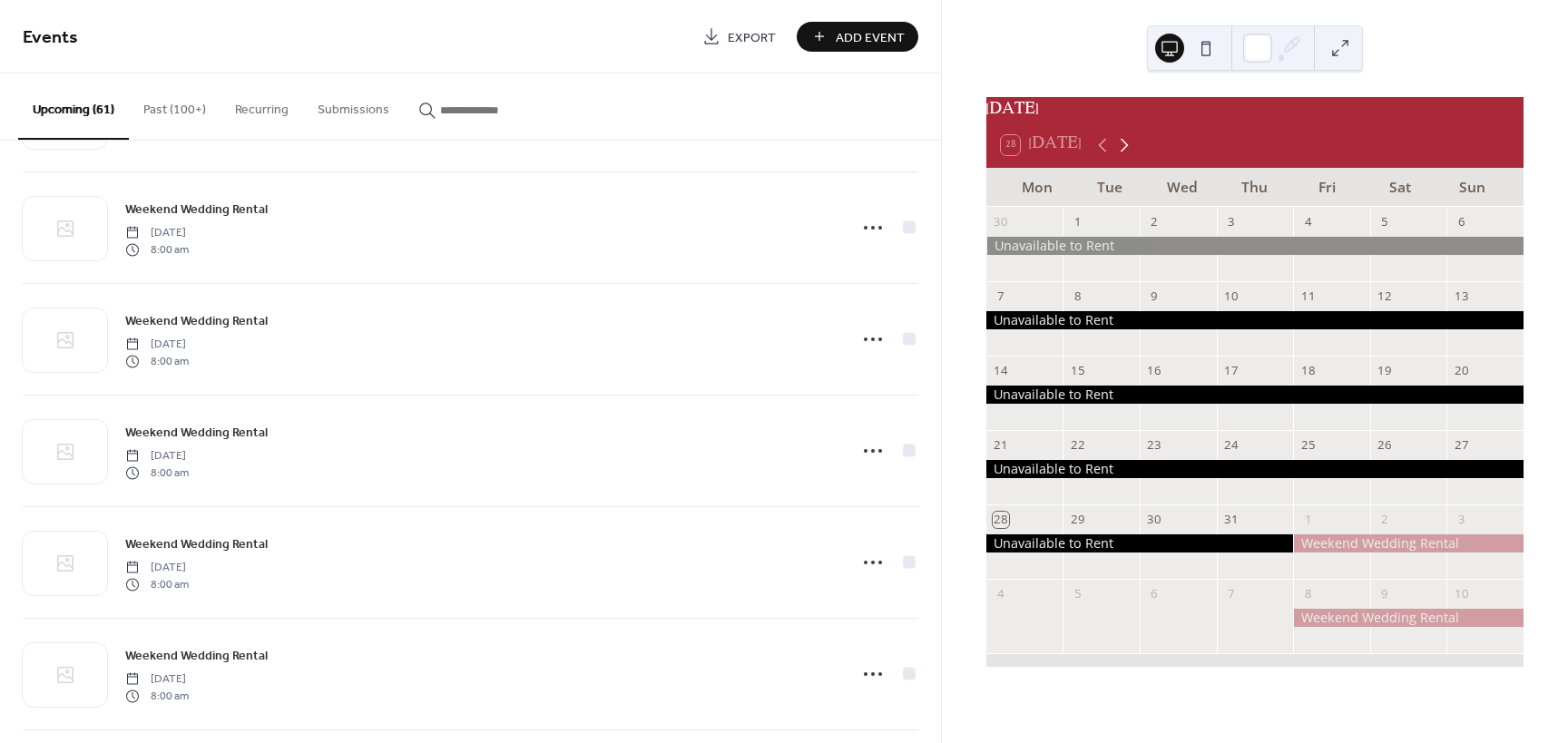 click 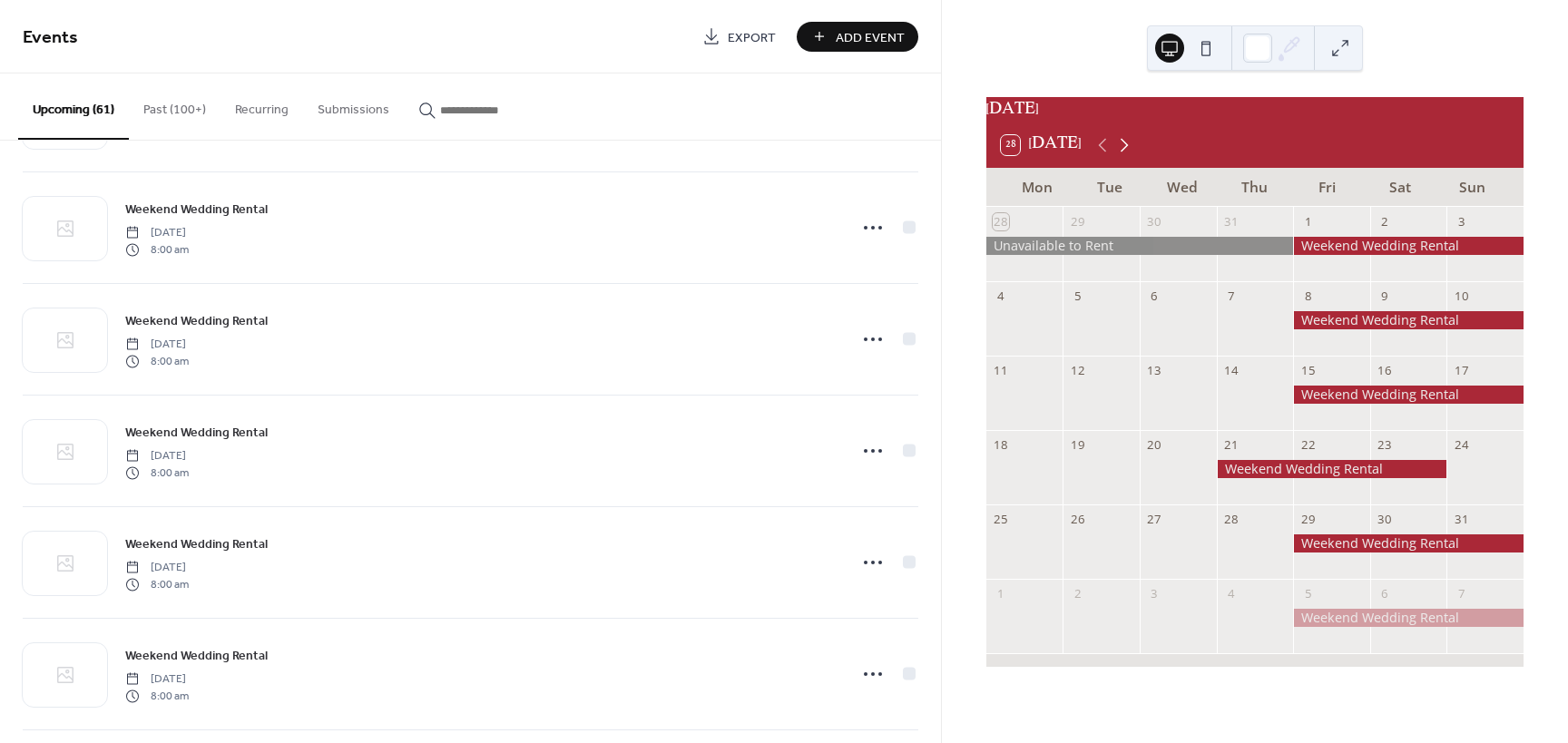 click 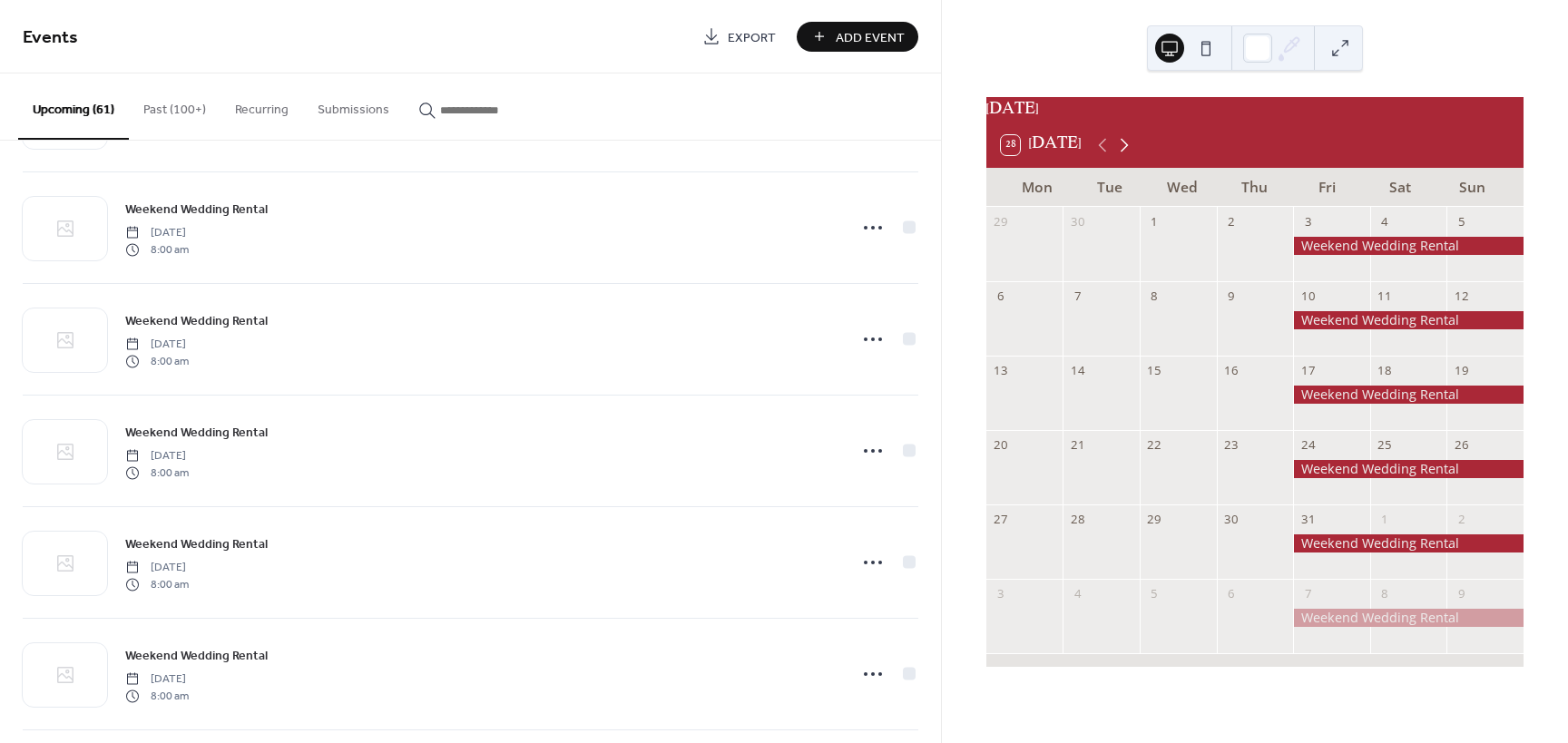 click 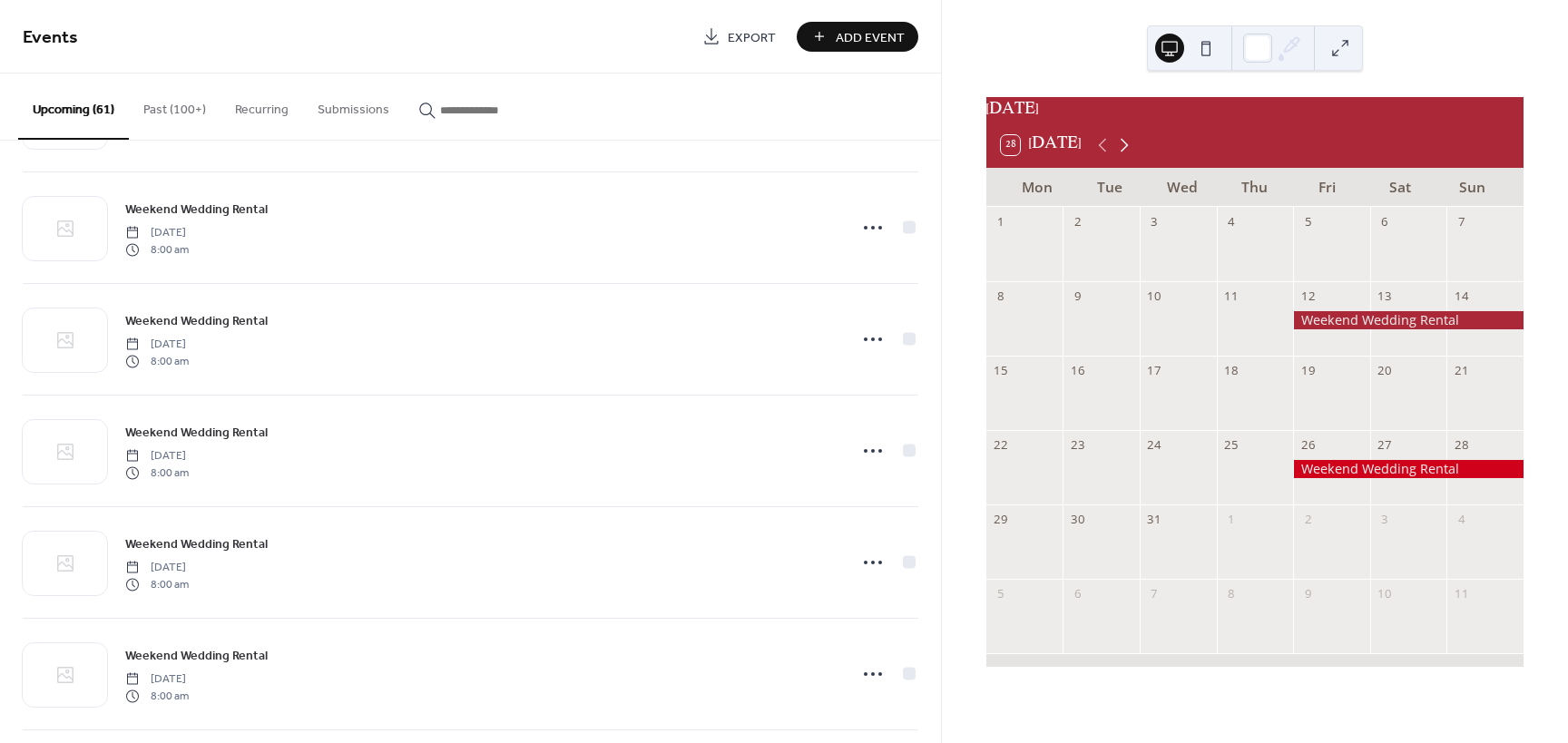 click 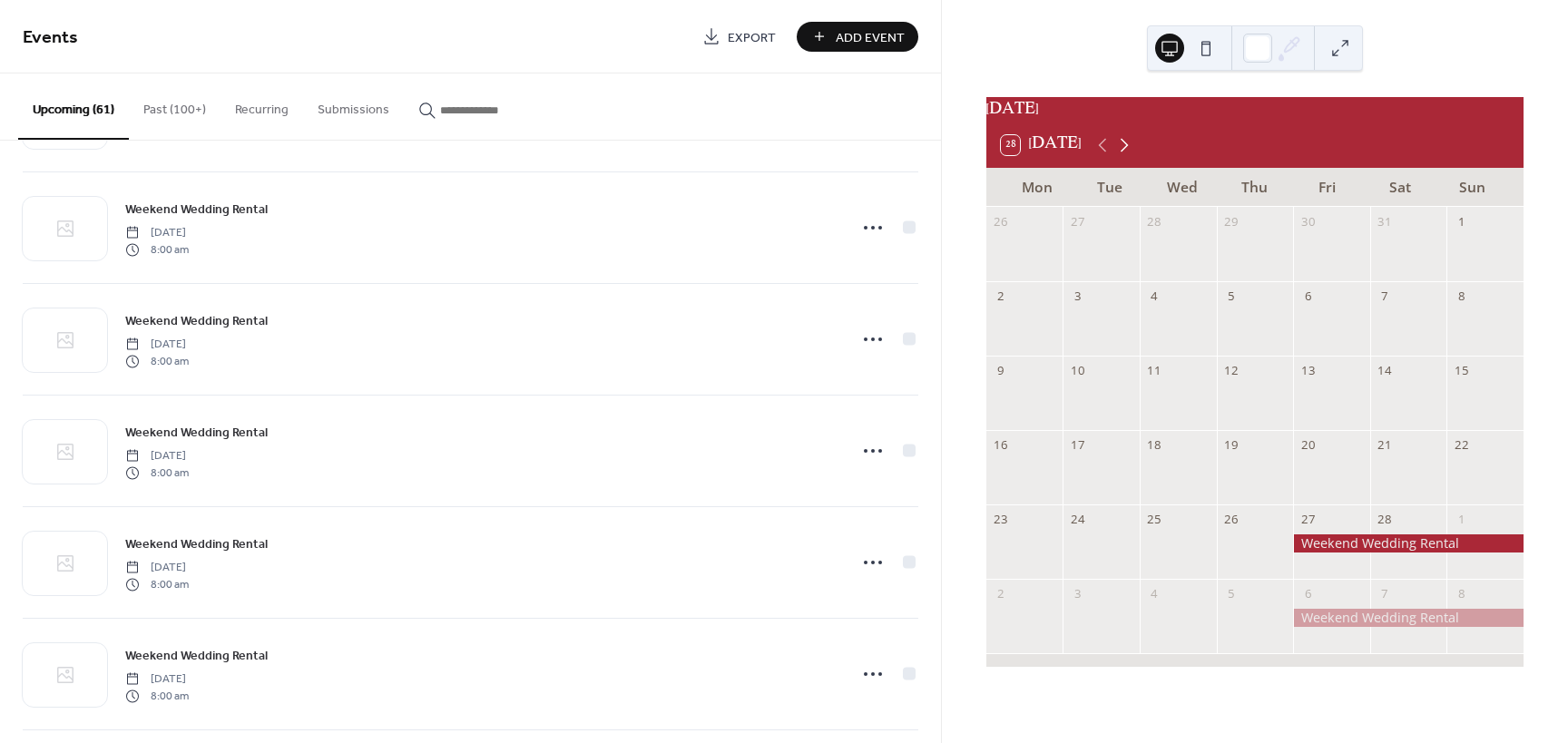 click 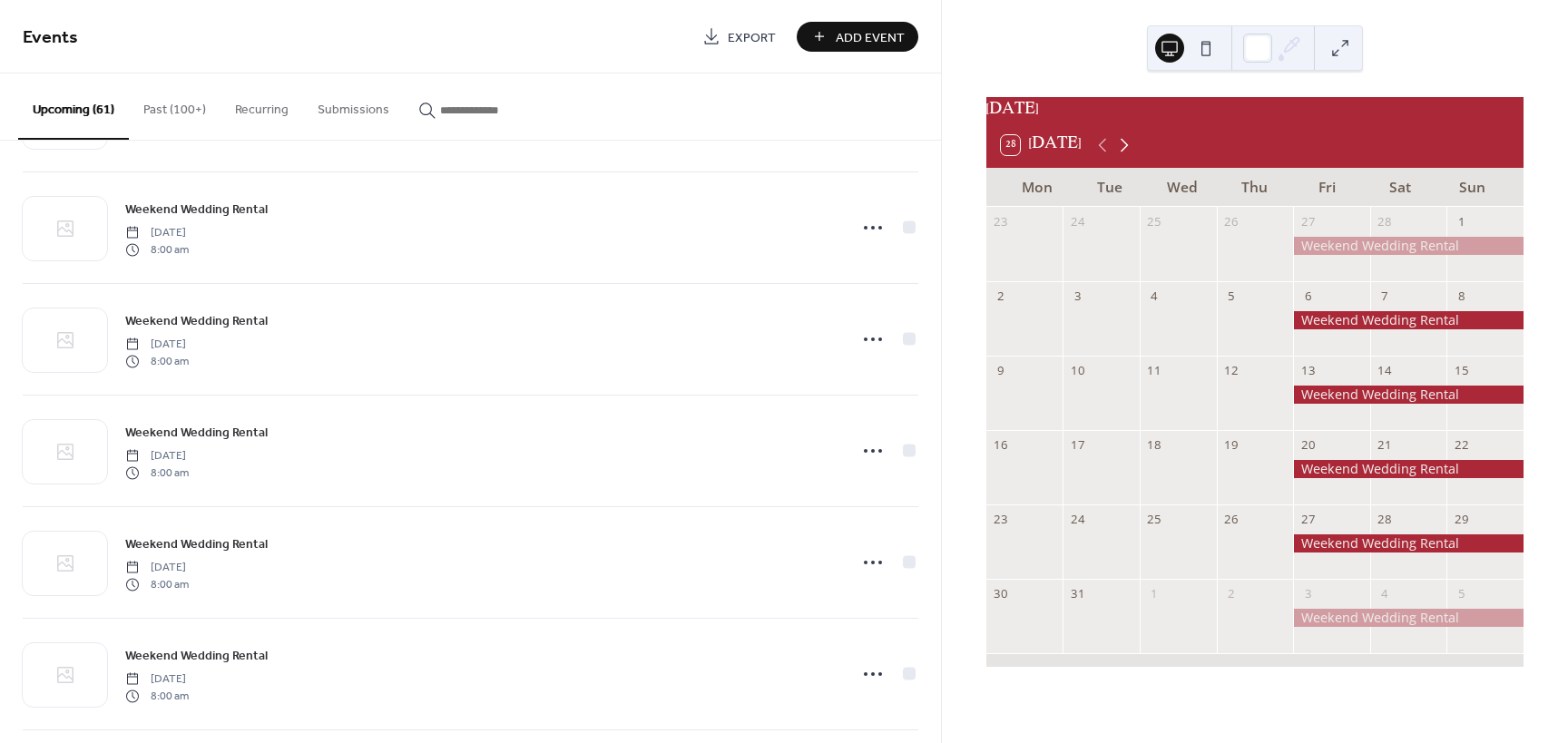 click 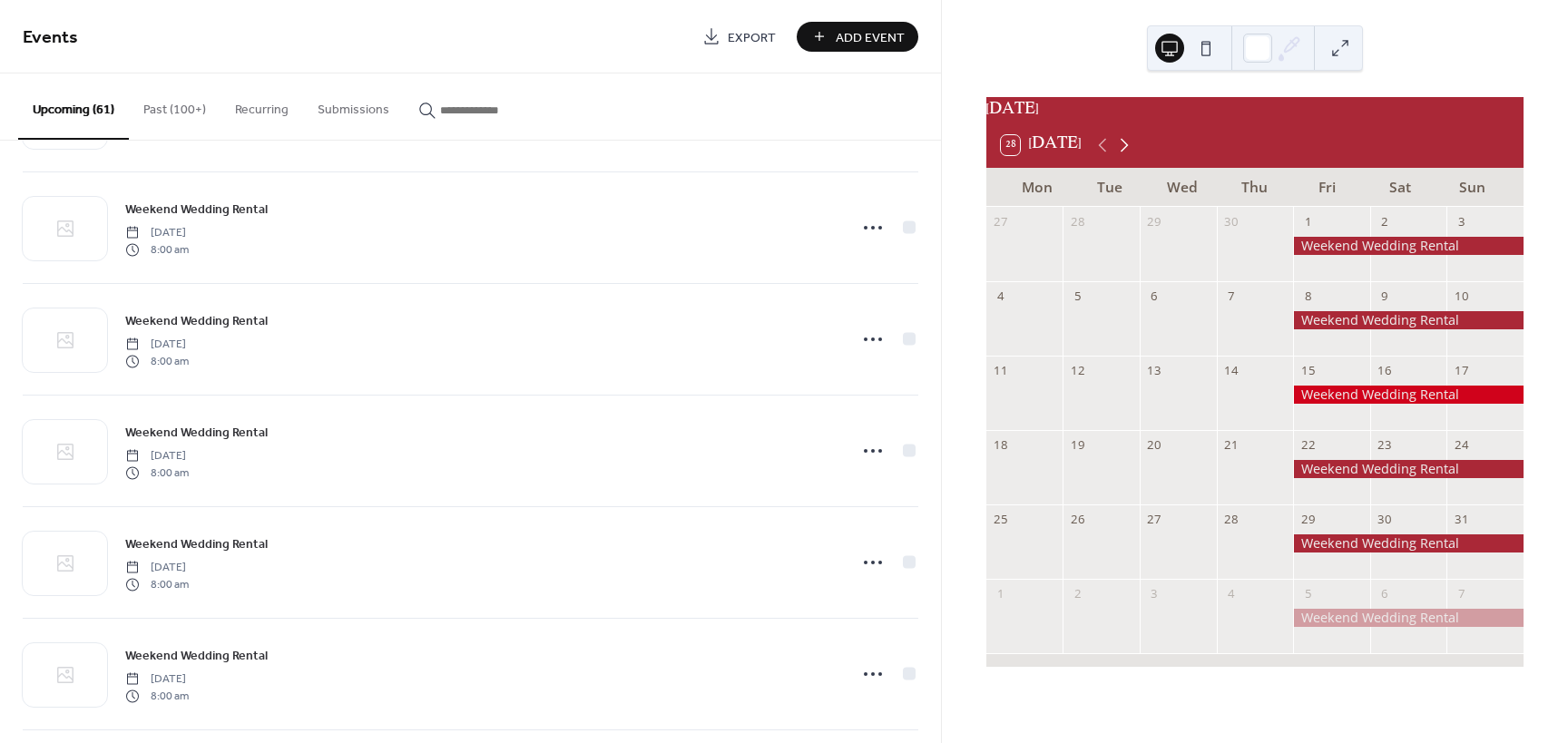 click 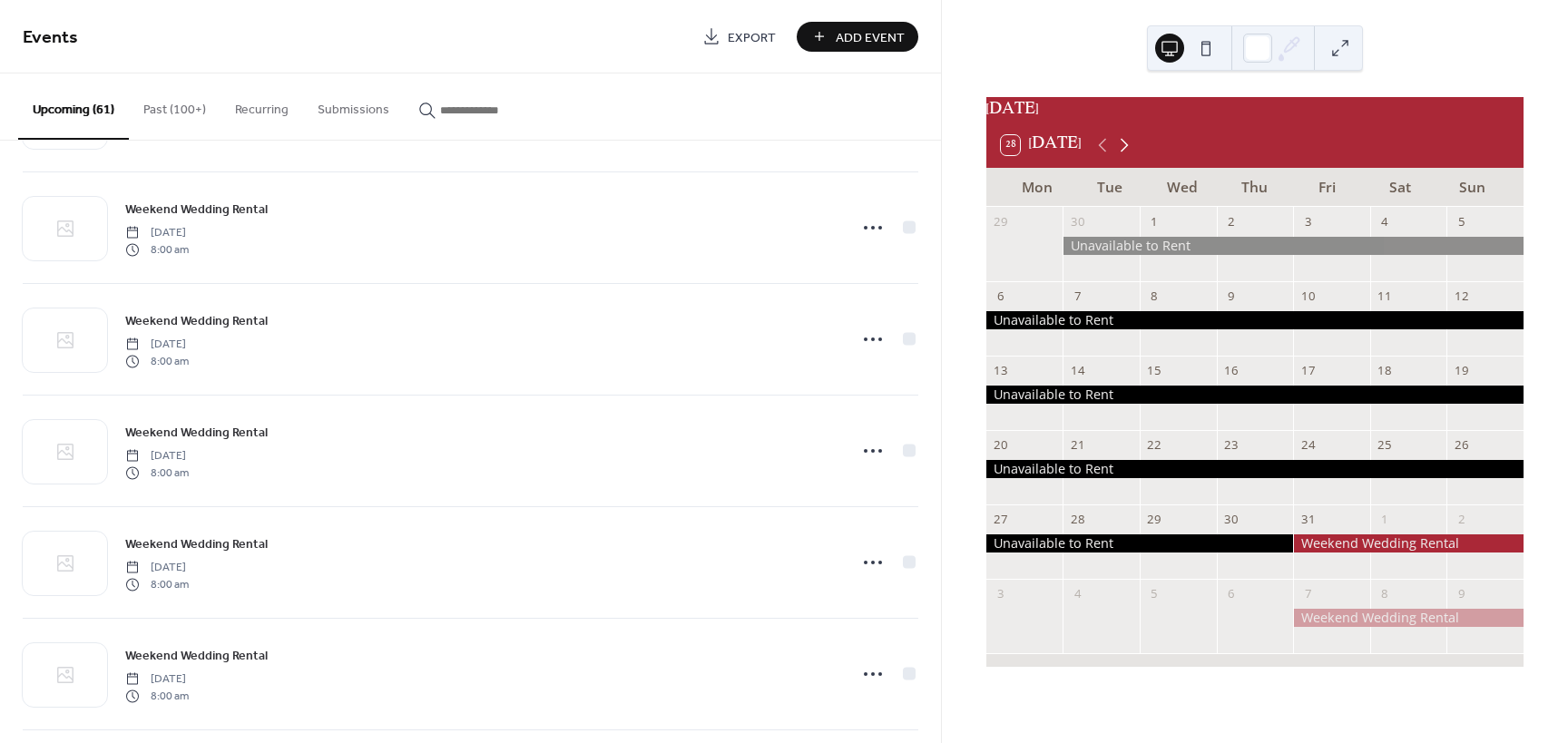 click 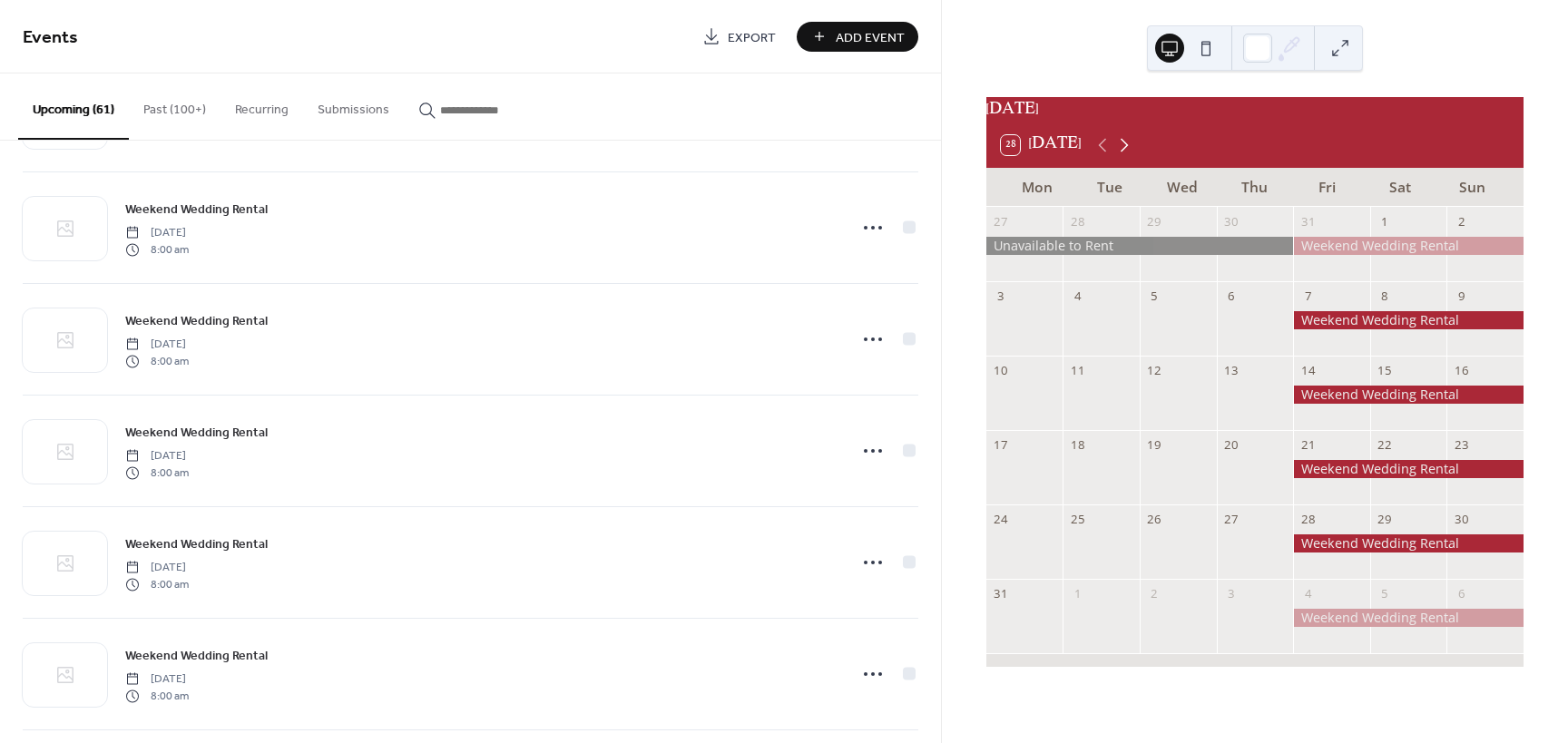 click 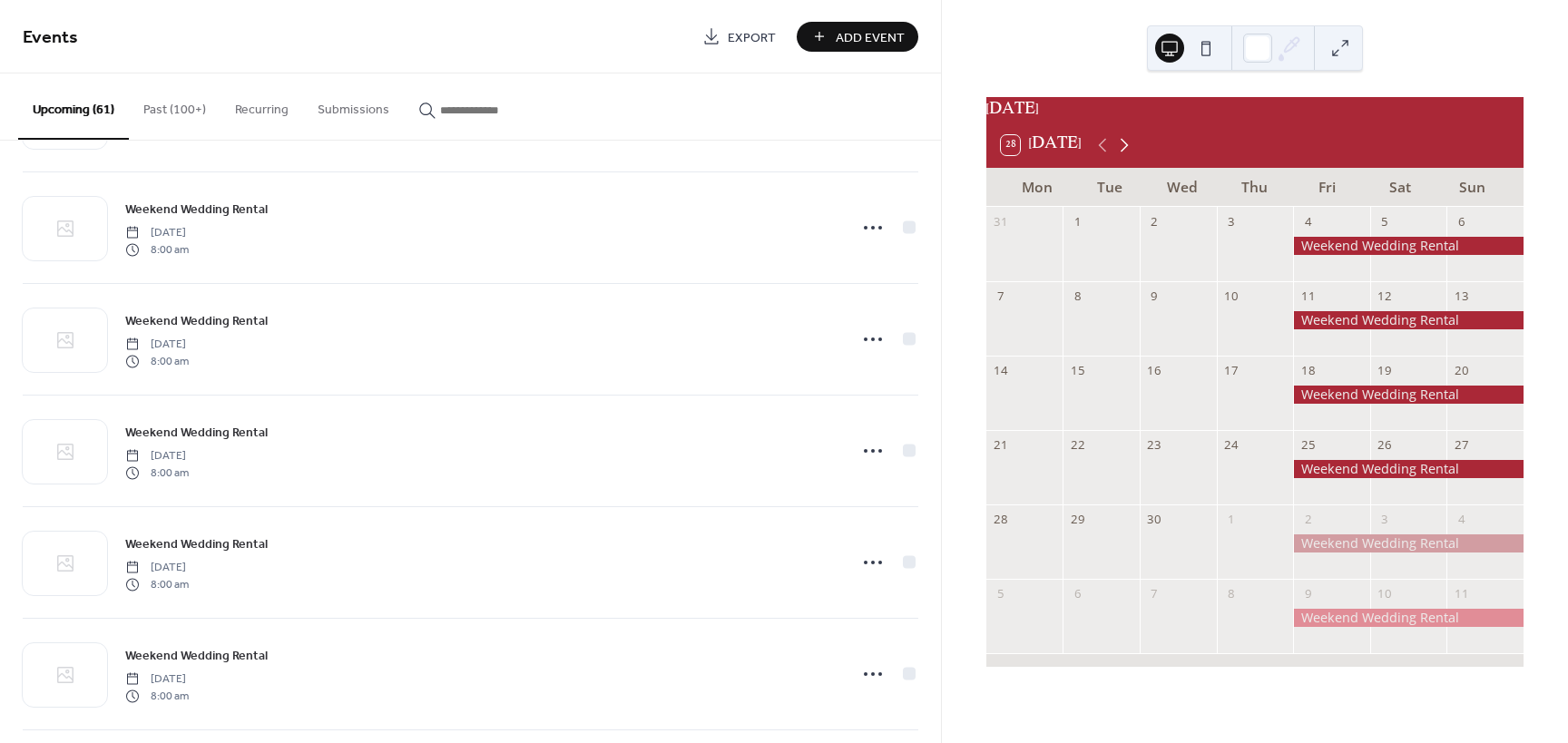 click 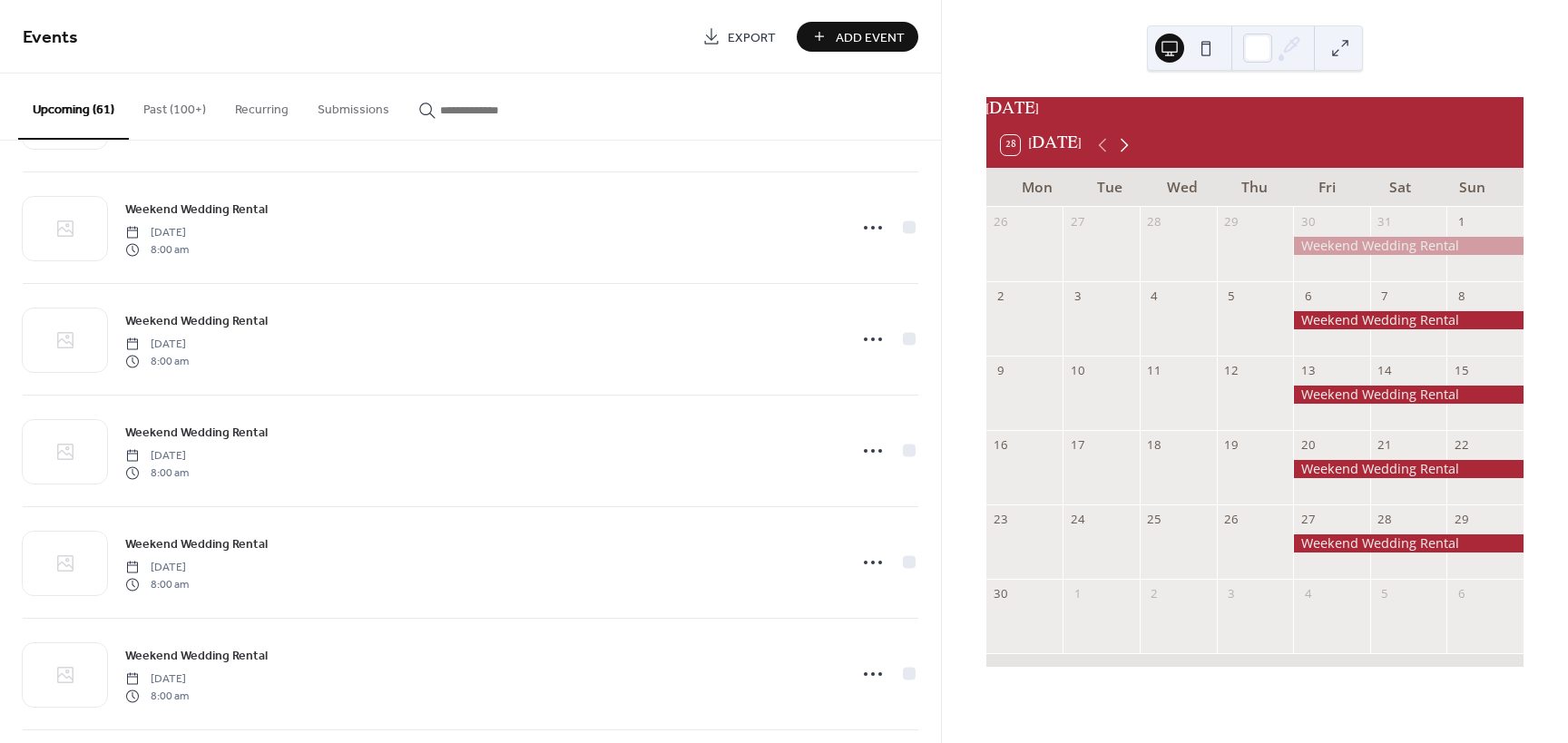 click 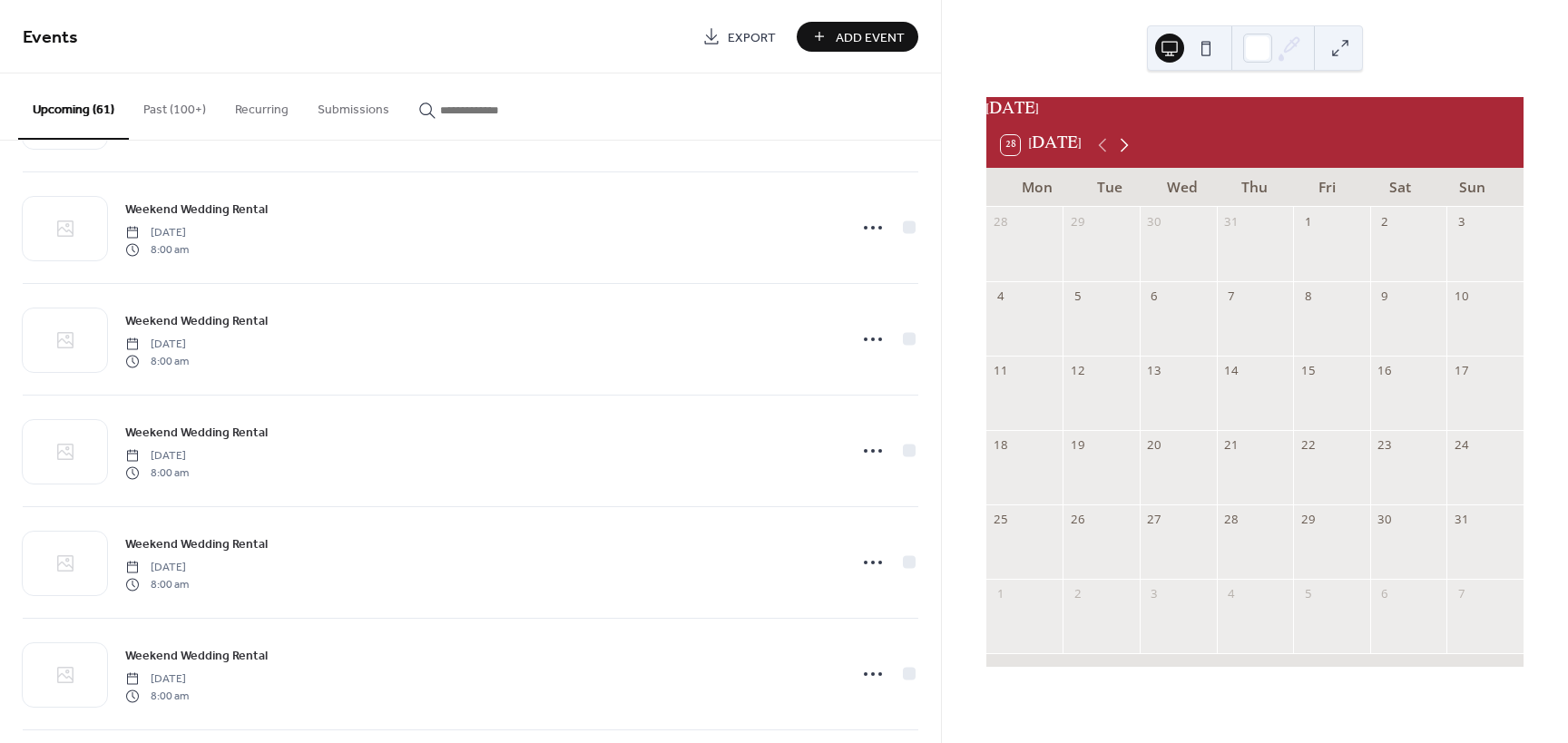 click 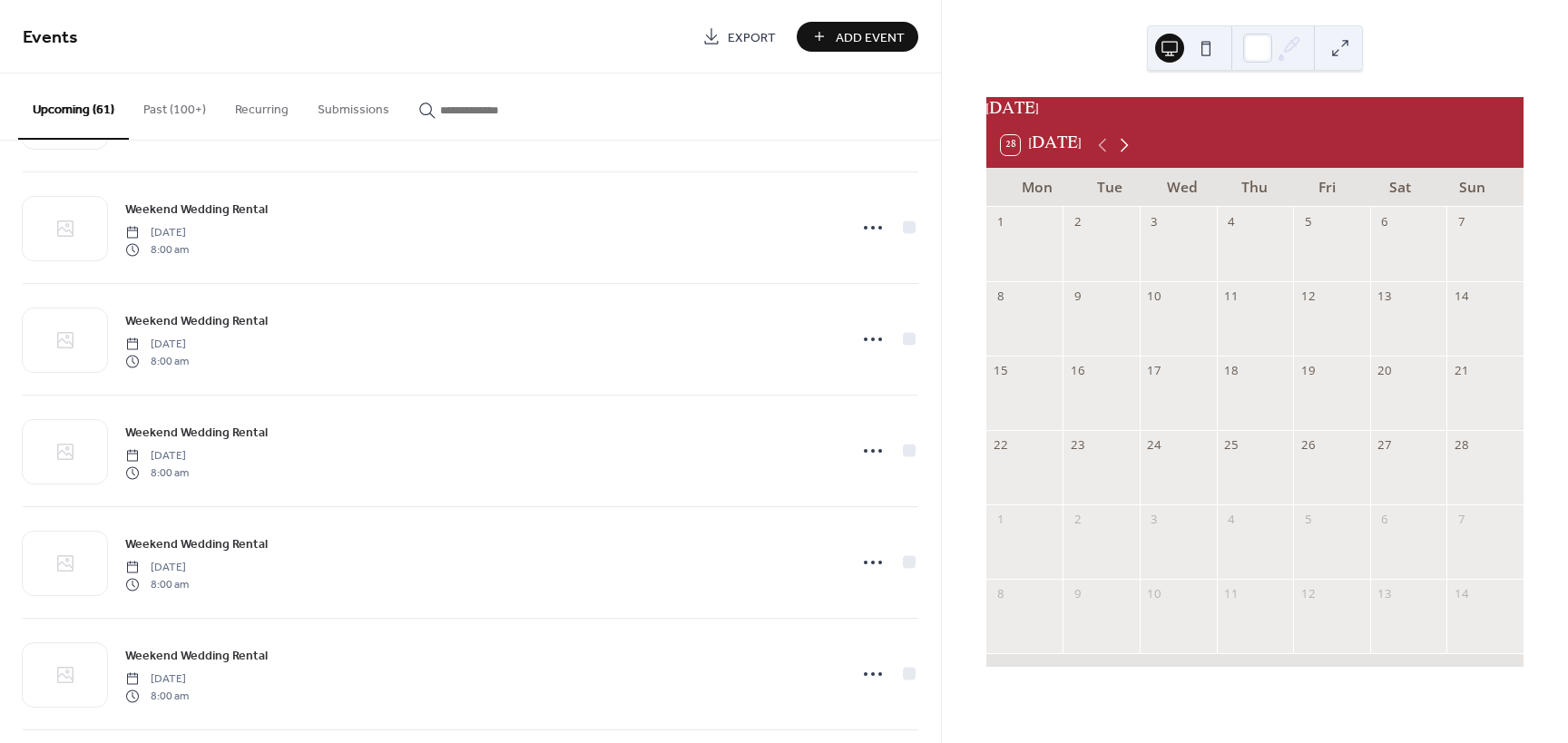 click 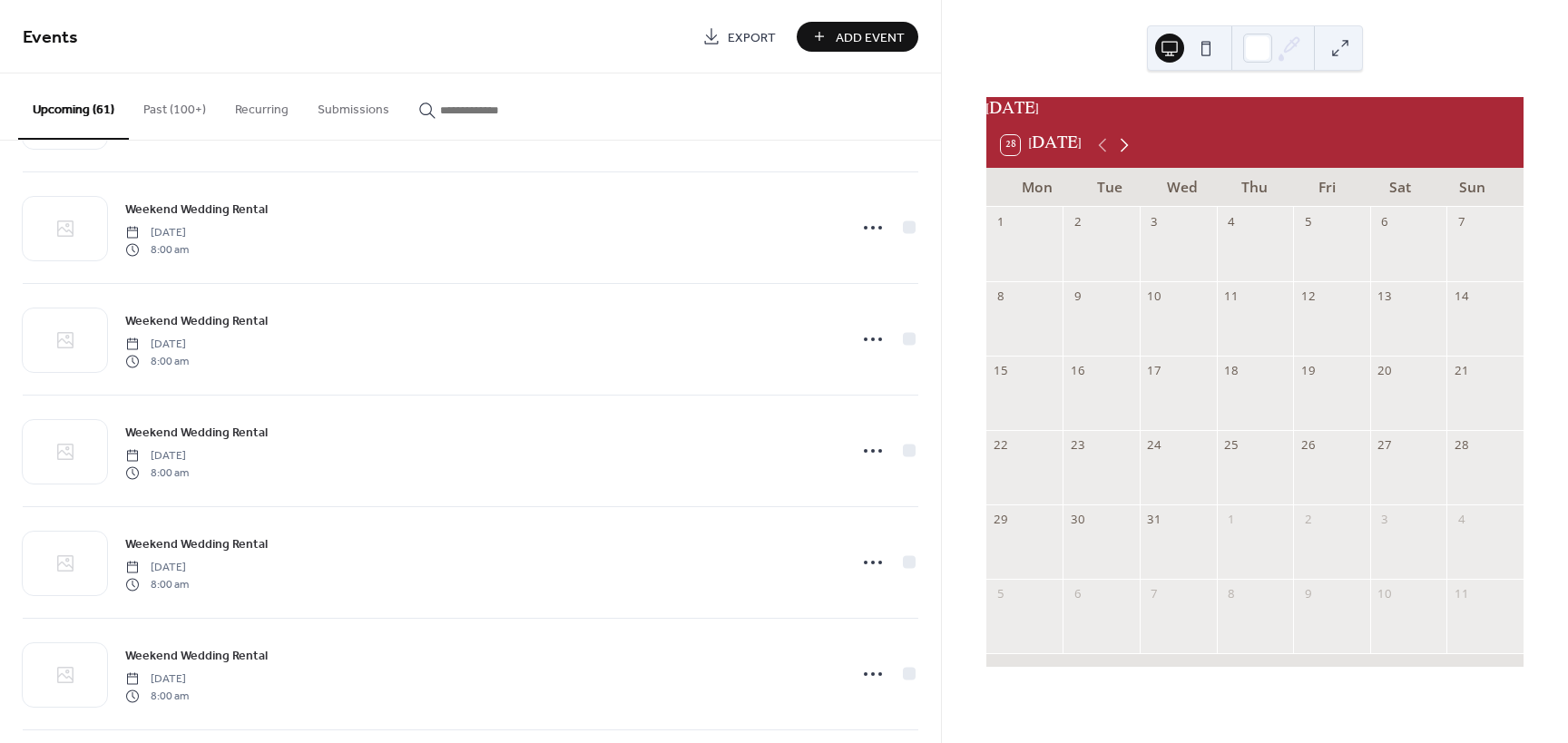 click 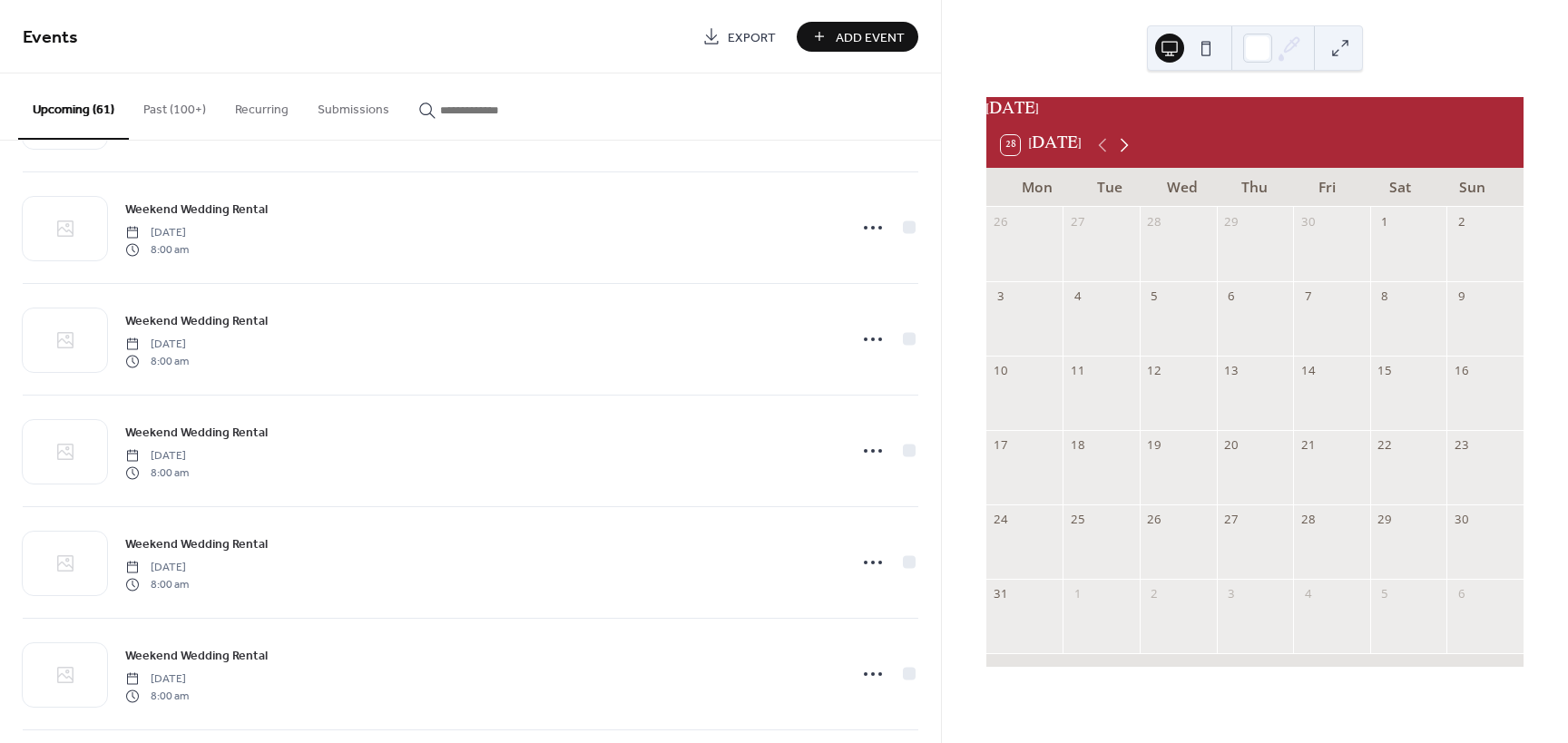 click 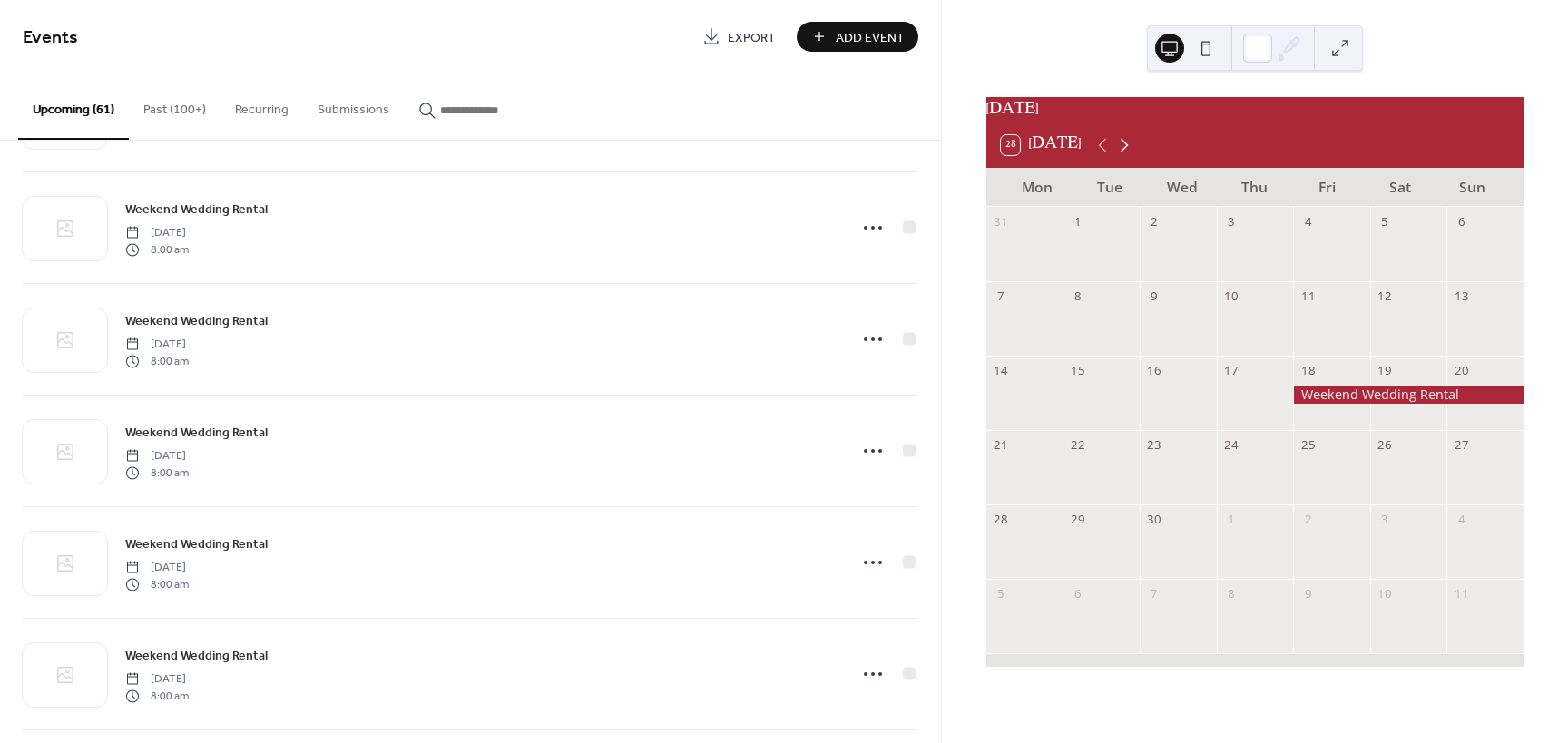 click 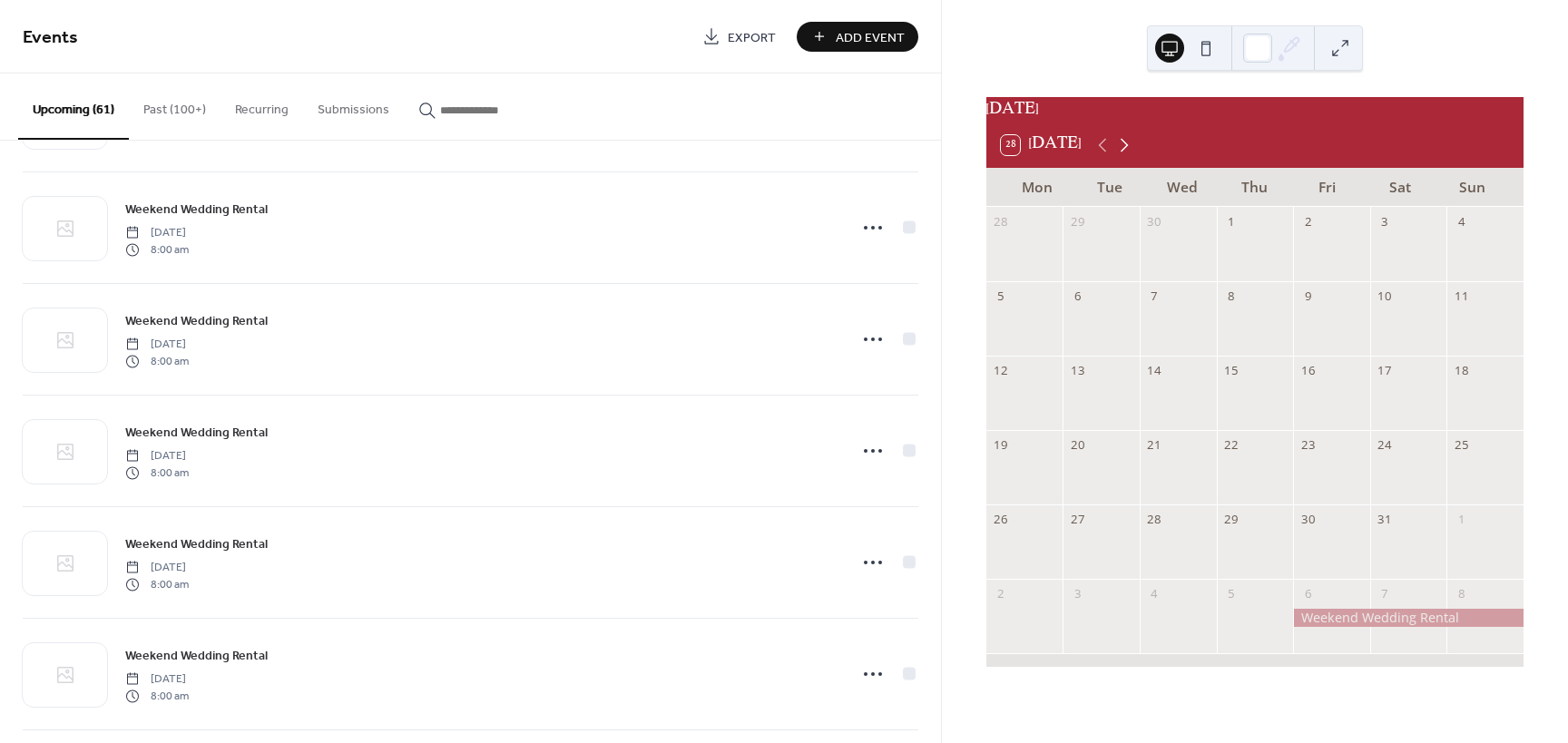 click 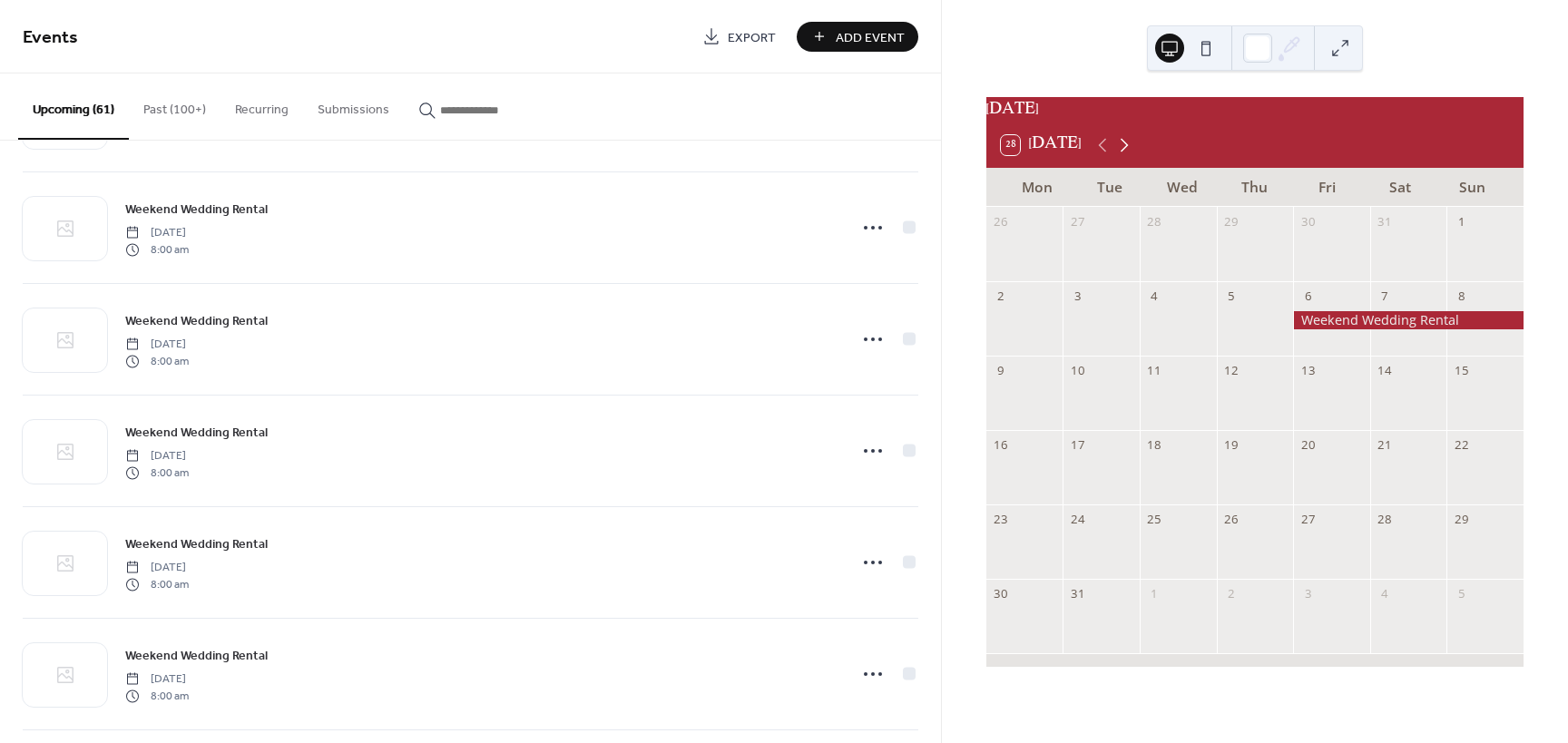 click 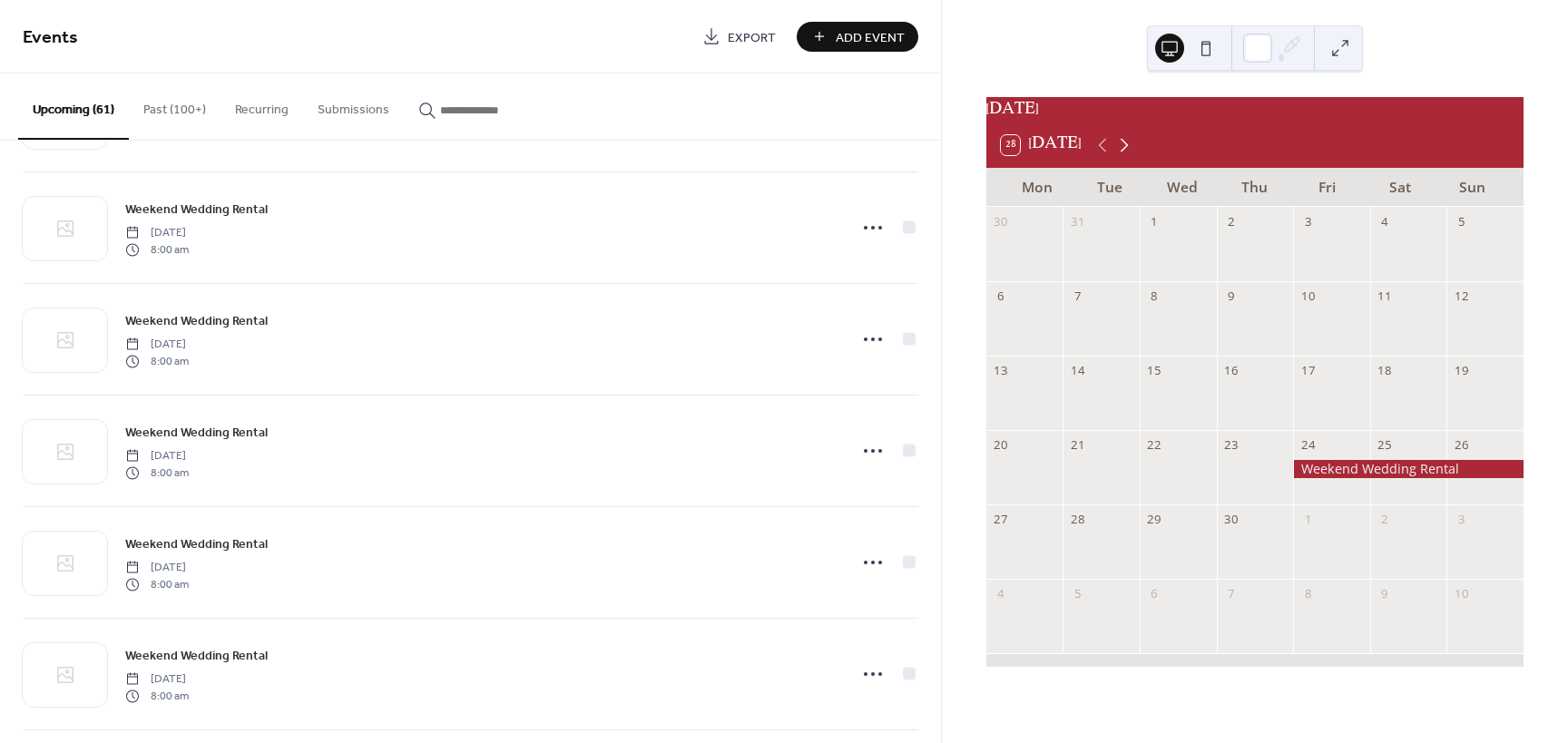 click 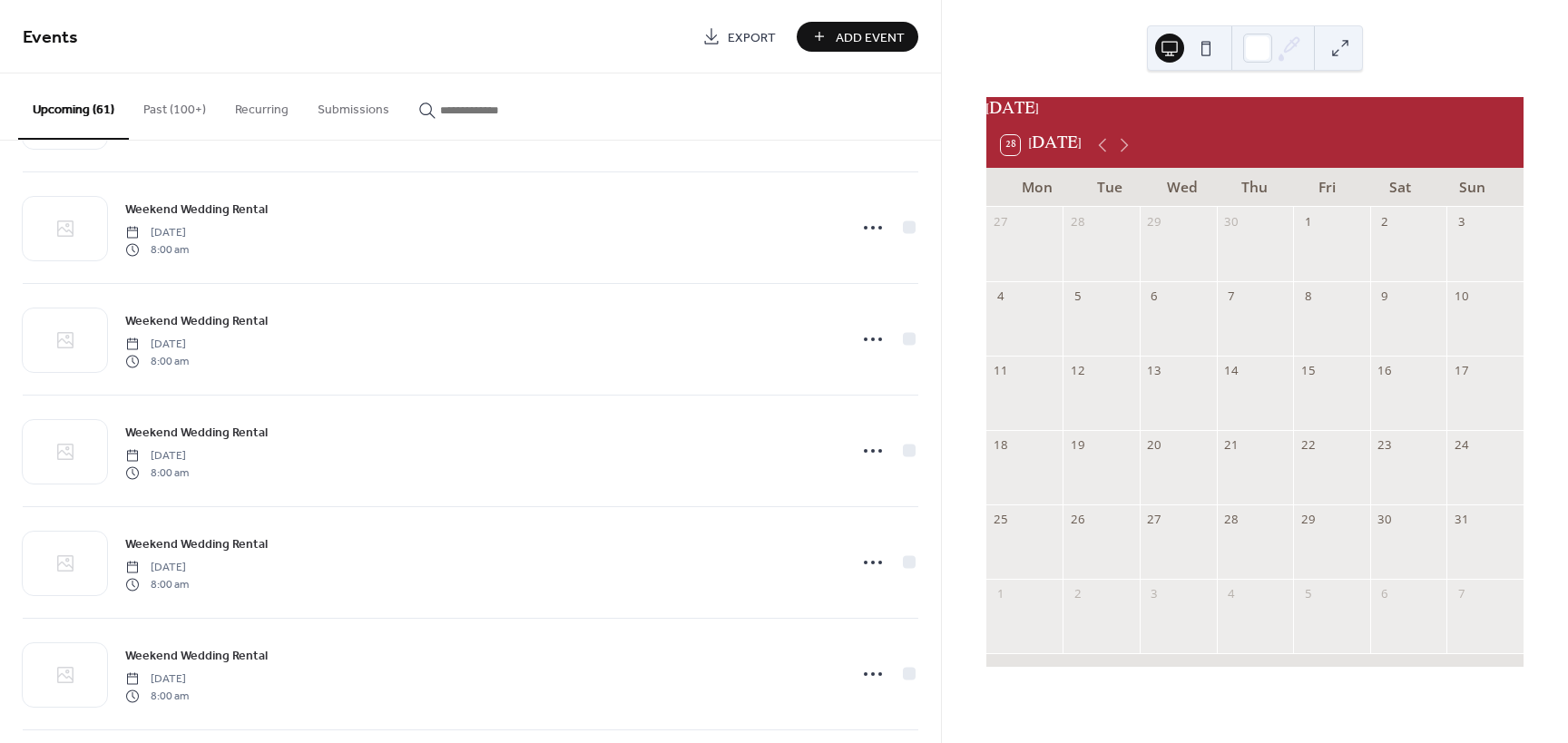 click on "Add Event" at bounding box center (870, 37) 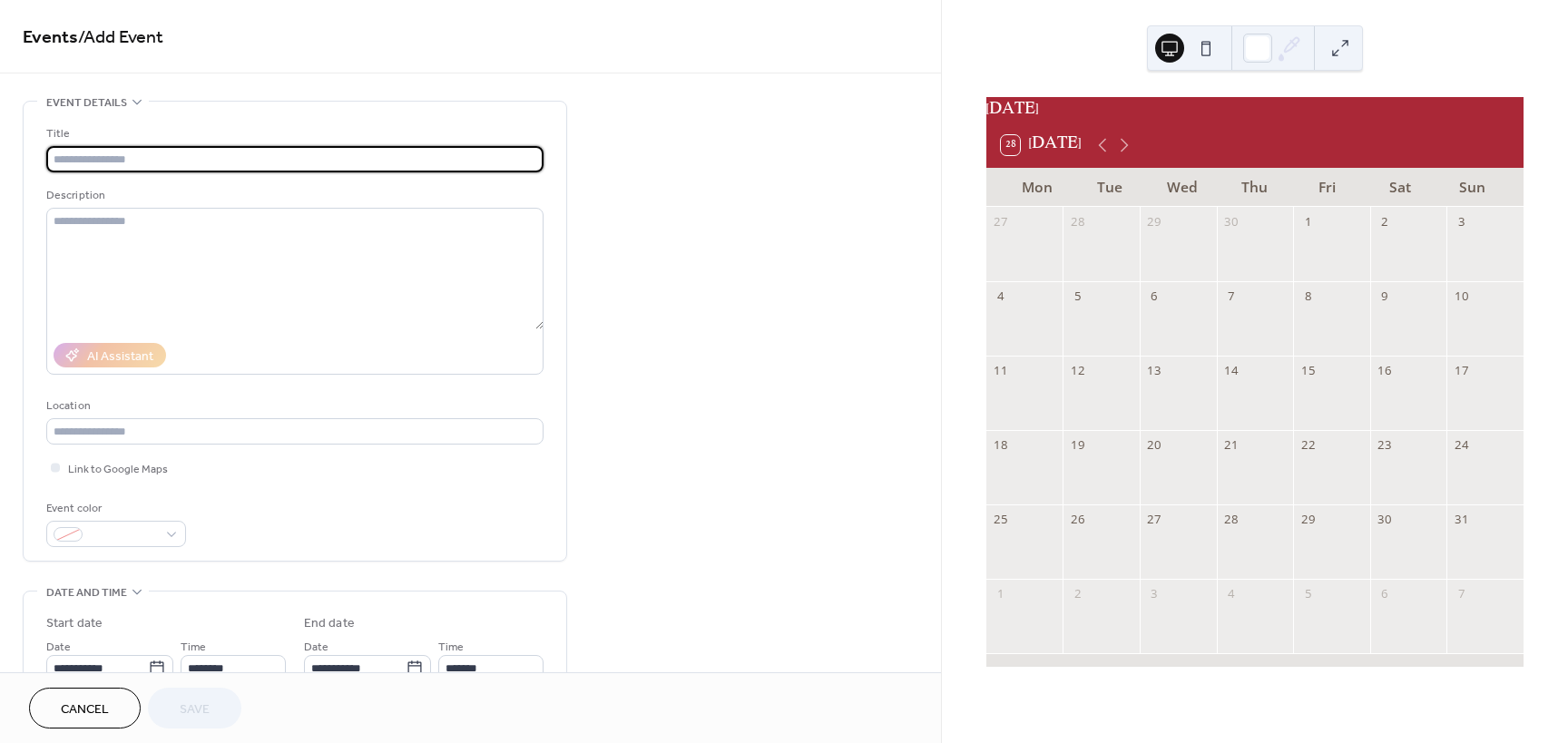 click at bounding box center (295, 159) 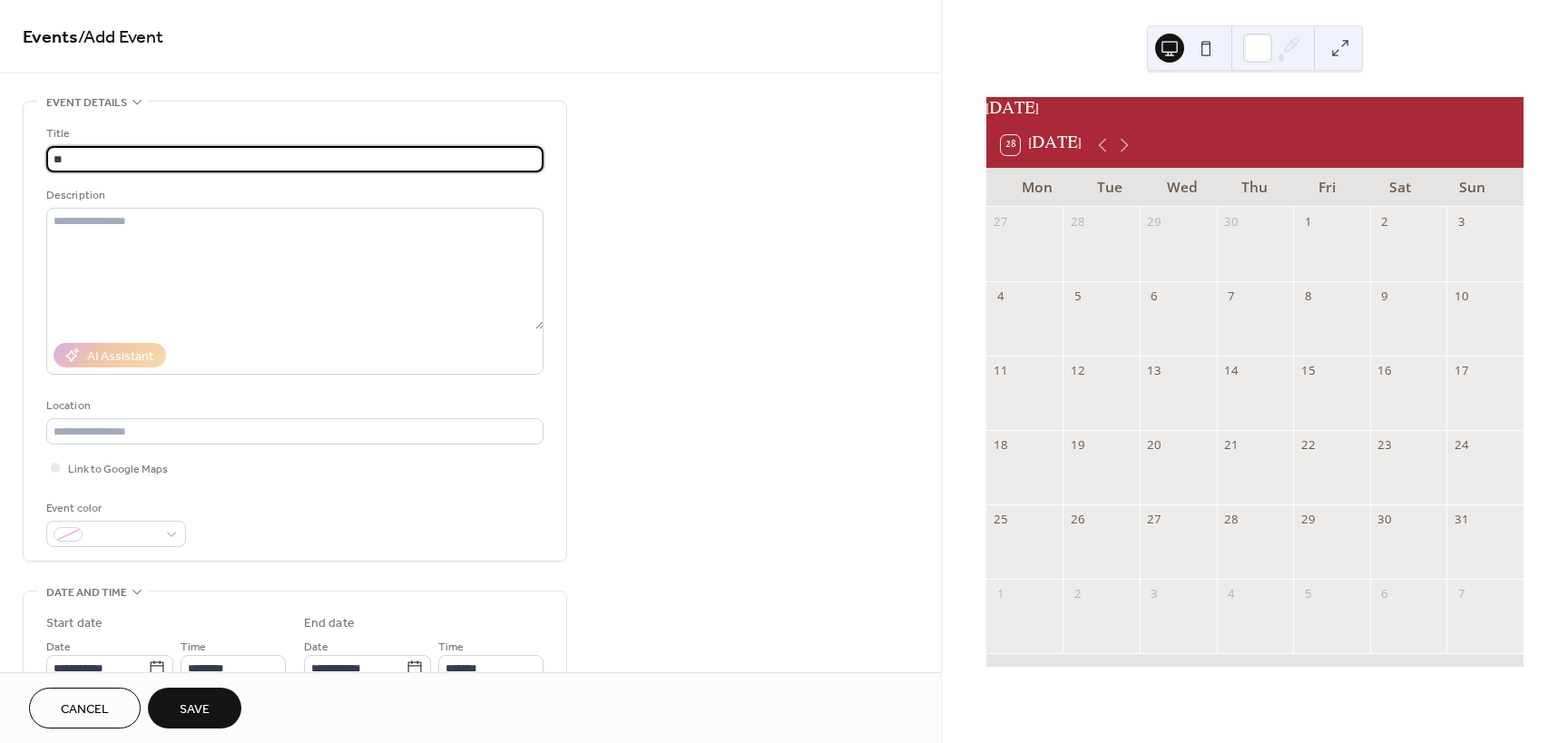 type on "*" 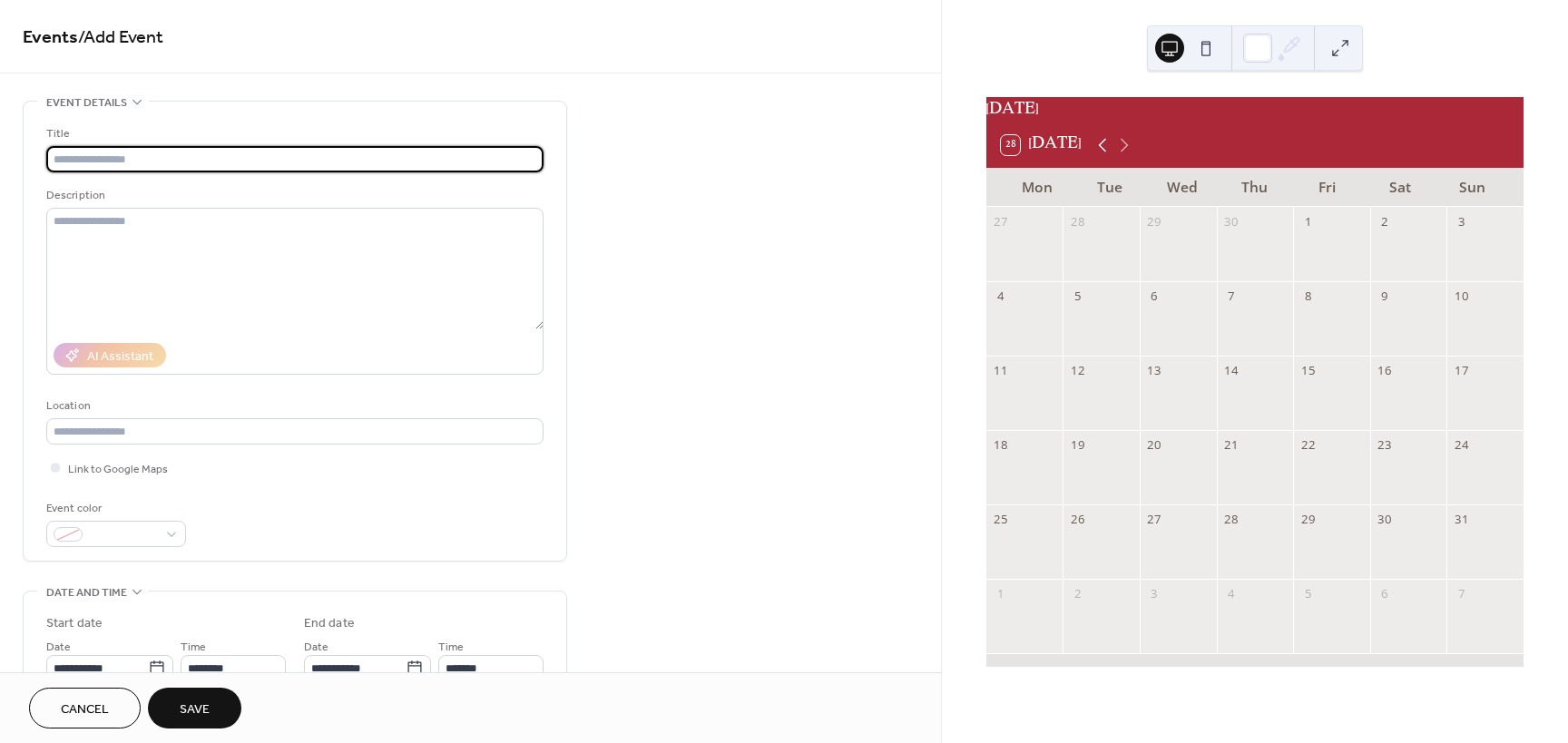 click 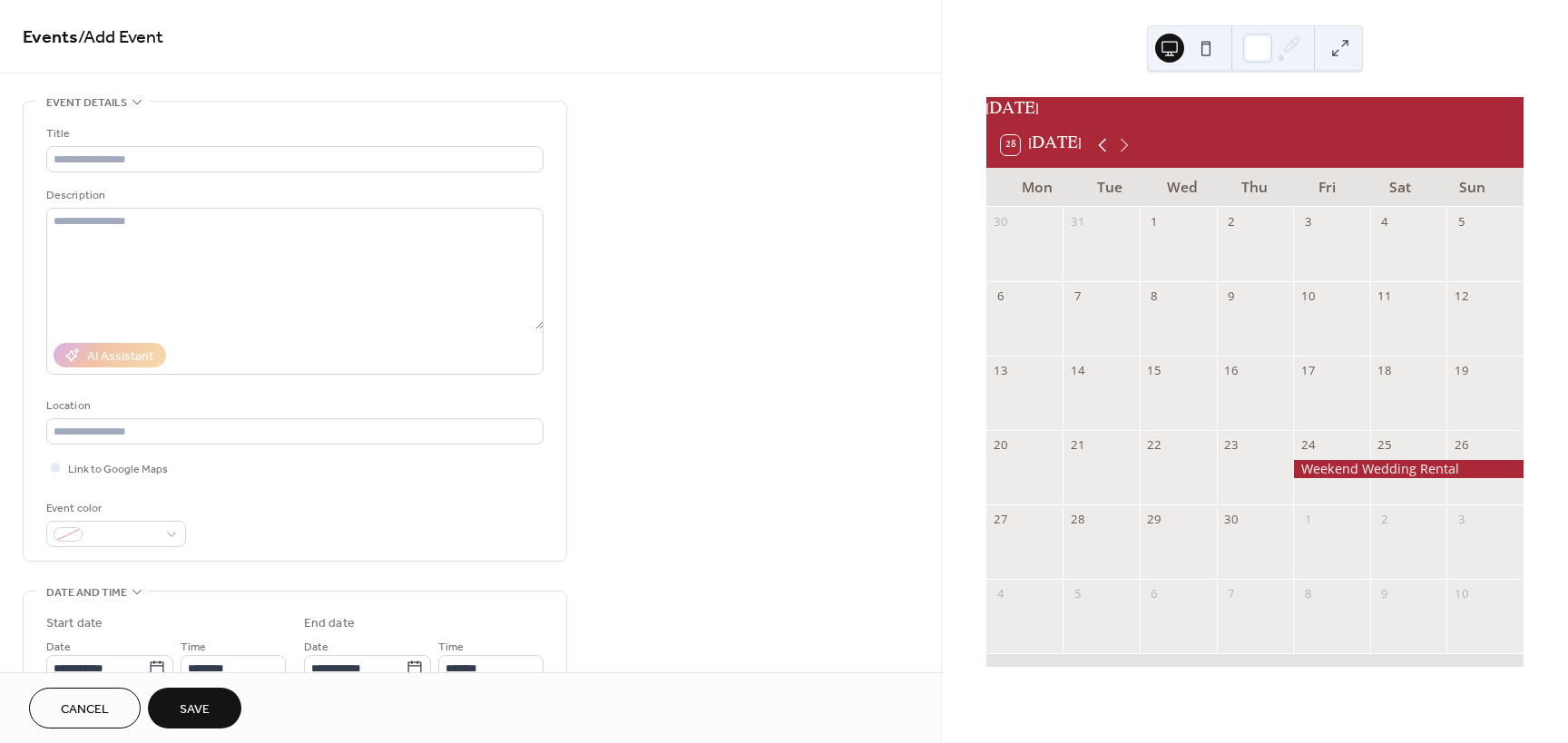 click 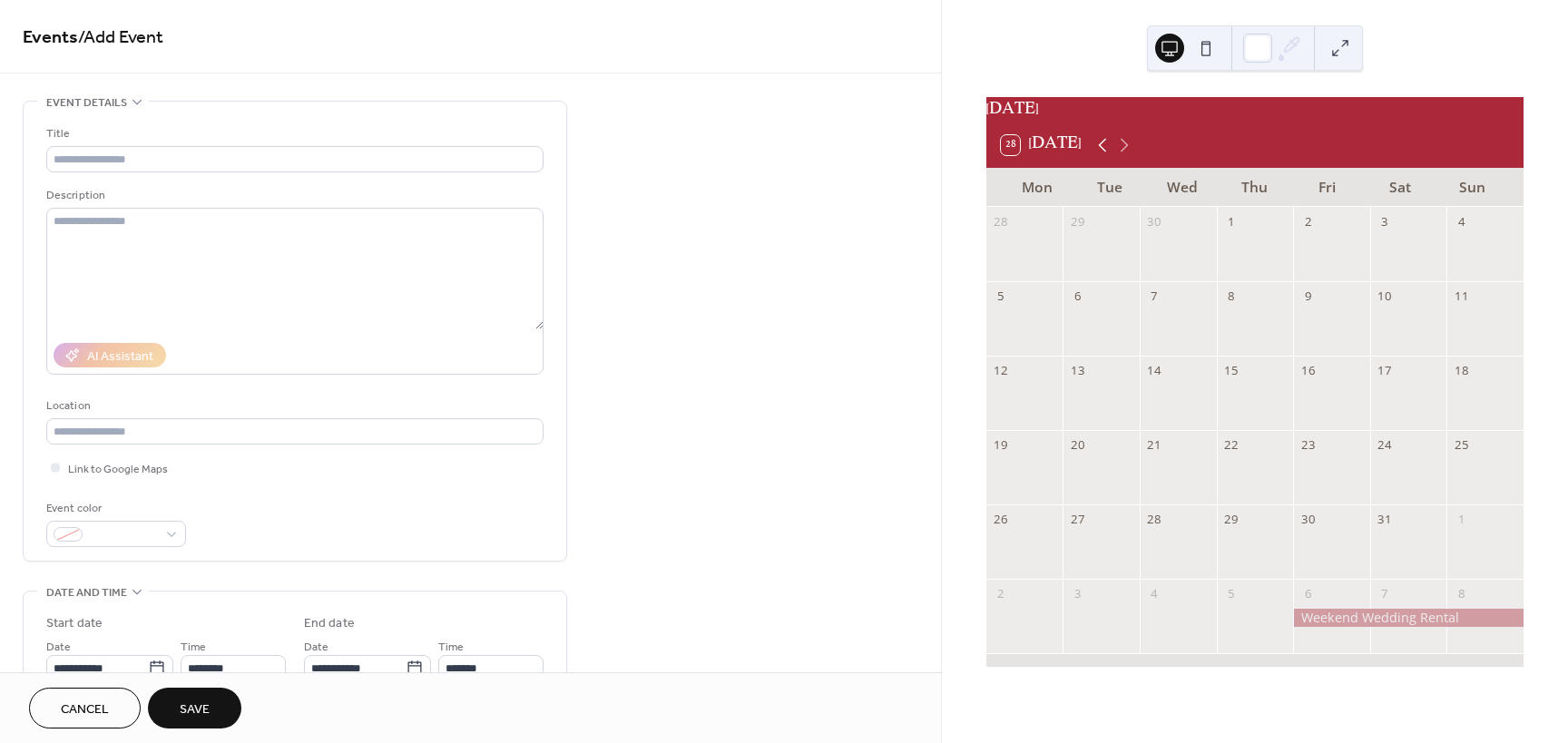 click 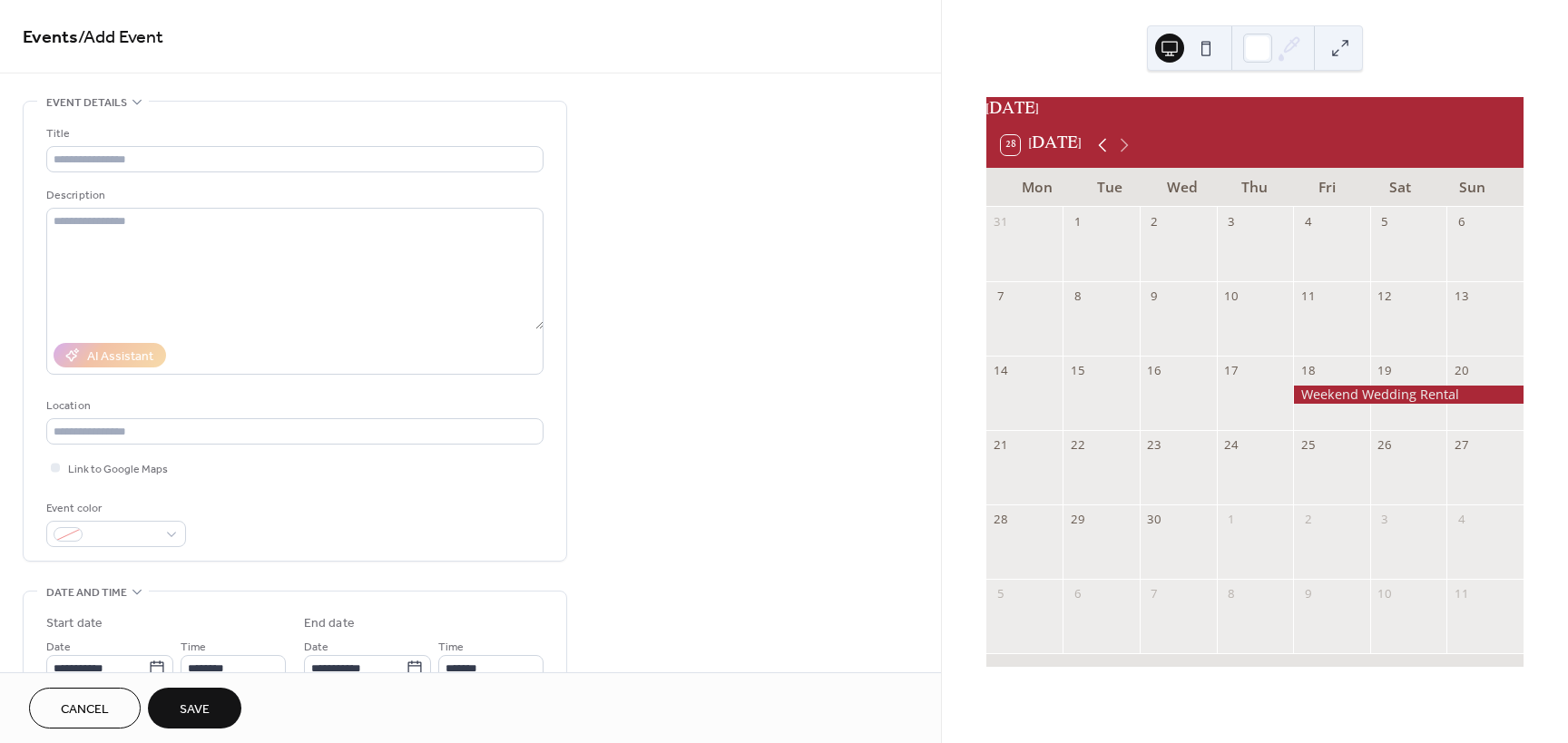 click 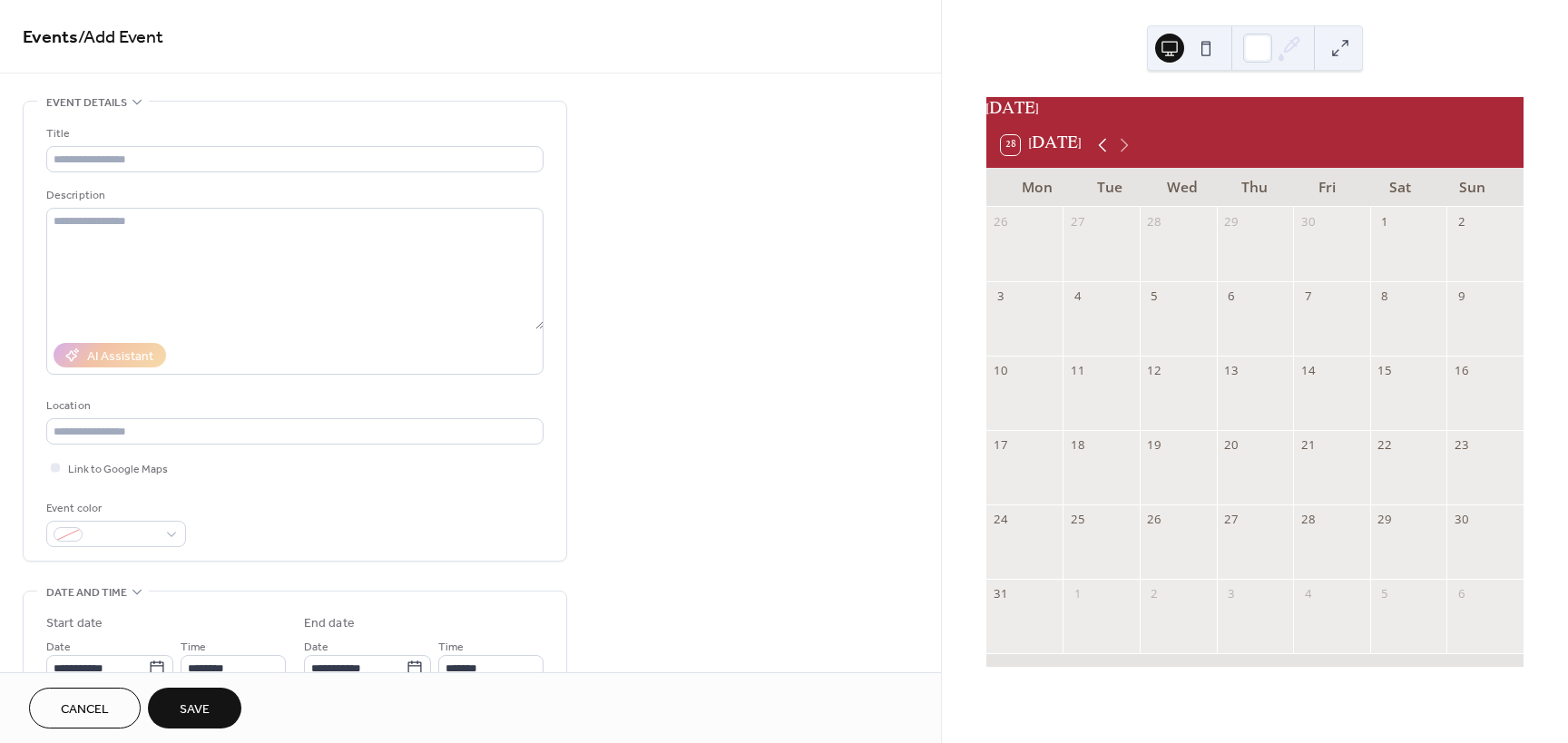 click 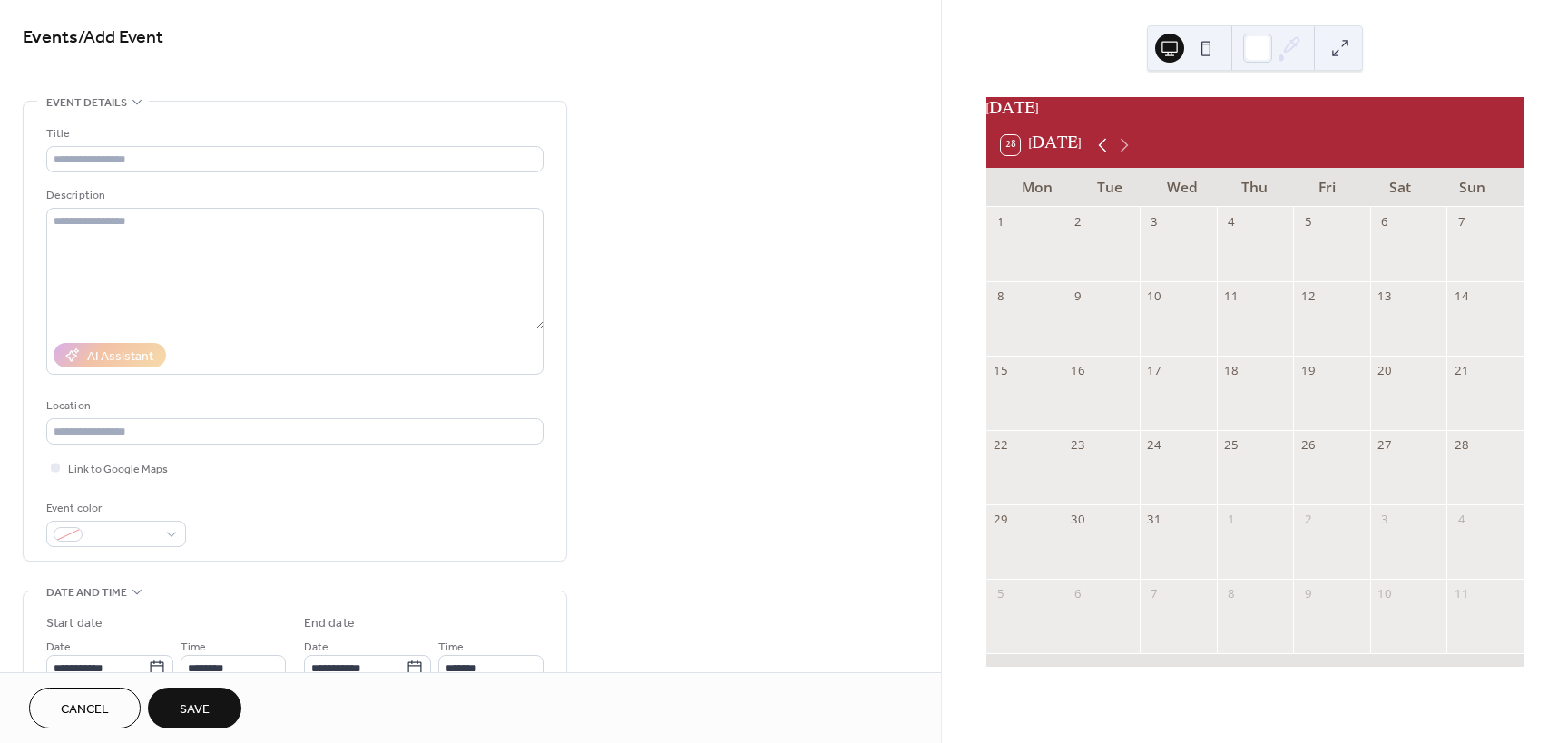 click 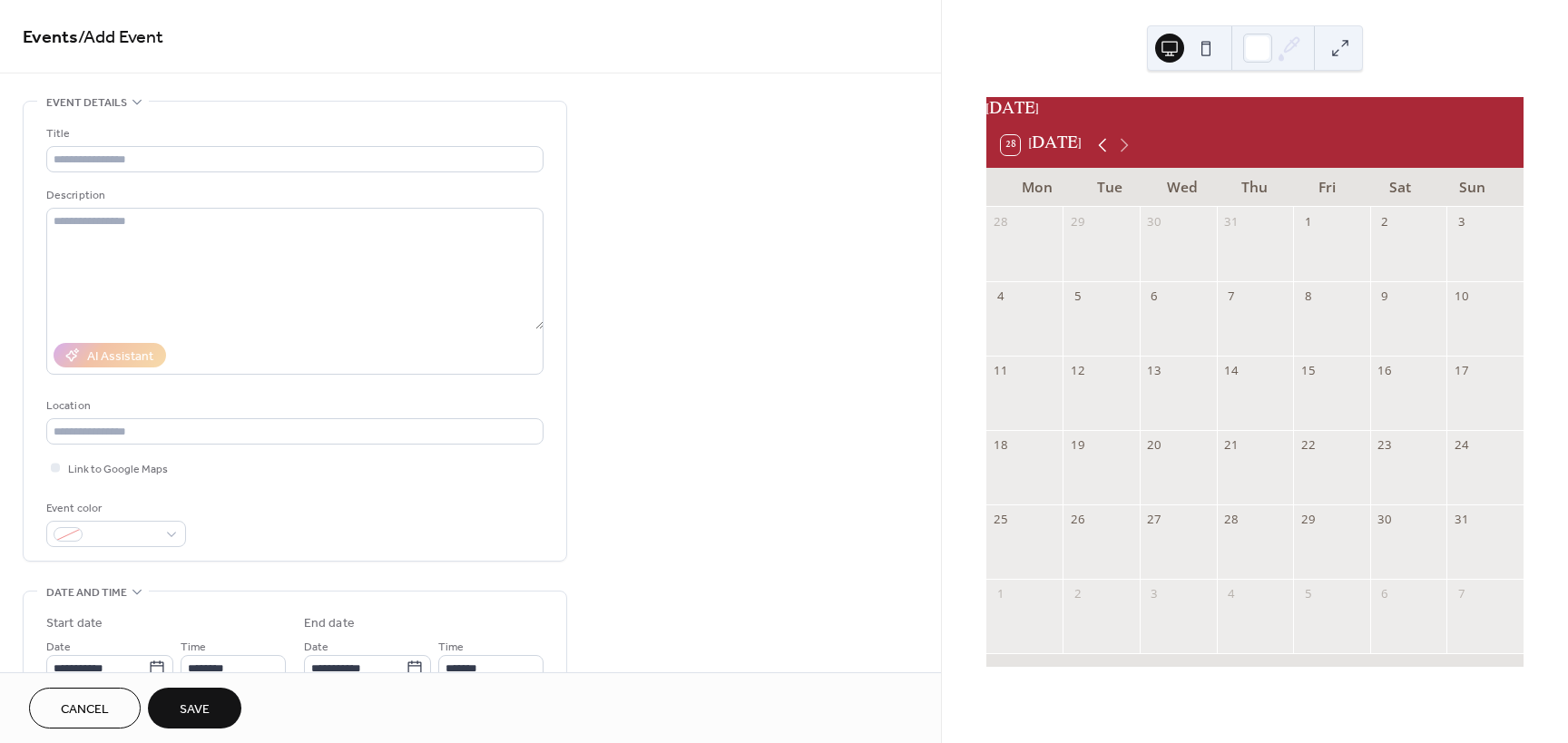 click 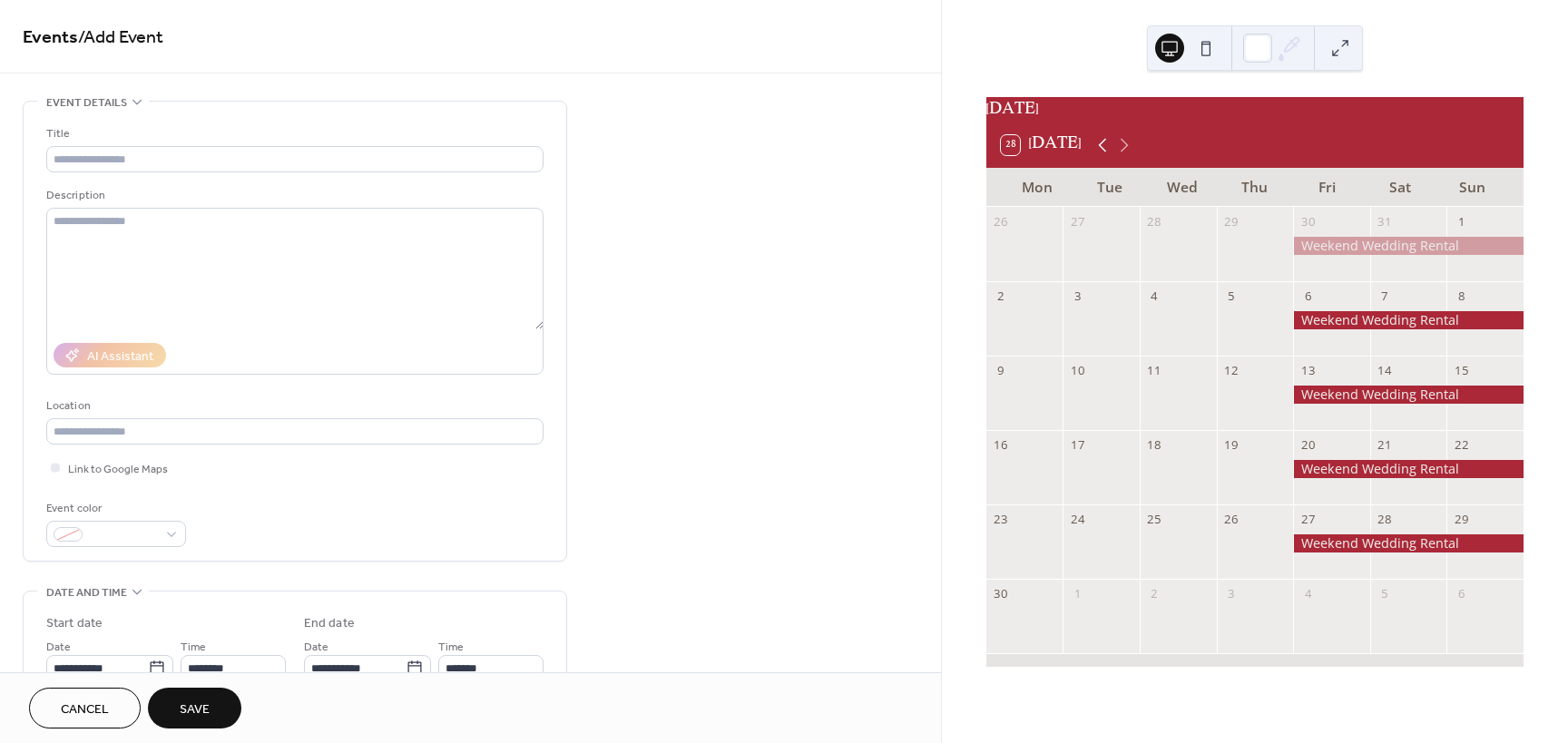 click 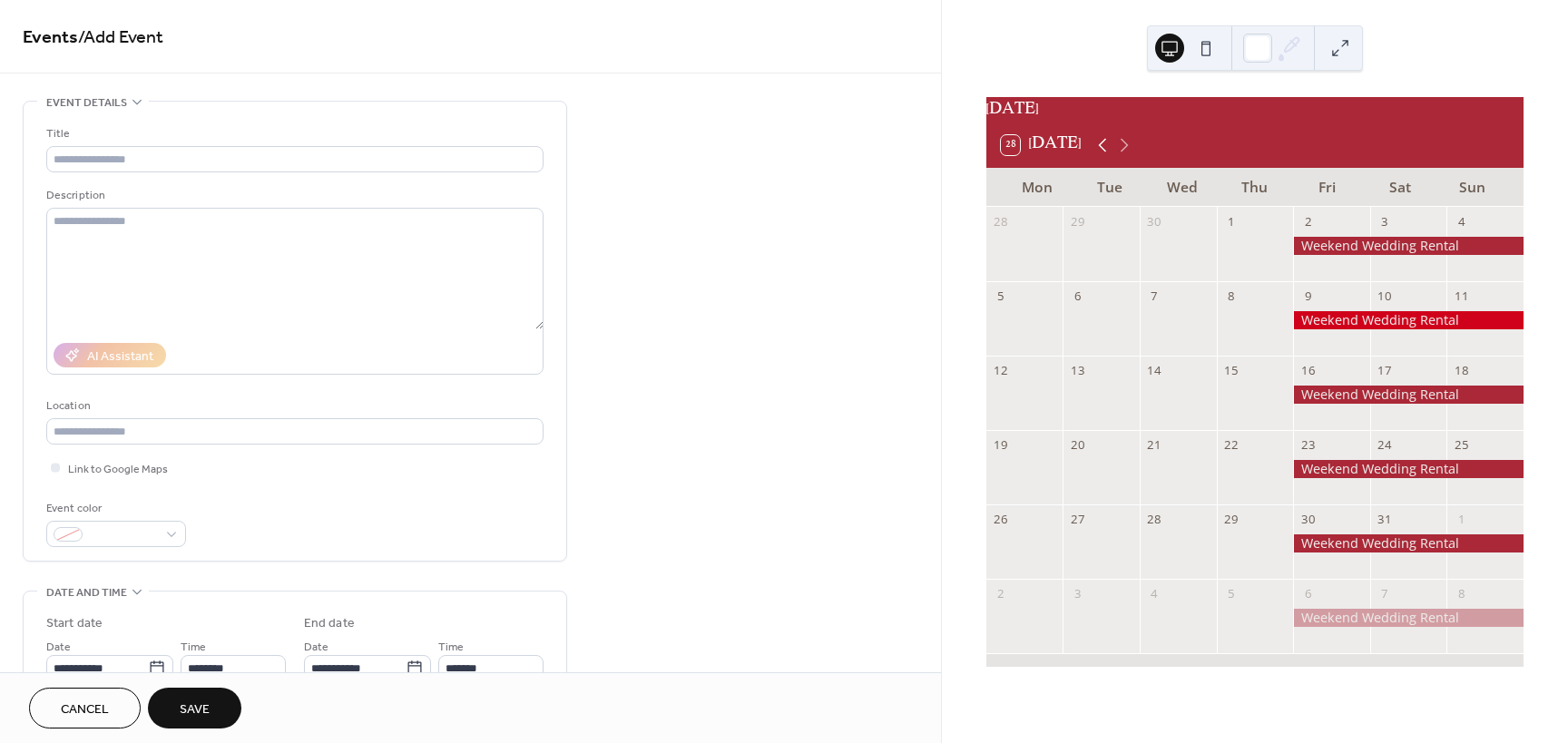 click 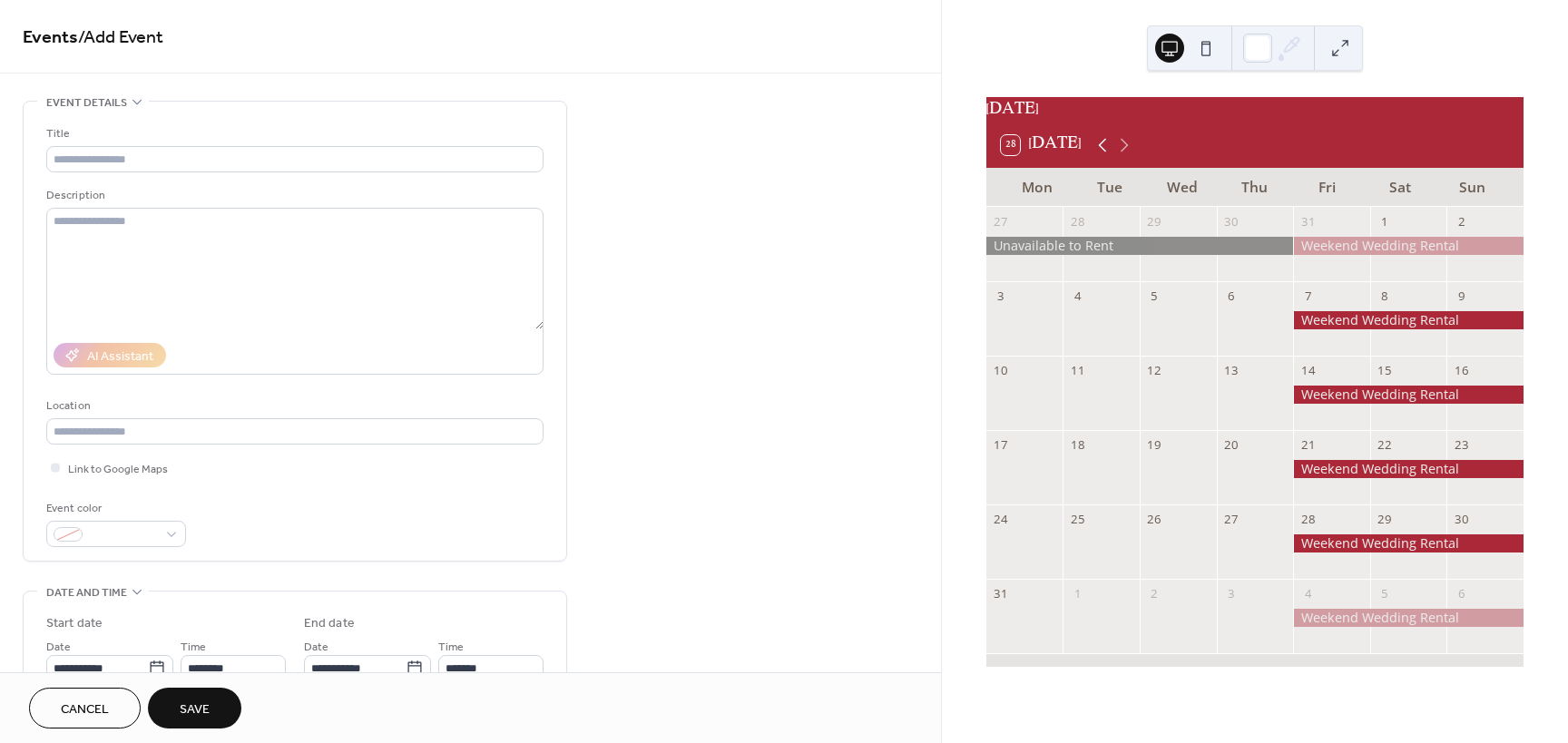click 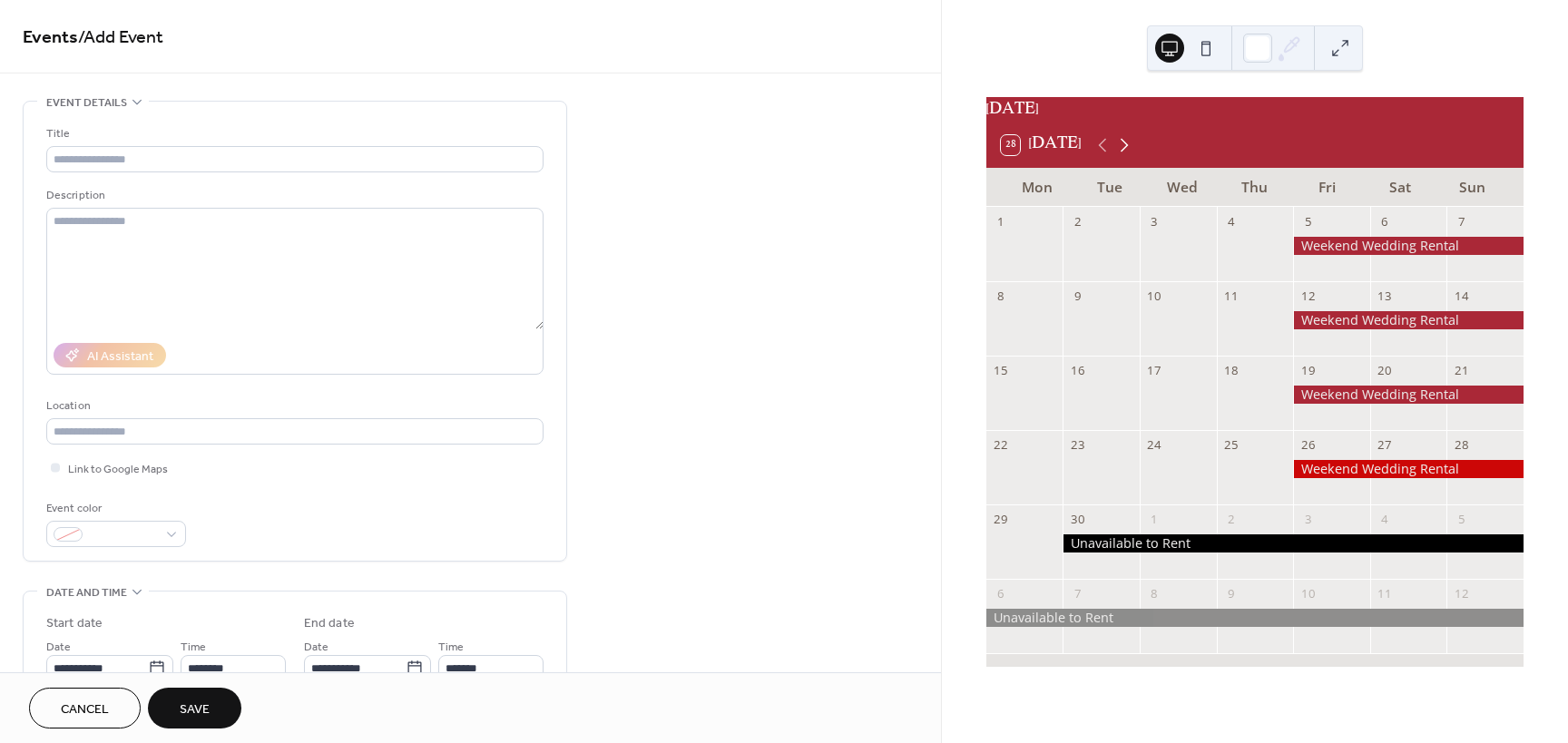 click 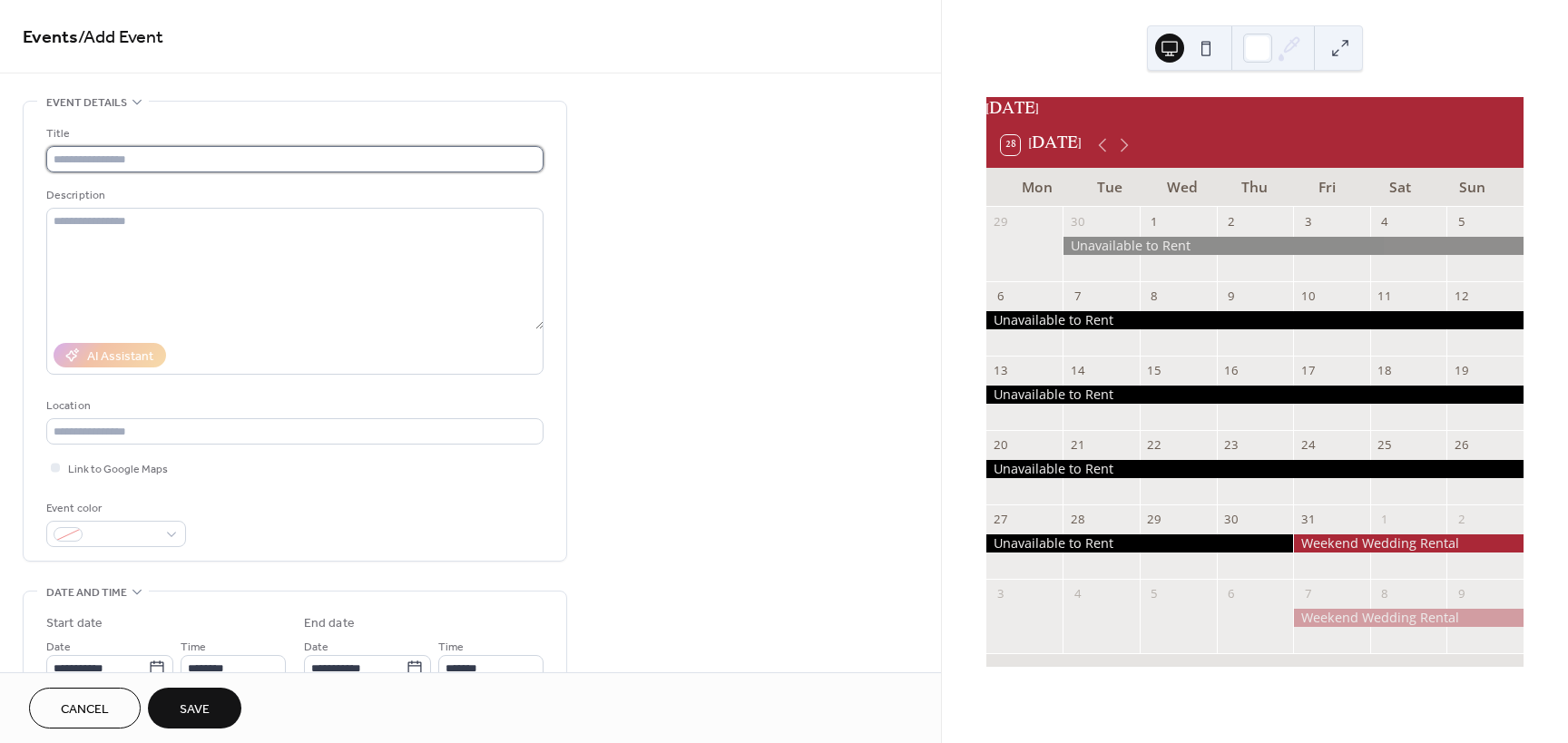 click at bounding box center [295, 159] 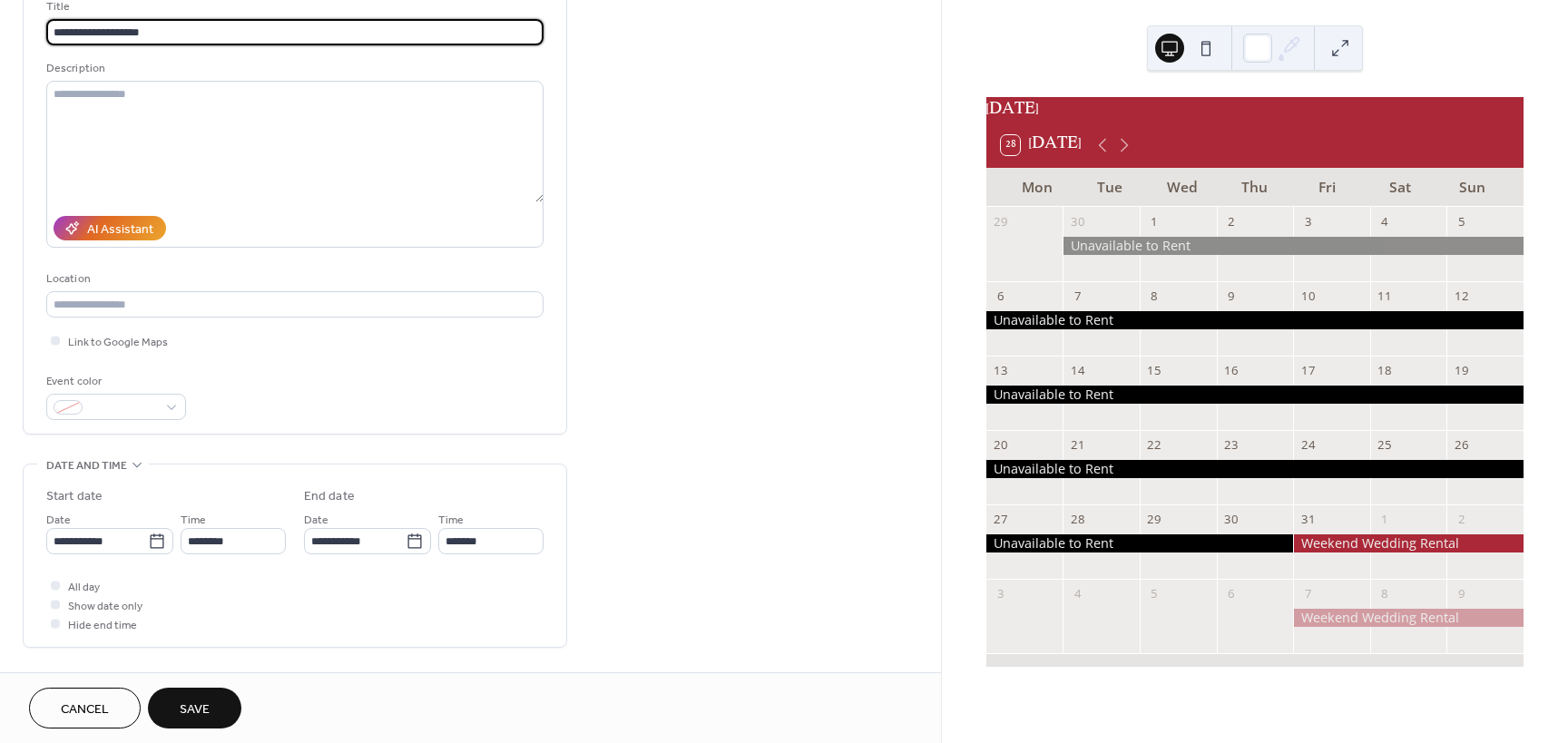 scroll, scrollTop: 181, scrollLeft: 0, axis: vertical 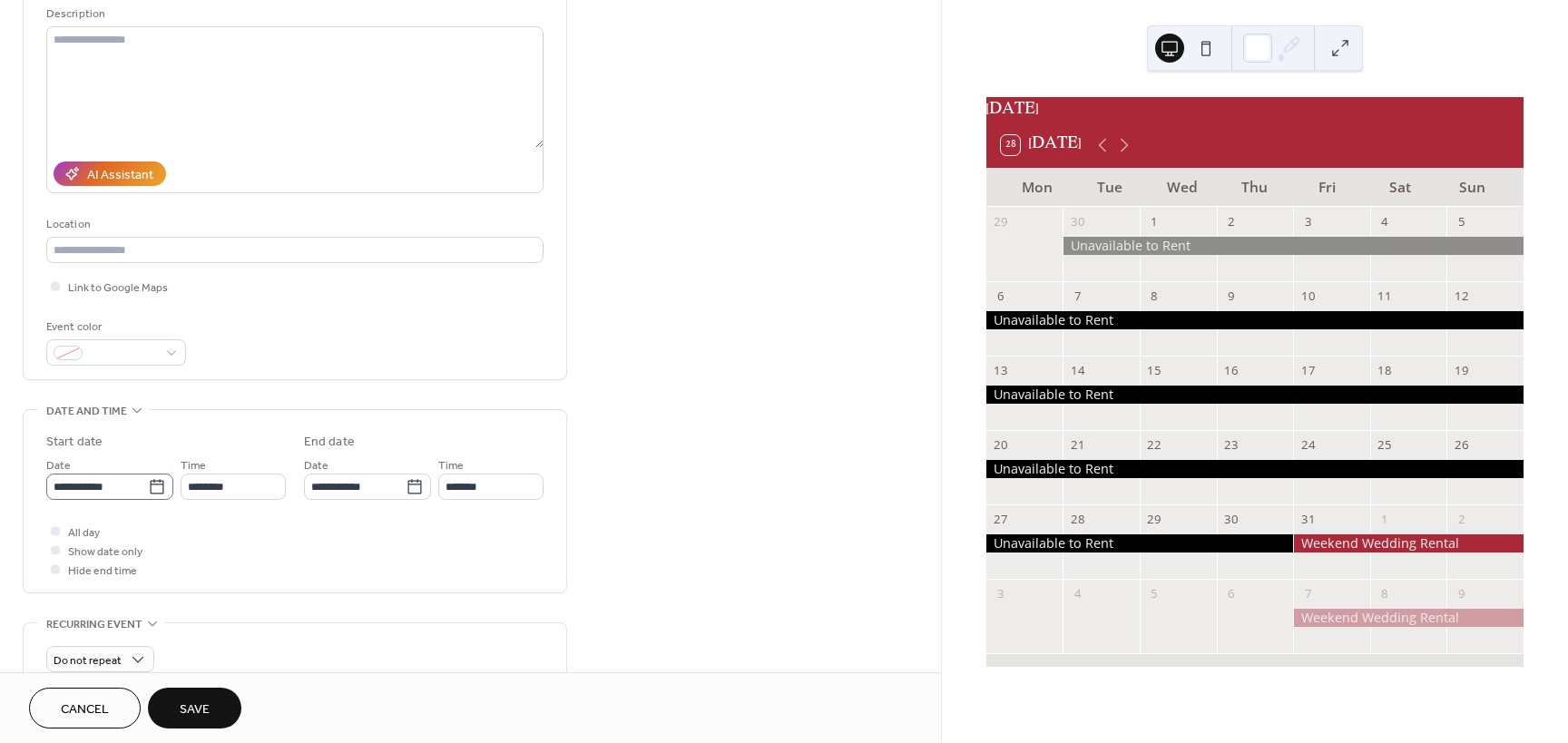 type on "**********" 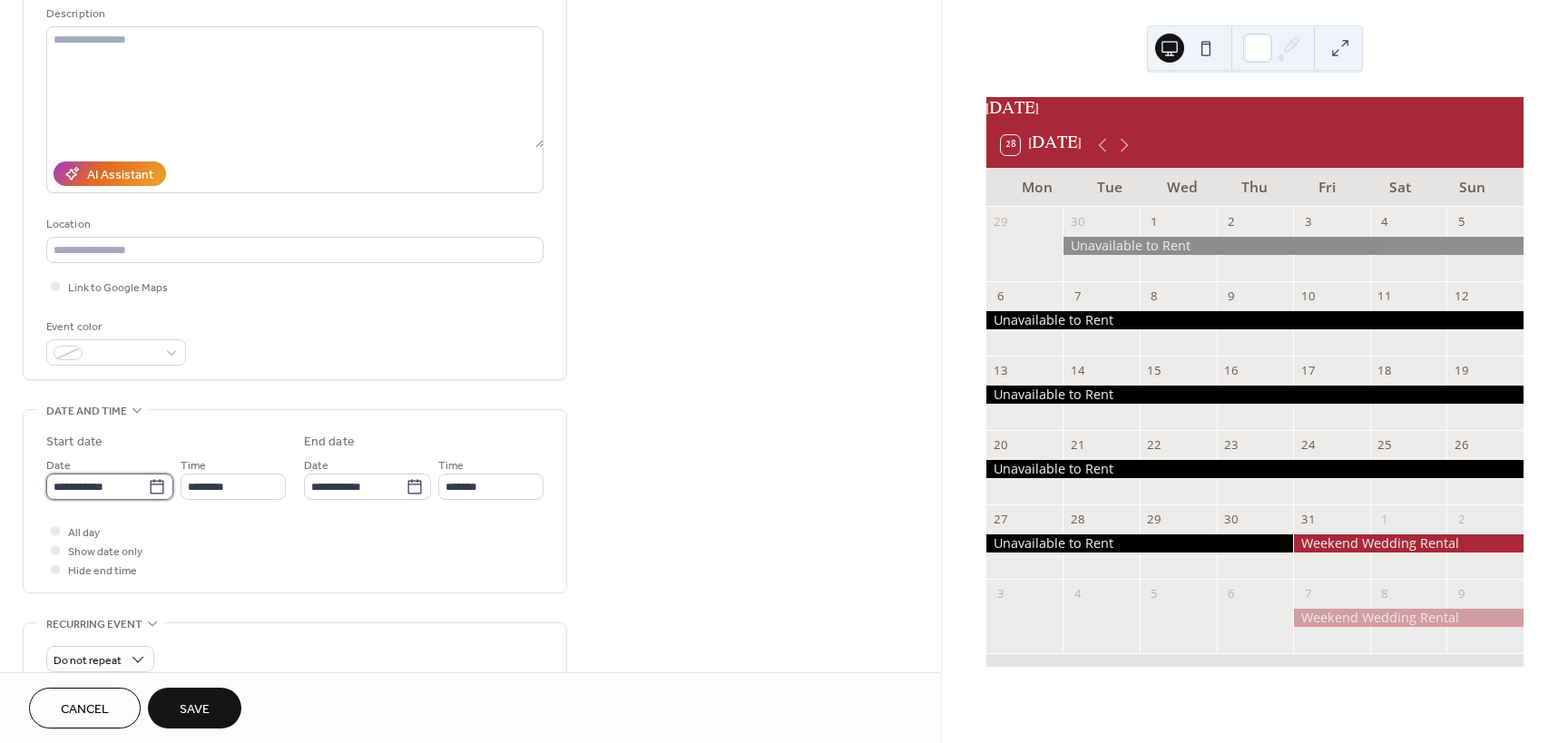 click on "**********" at bounding box center (97, 486) 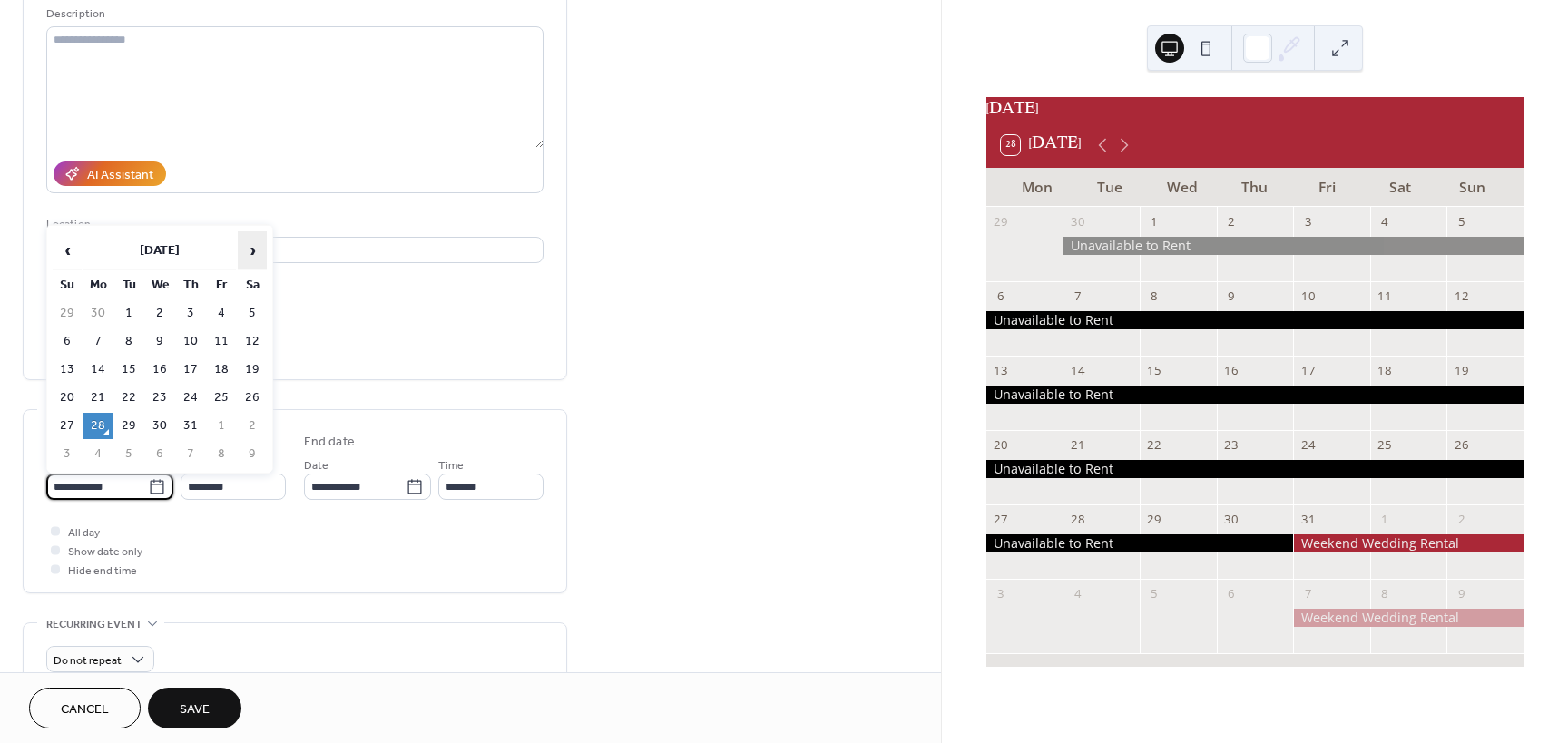 click on "›" at bounding box center [252, 250] 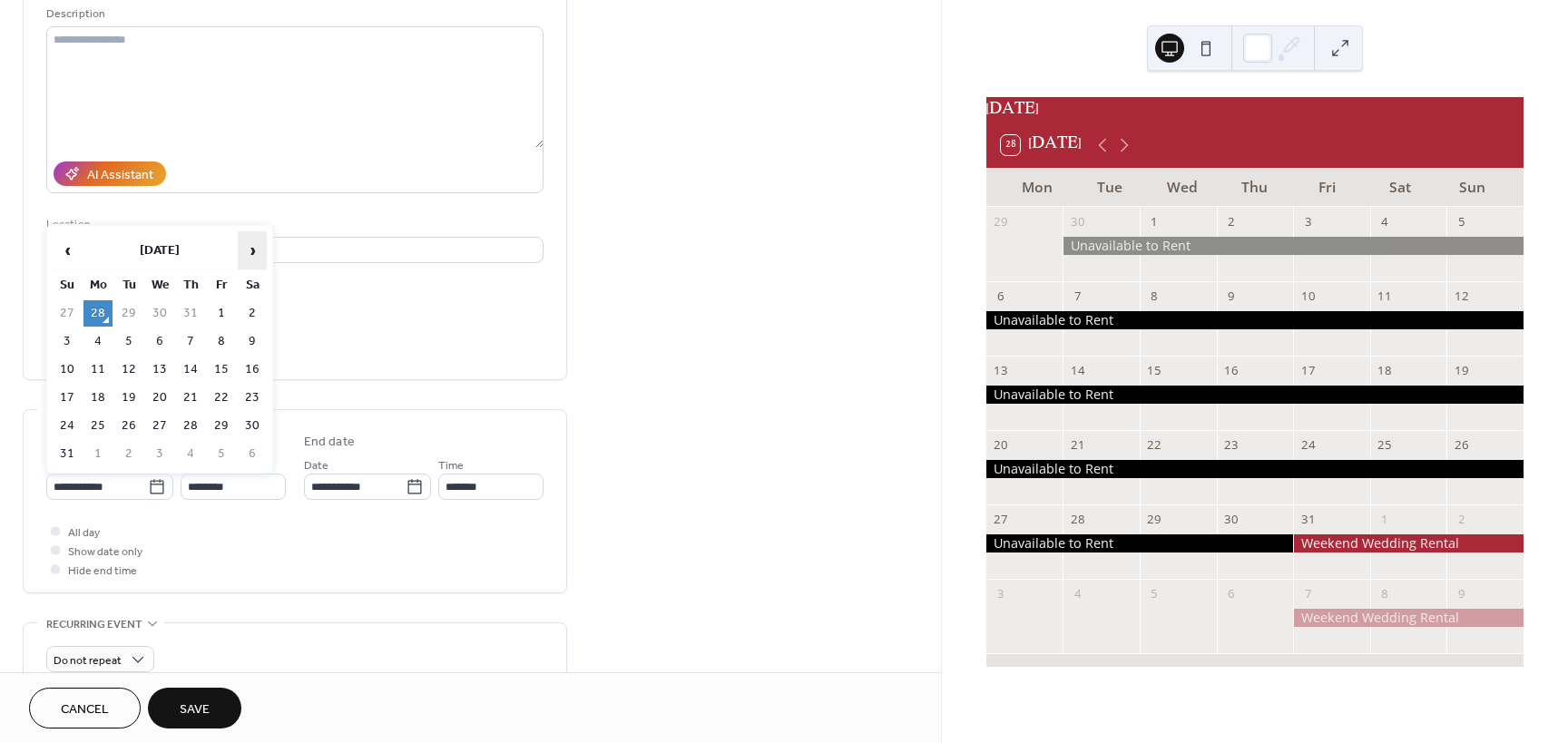 click on "›" at bounding box center (252, 250) 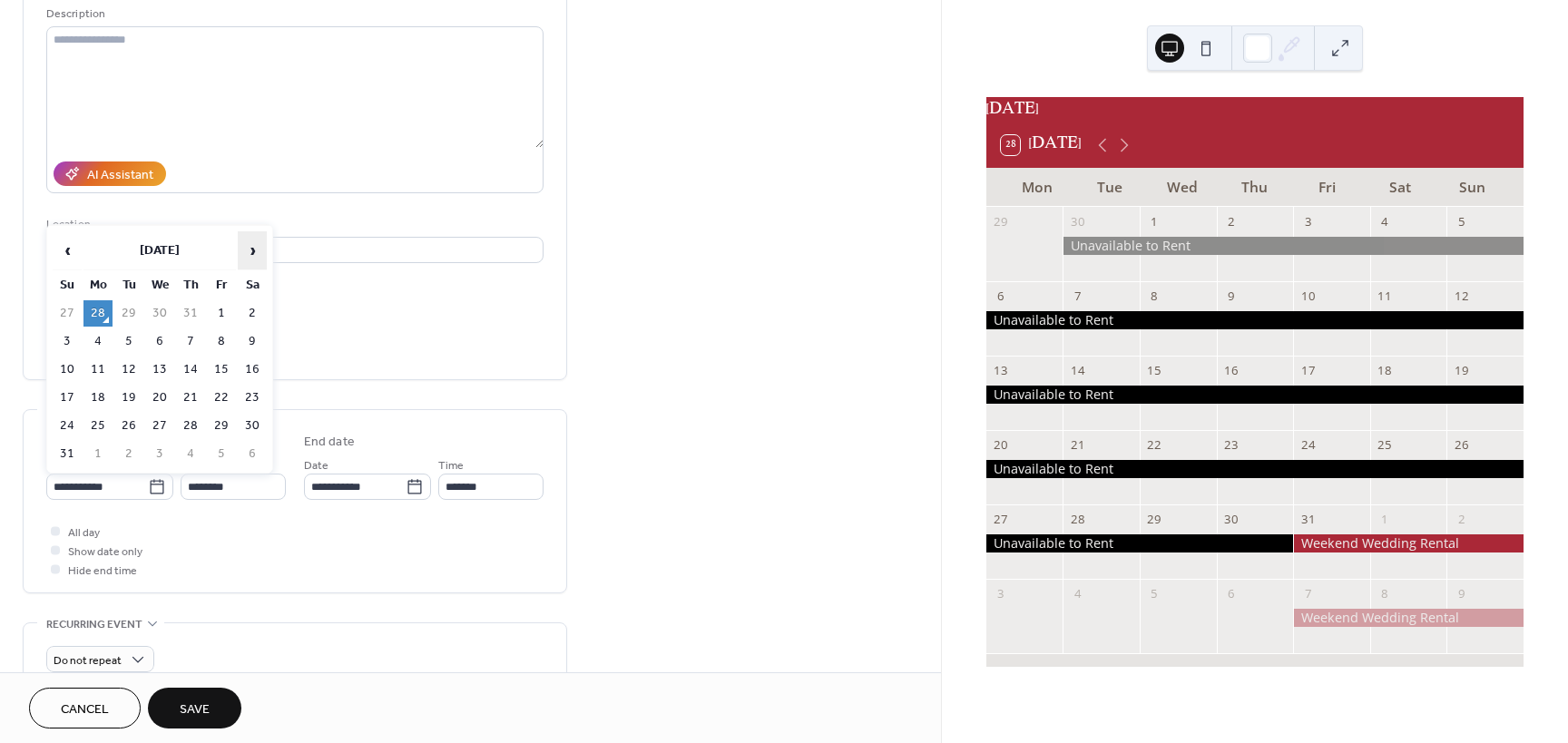 click on "›" at bounding box center [252, 250] 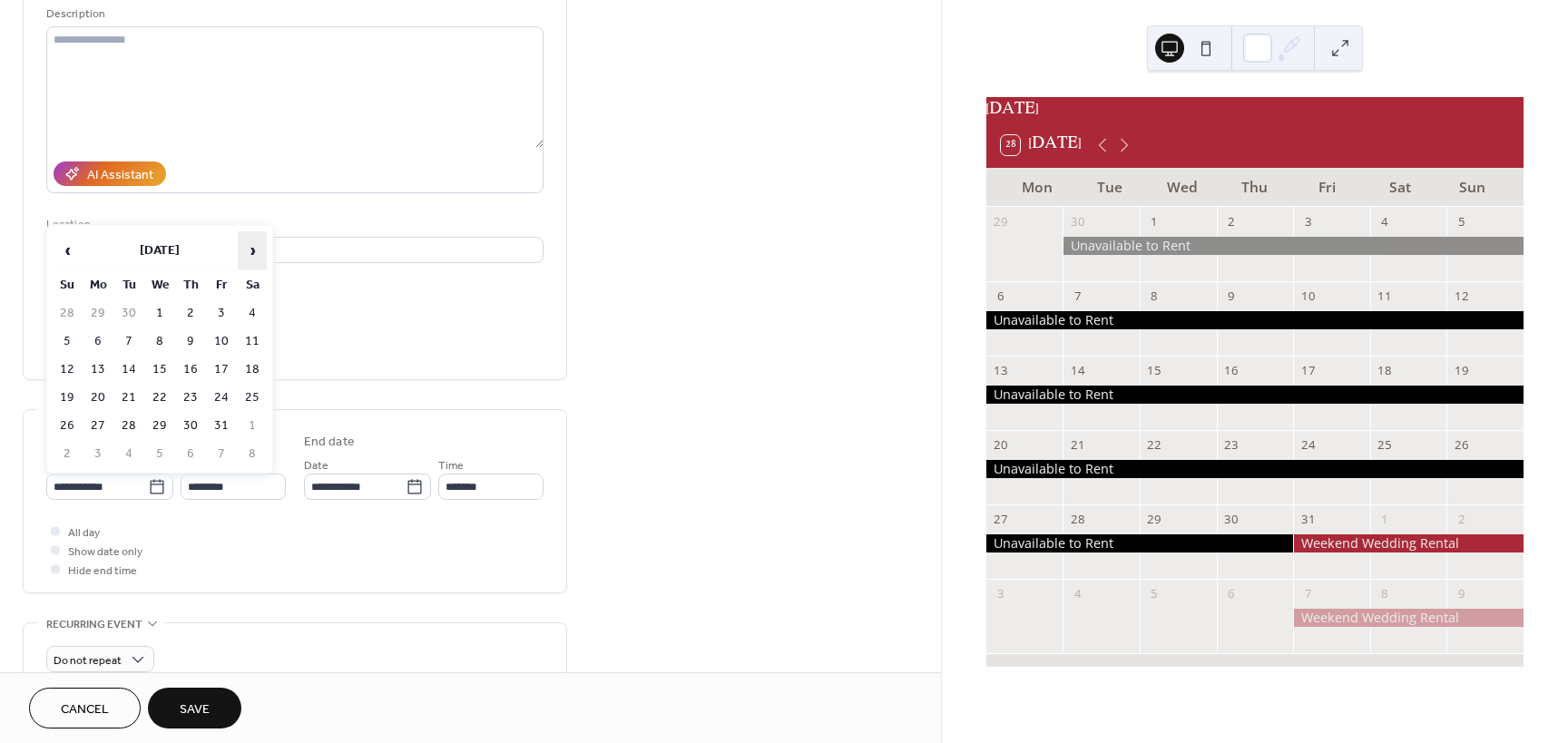 click on "›" at bounding box center [252, 250] 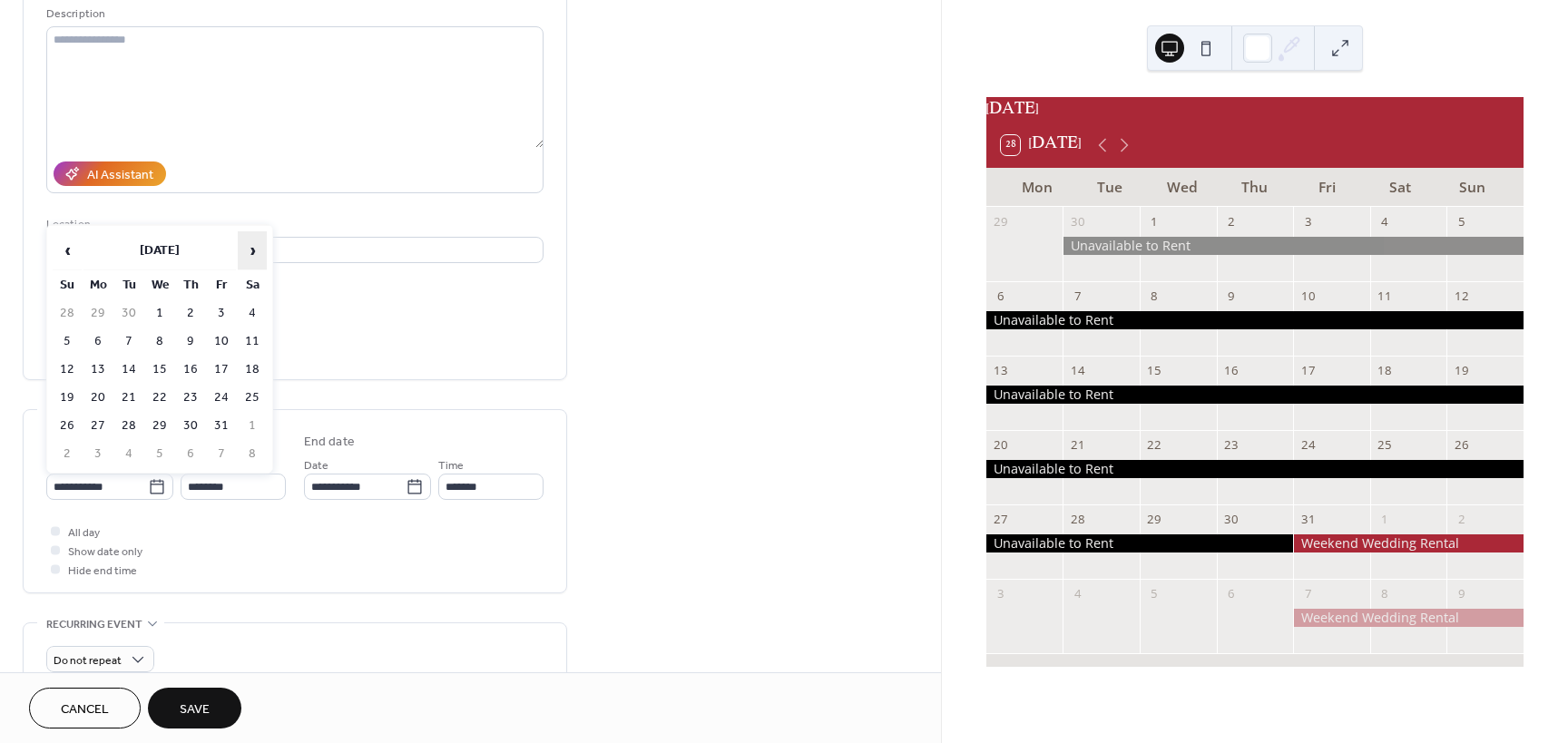 click on "›" at bounding box center (252, 250) 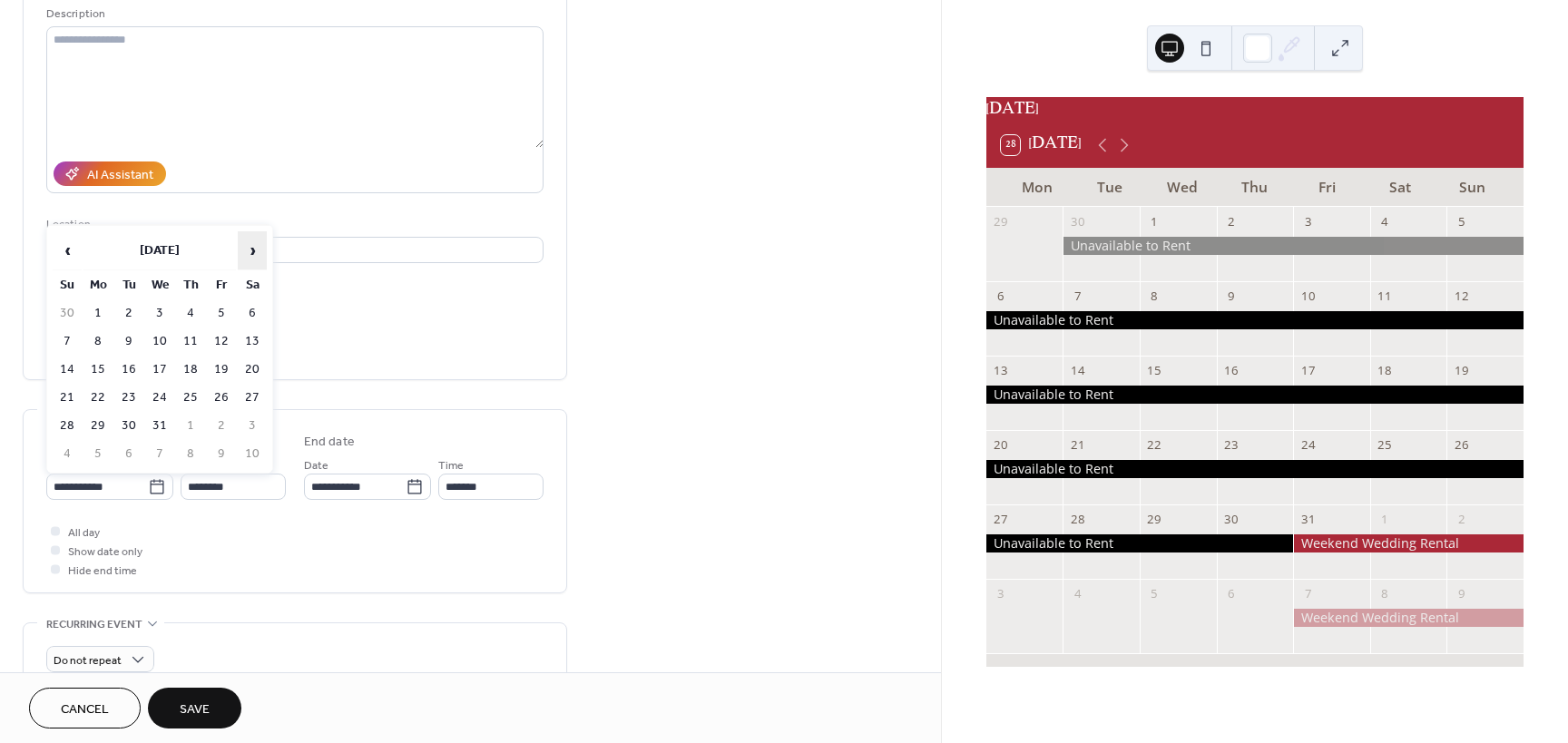 click on "›" at bounding box center (252, 250) 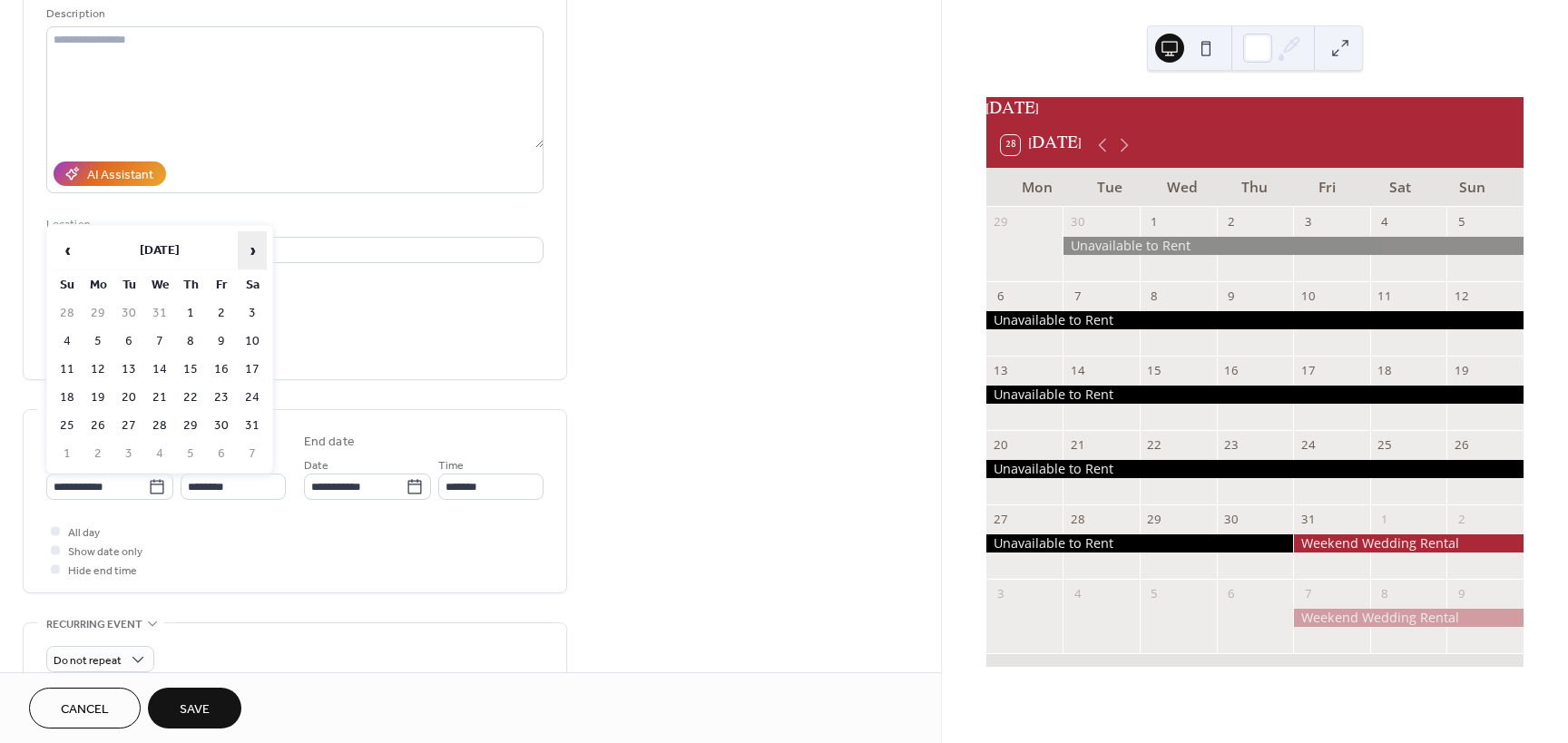 click on "›" at bounding box center (252, 250) 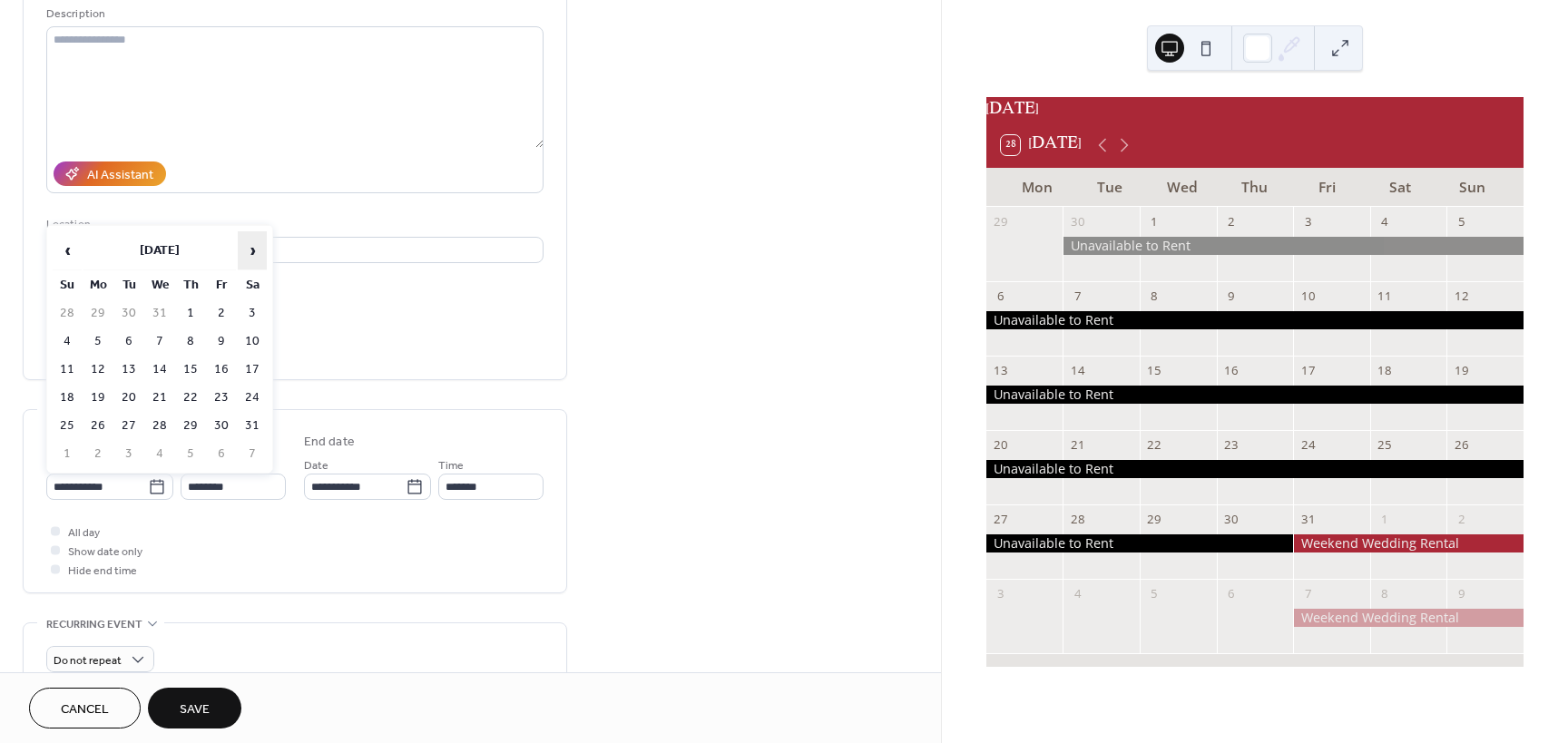 click on "›" at bounding box center (252, 250) 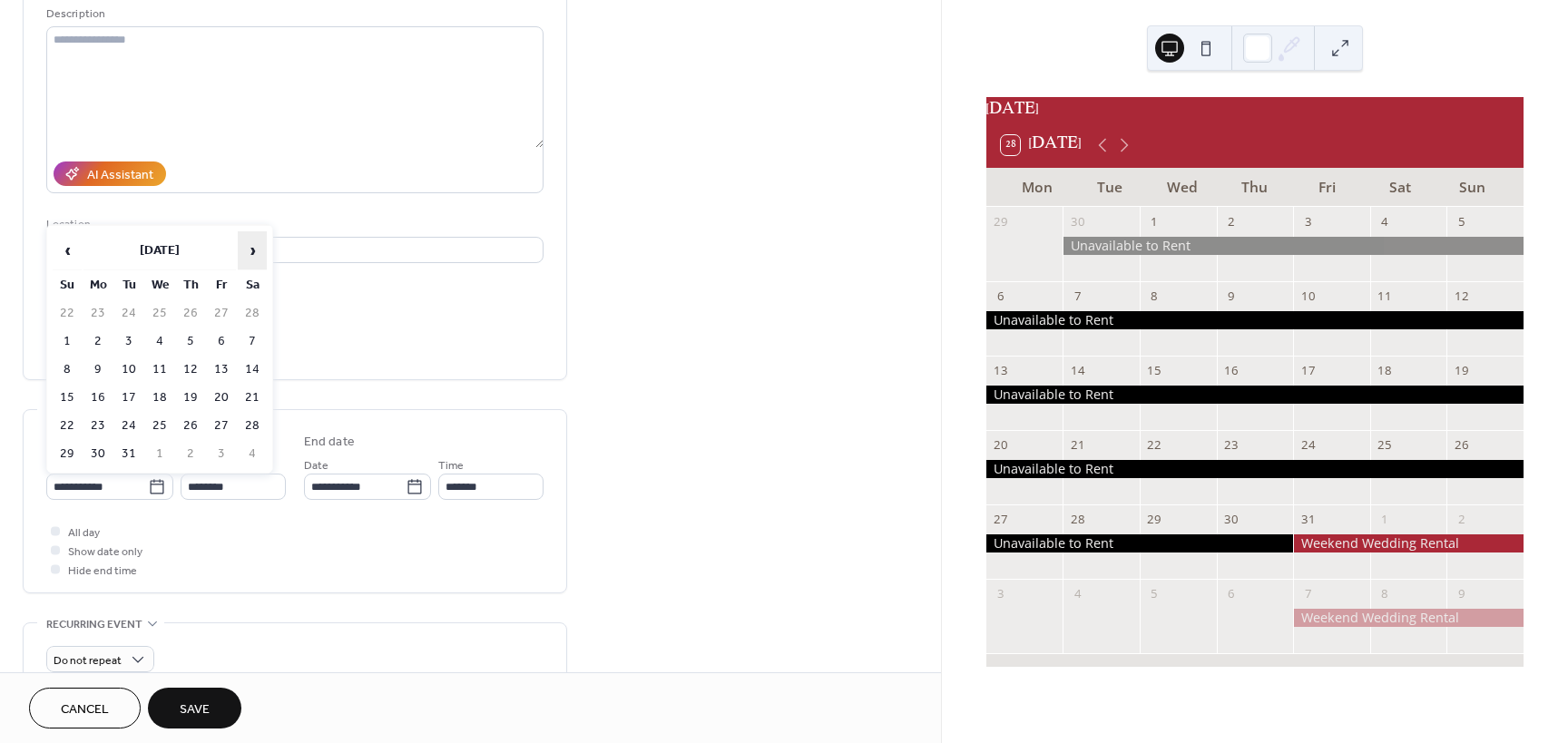 click on "›" at bounding box center (252, 250) 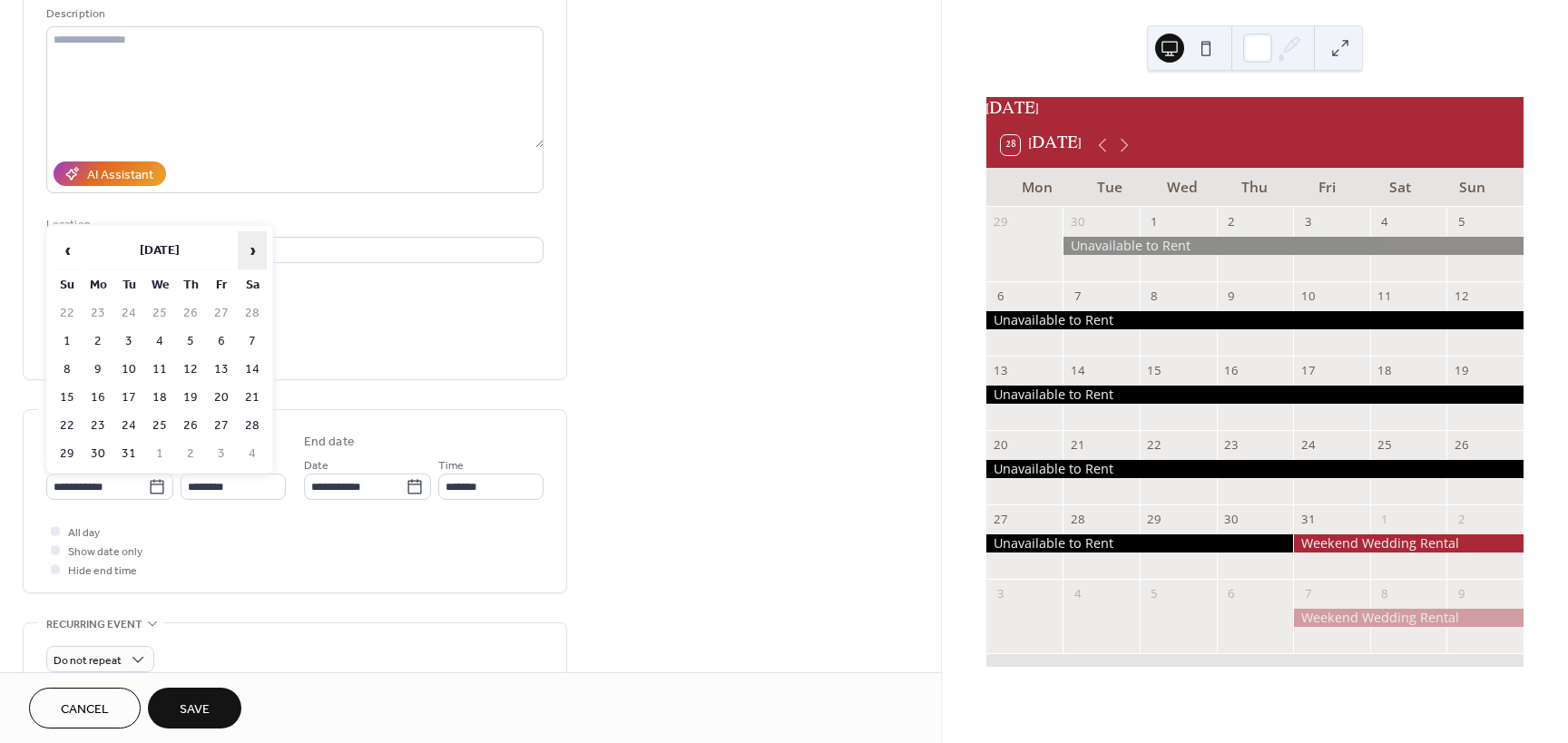 click on "›" at bounding box center [252, 250] 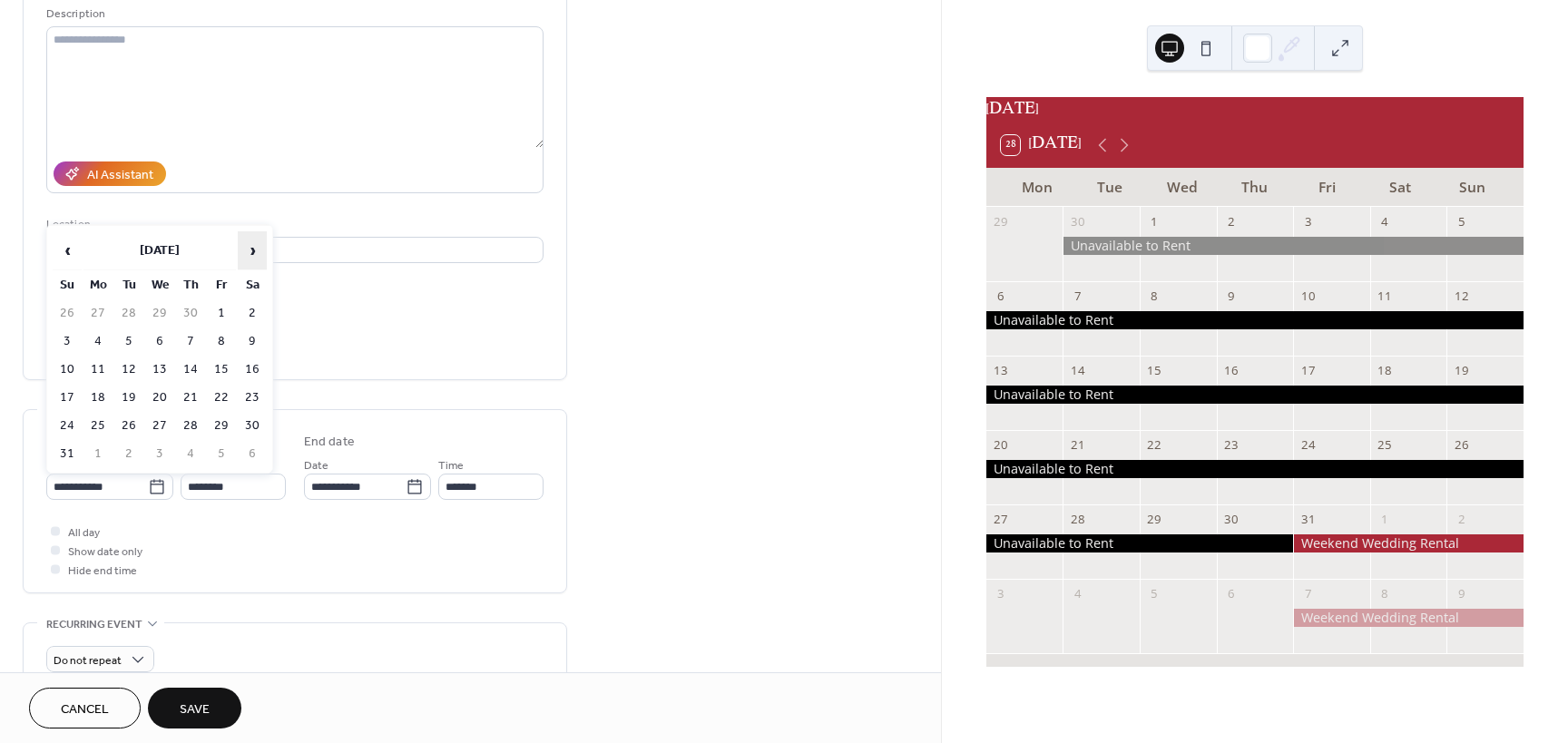click on "›" at bounding box center (252, 250) 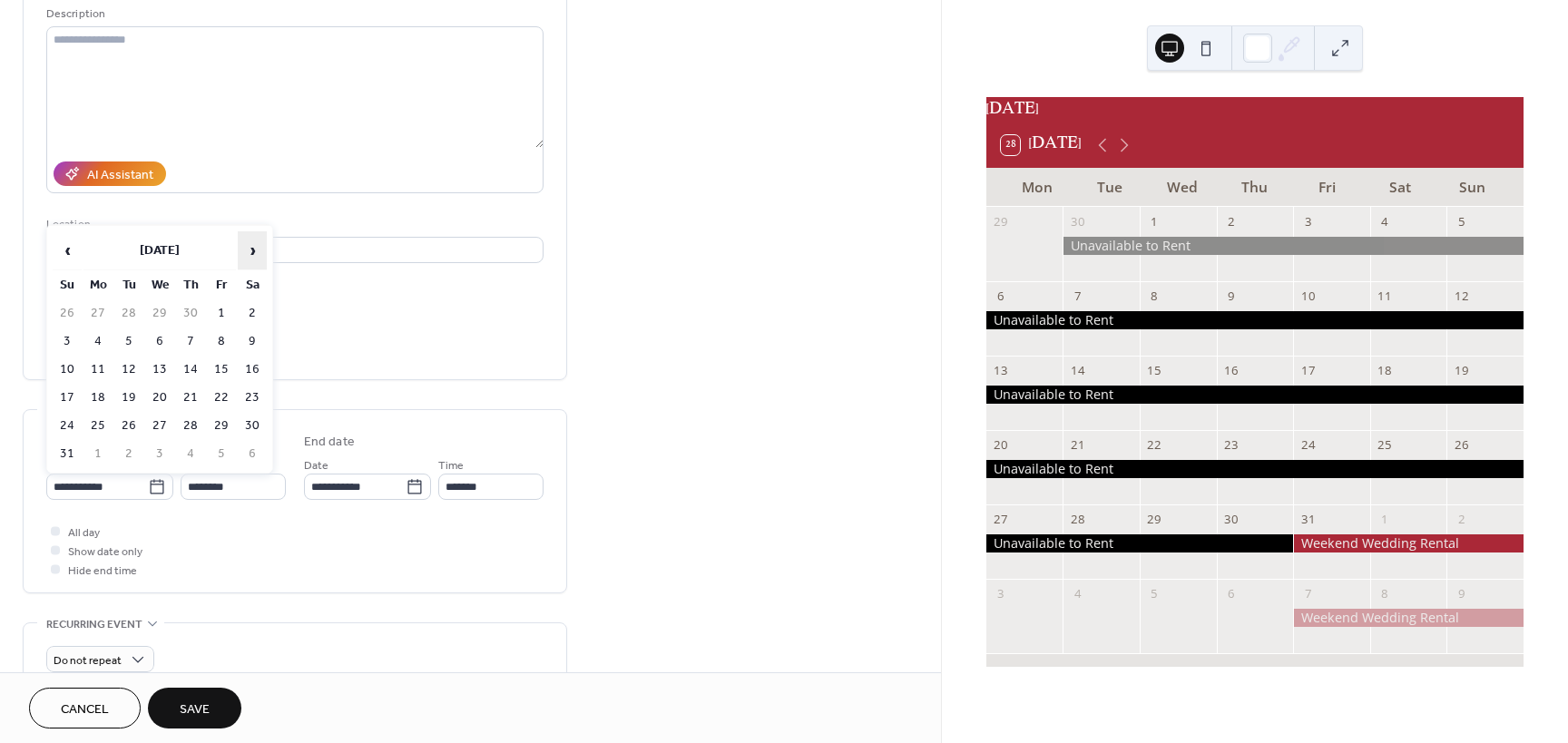 click on "›" at bounding box center [252, 250] 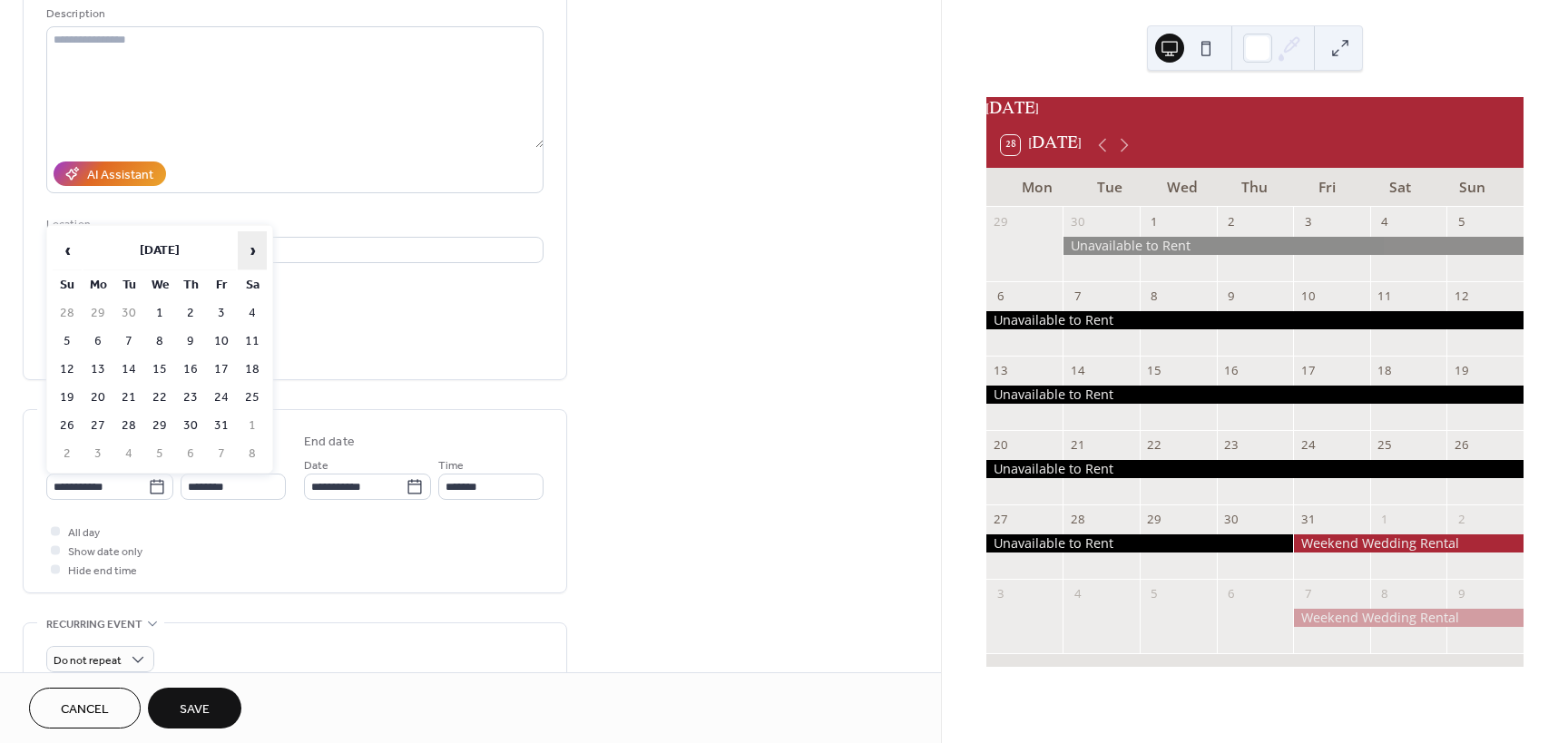 click on "›" at bounding box center [252, 250] 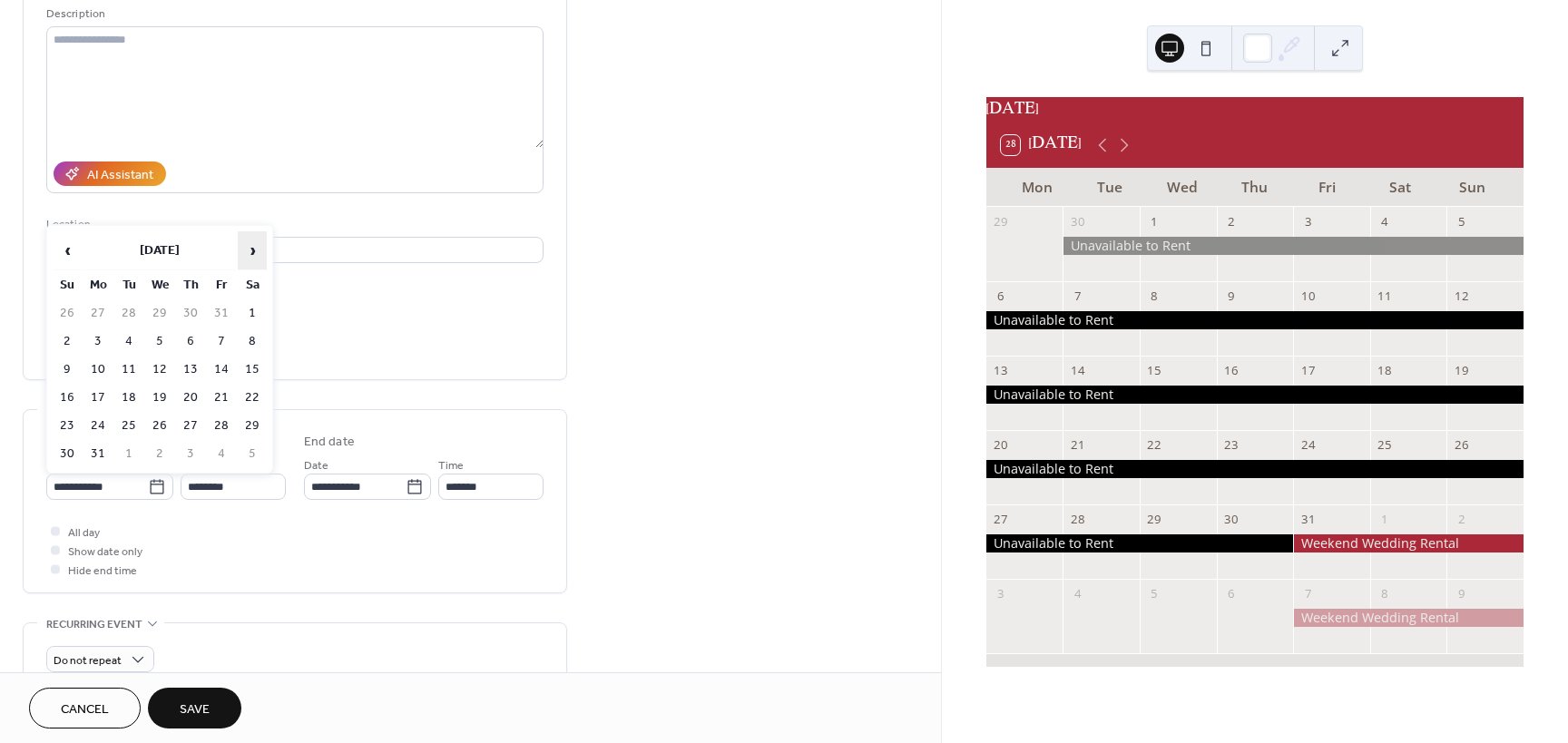 click on "›" at bounding box center [252, 250] 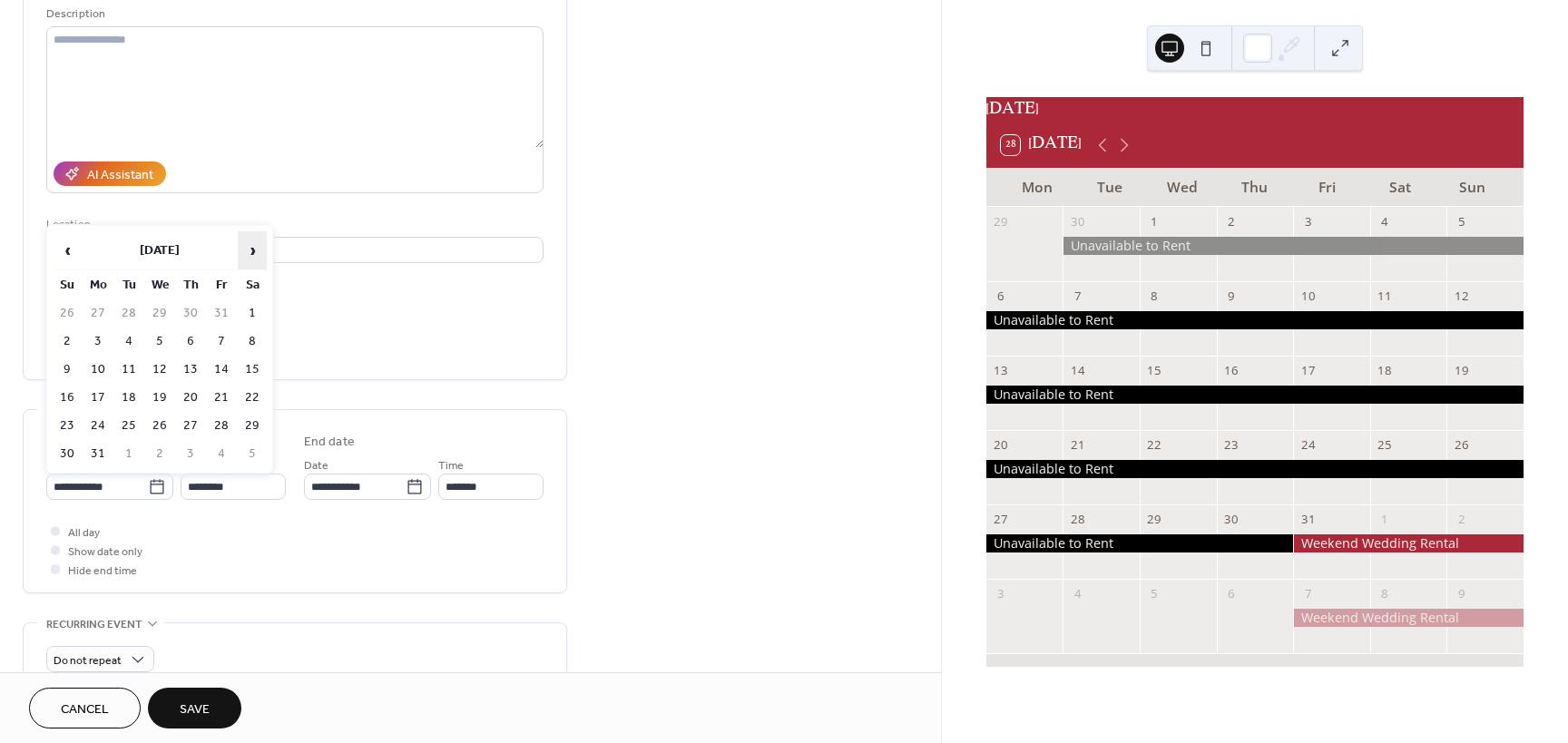 click on "›" at bounding box center [252, 250] 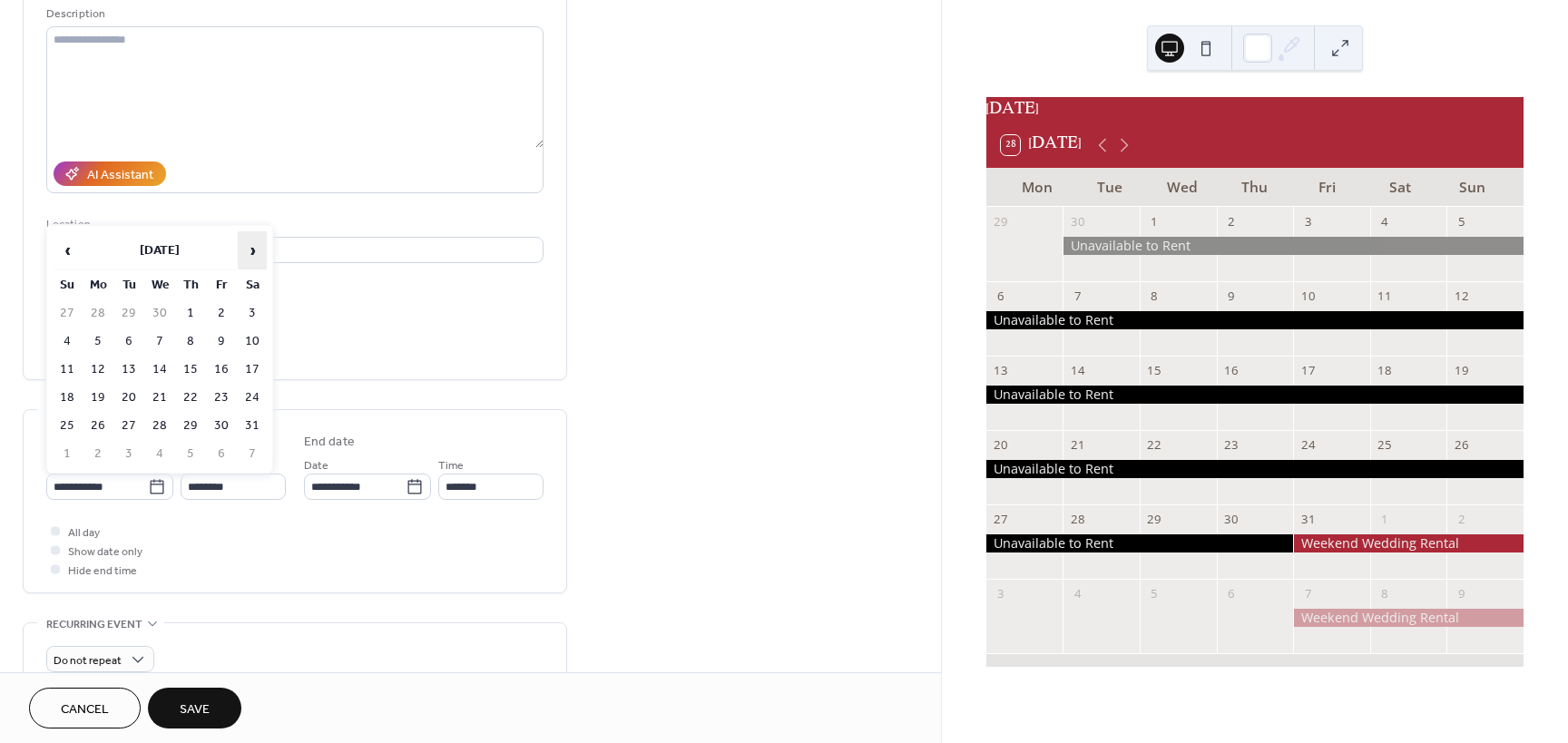 click on "›" at bounding box center [252, 250] 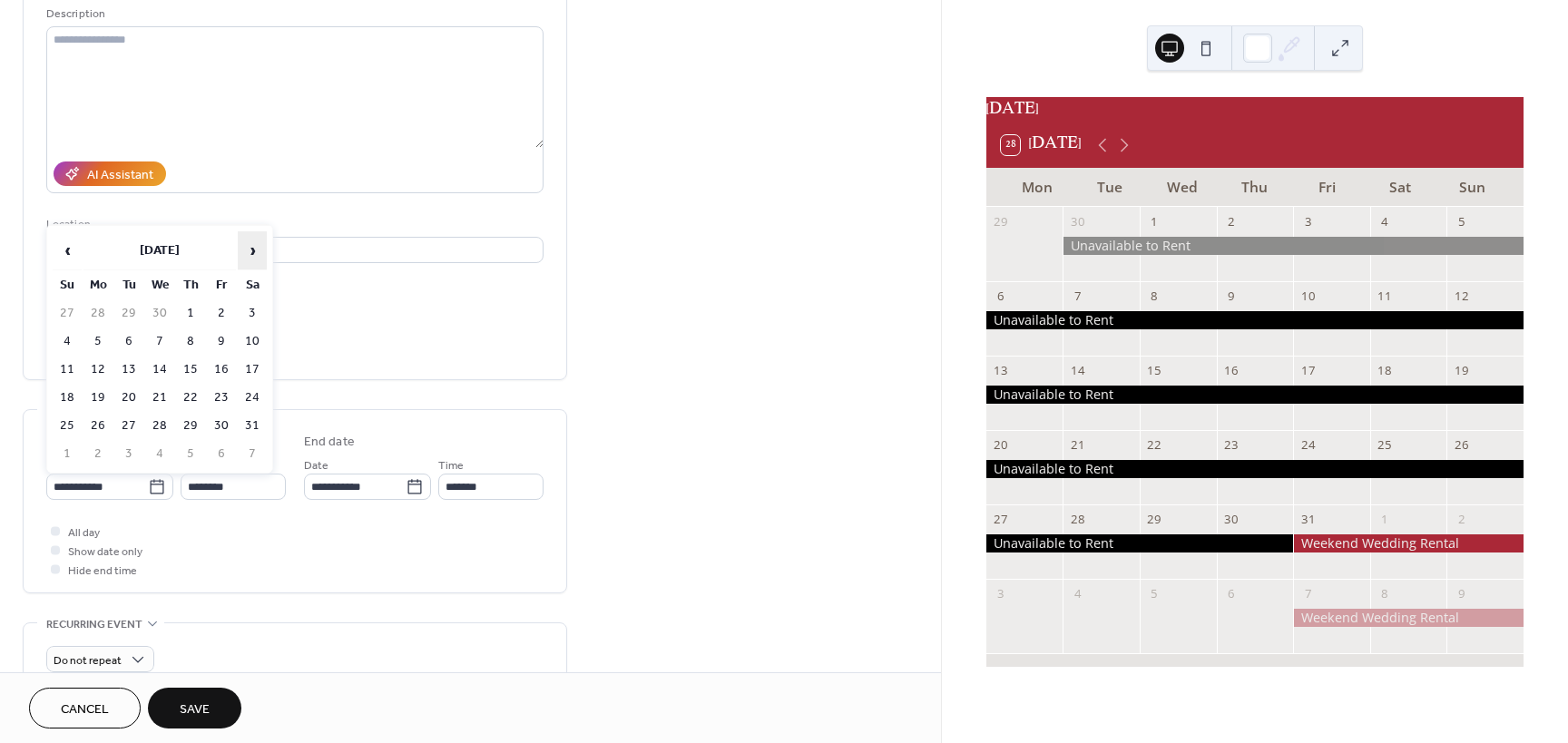 click on "›" at bounding box center (252, 250) 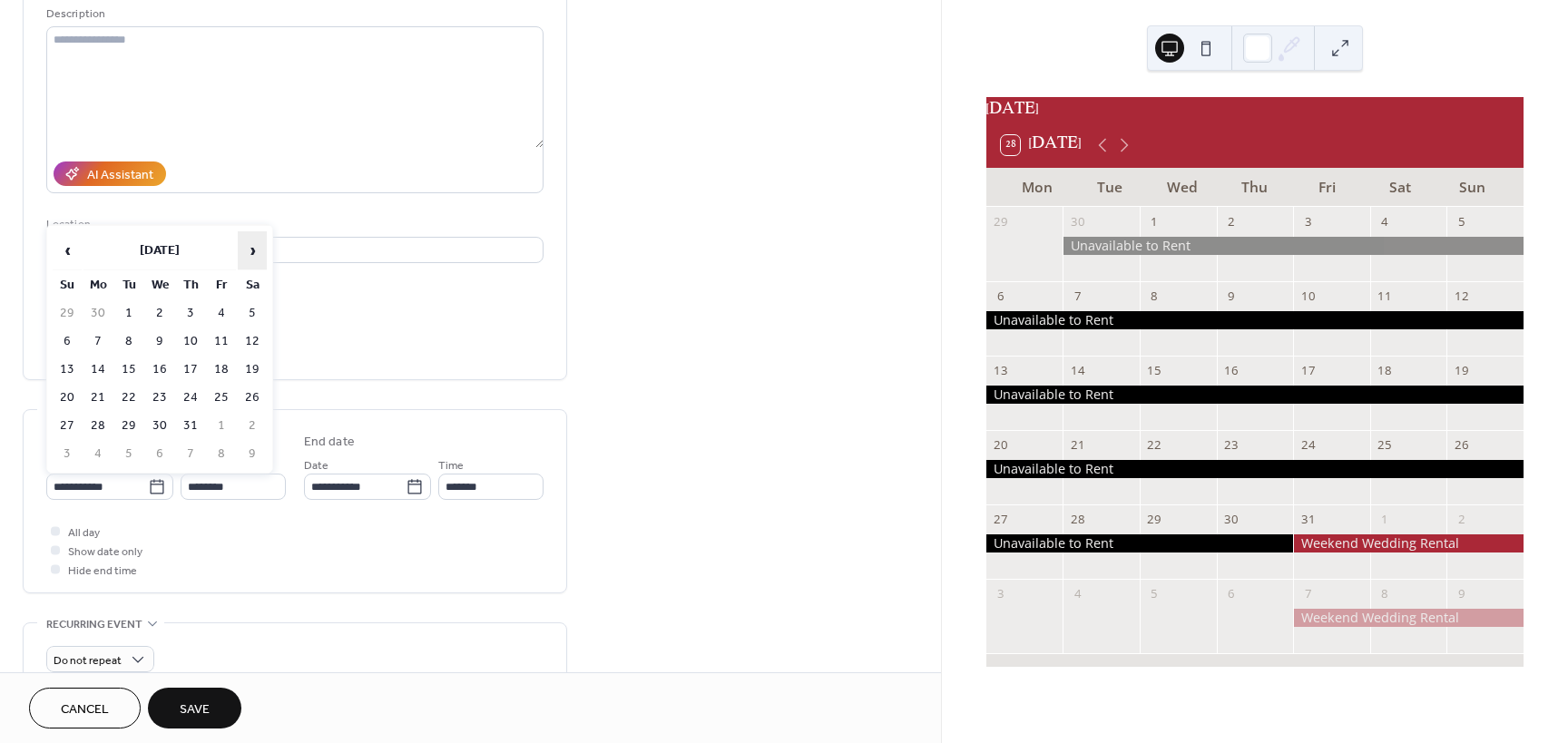 click on "›" at bounding box center (252, 250) 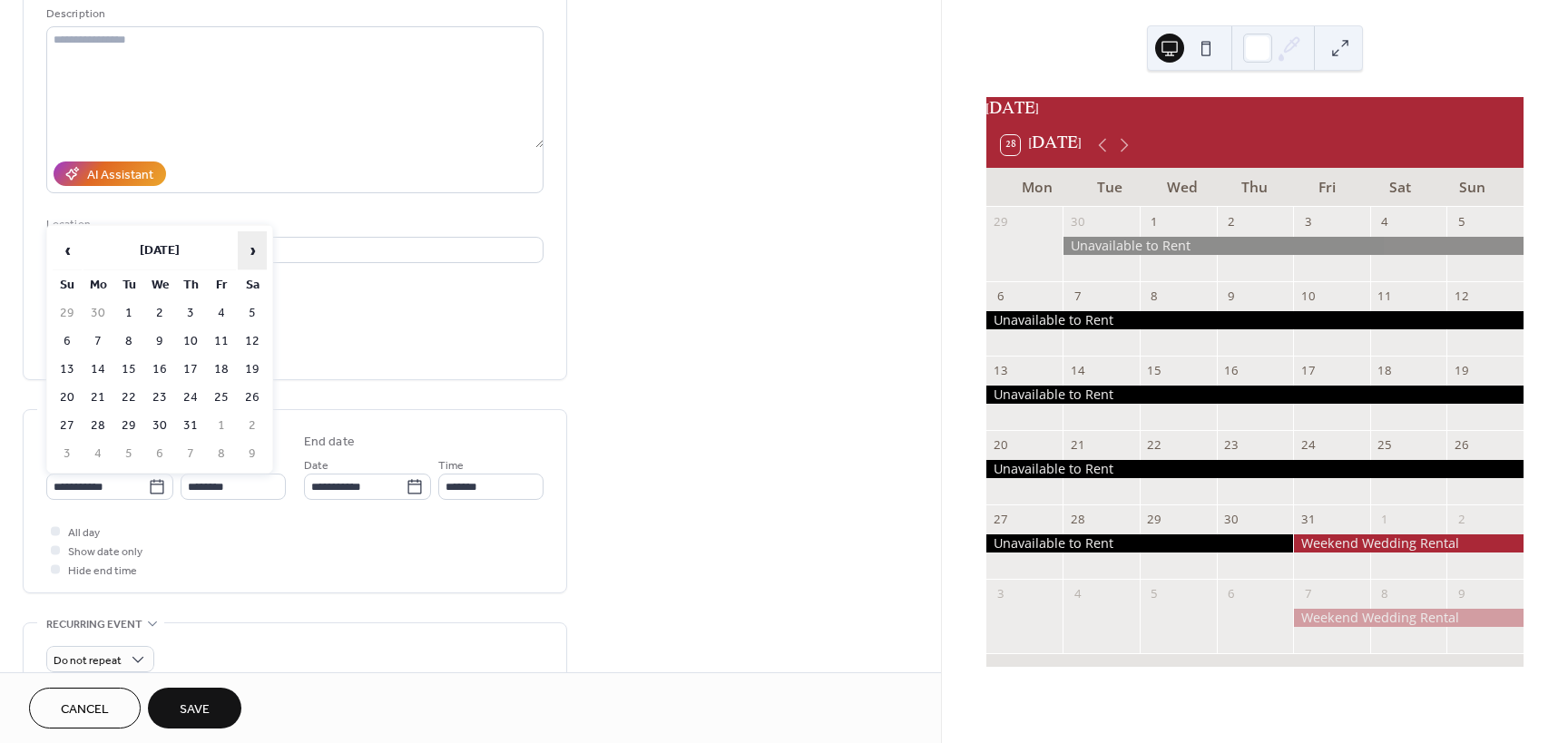 click on "›" at bounding box center [252, 250] 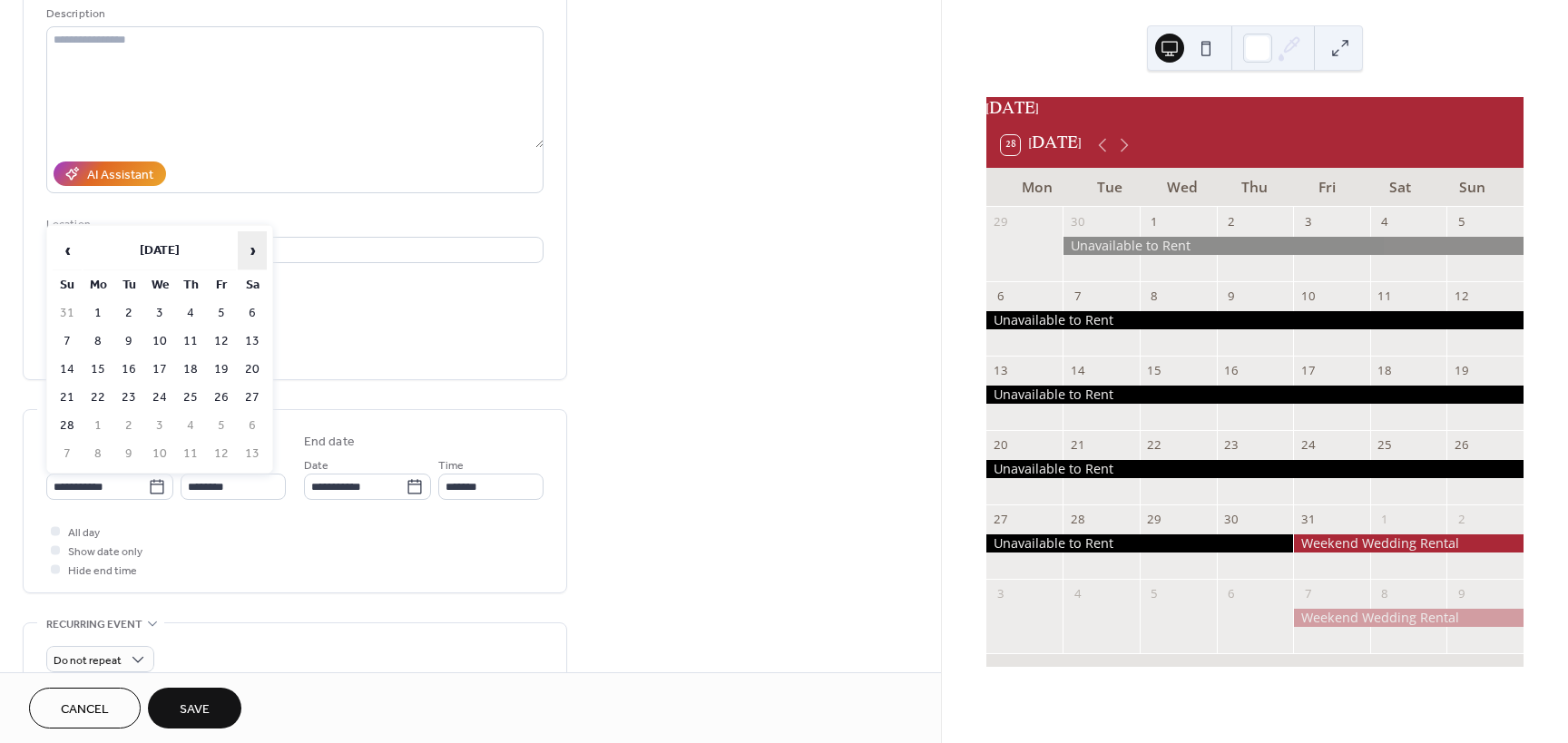 click on "›" at bounding box center (252, 250) 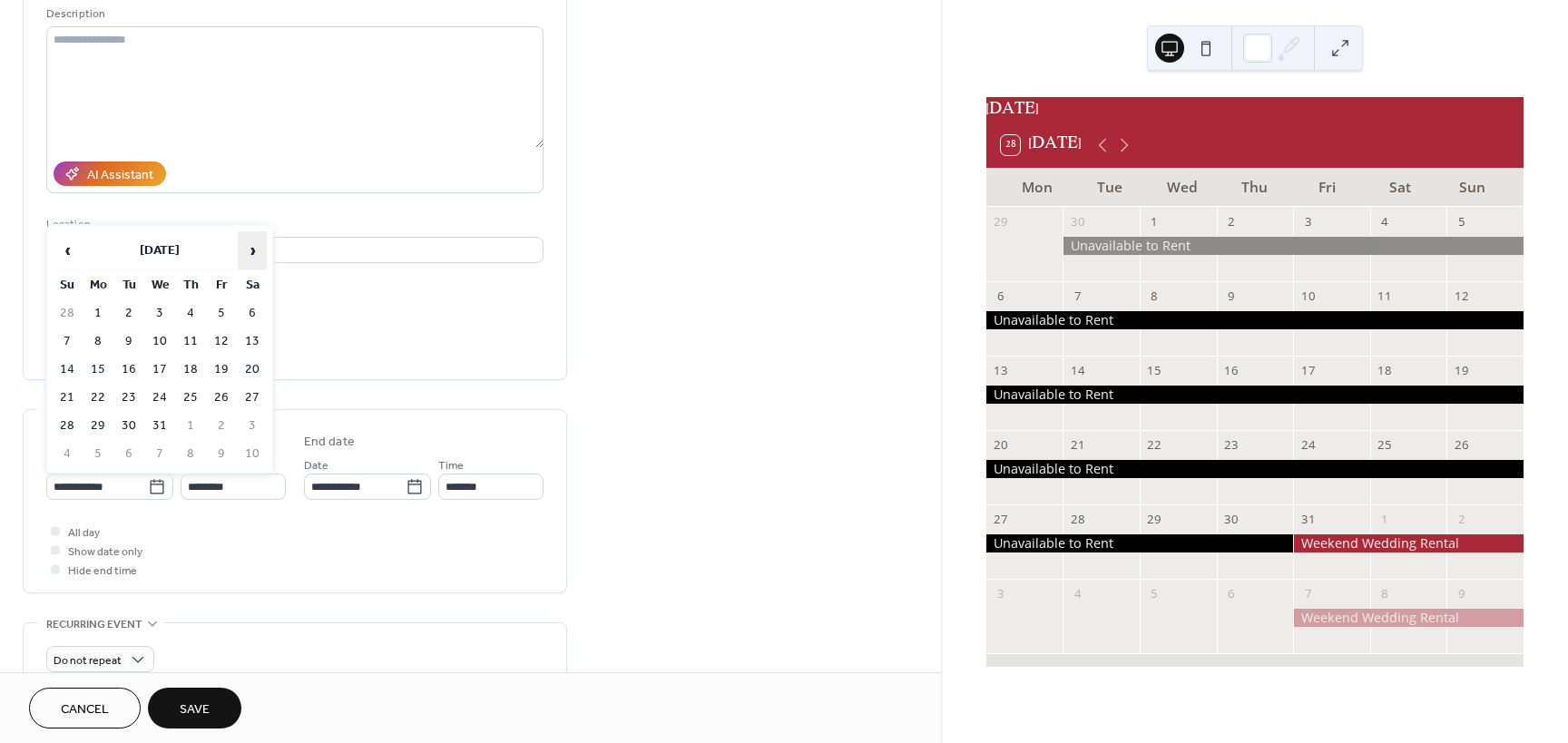 click on "›" at bounding box center (252, 250) 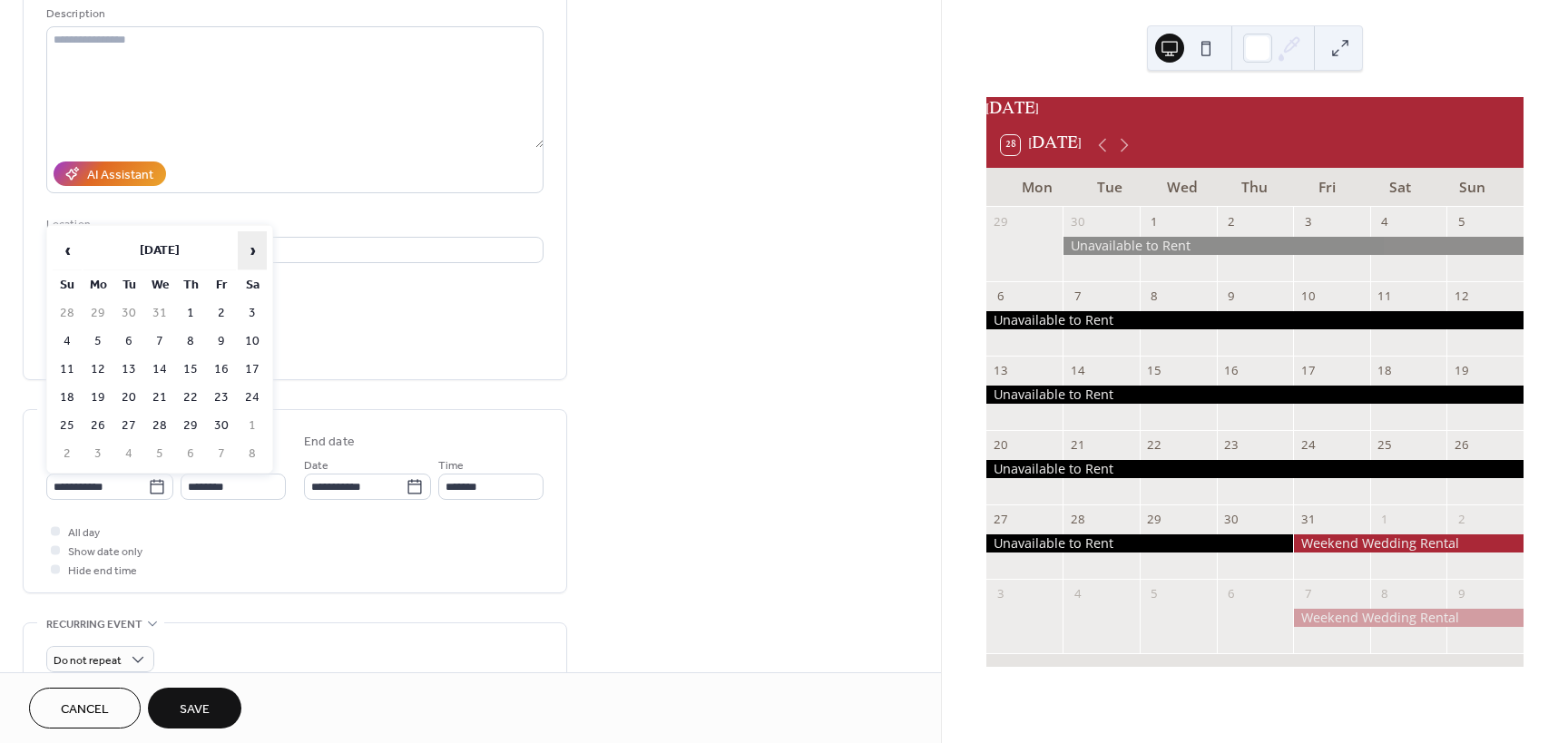 click on "›" at bounding box center (252, 250) 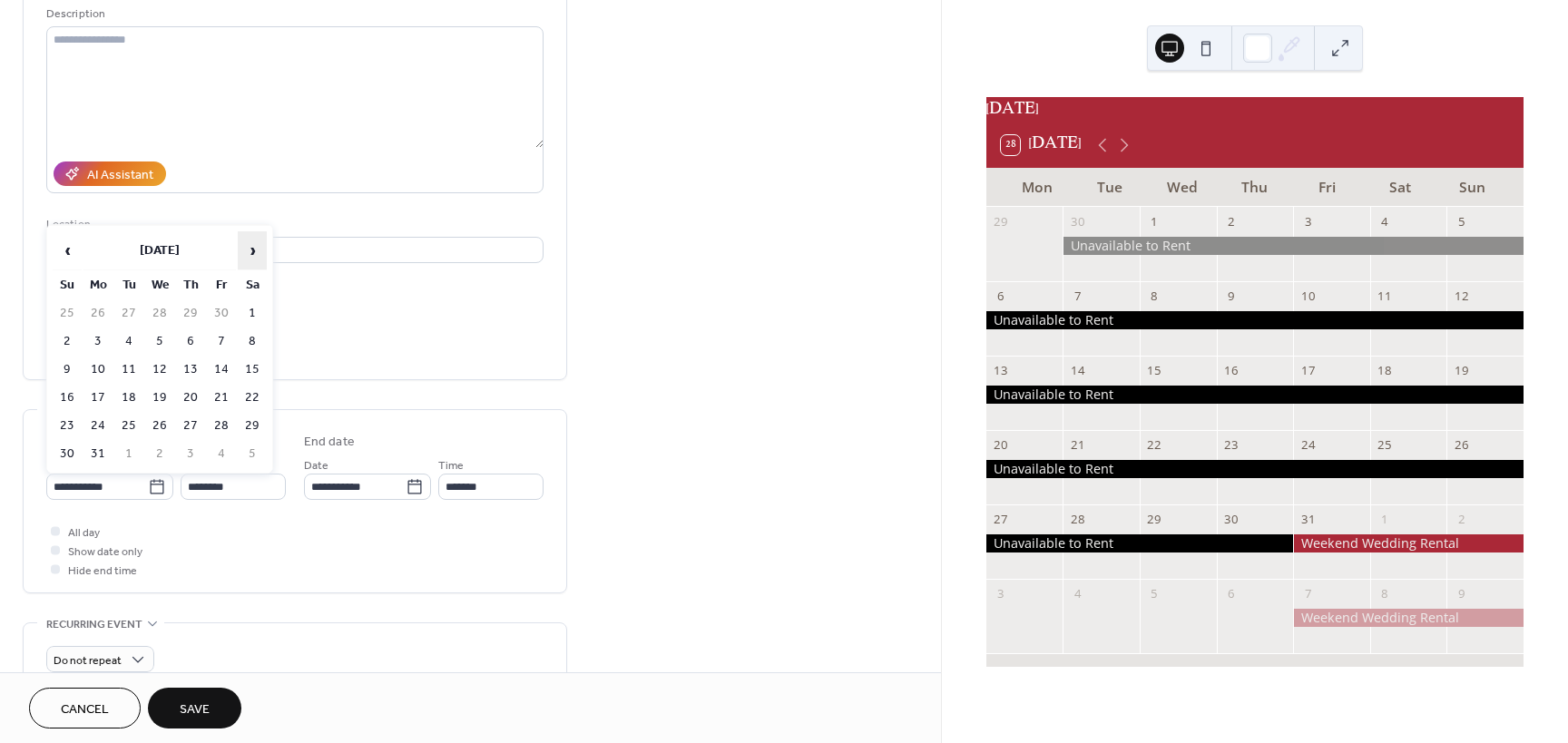 click on "›" at bounding box center [252, 250] 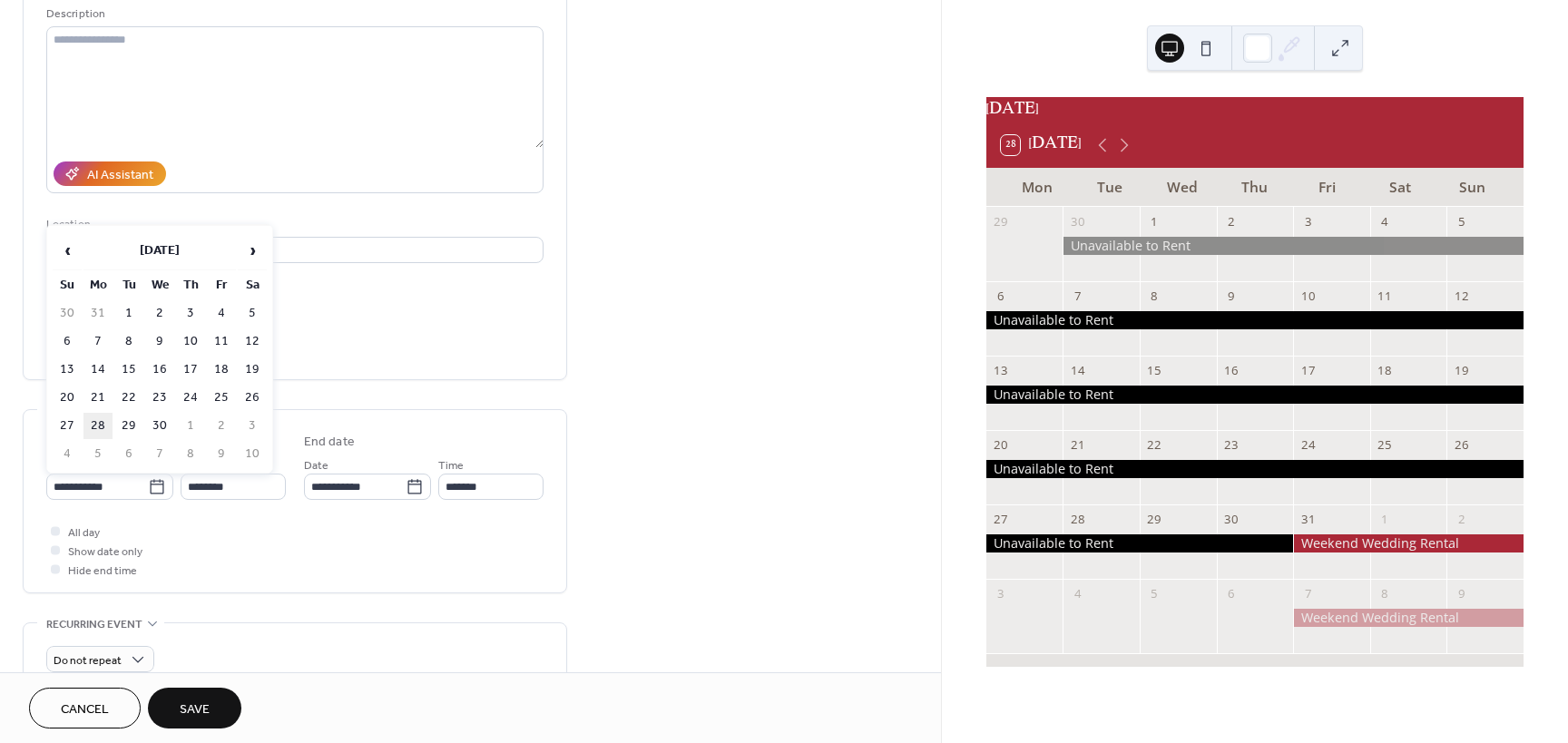 click on "28" at bounding box center (98, 425) 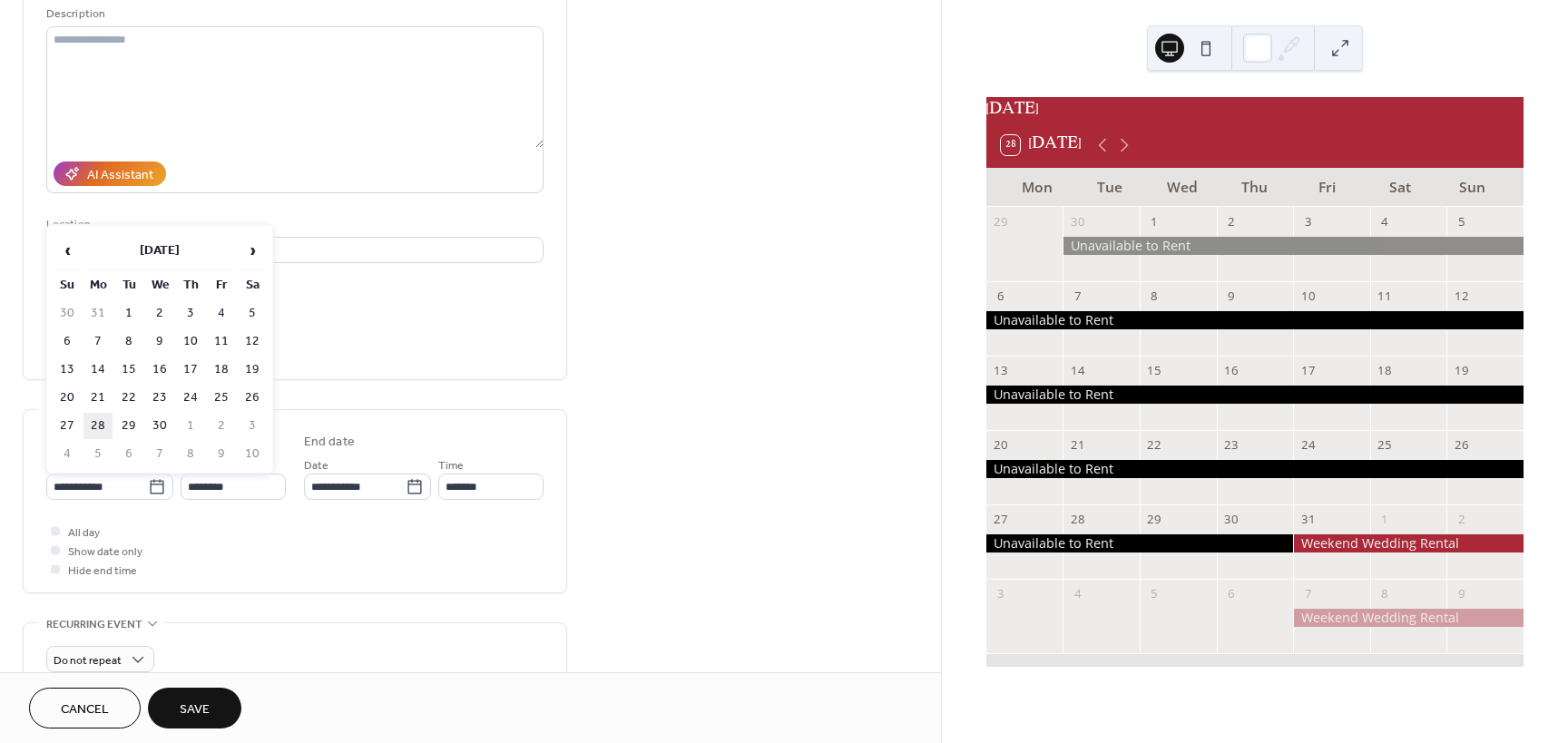 type on "**********" 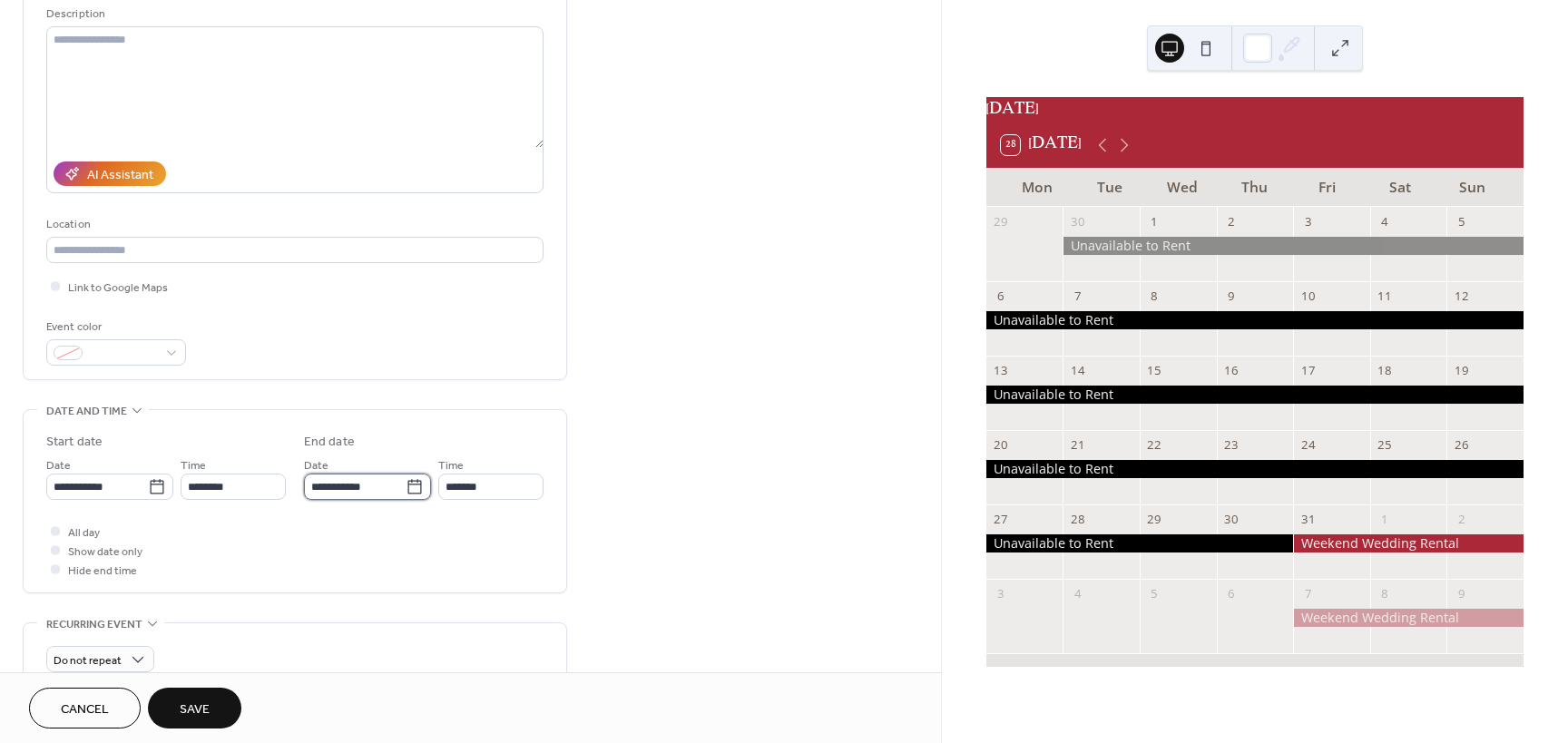 click on "**********" at bounding box center [355, 486] 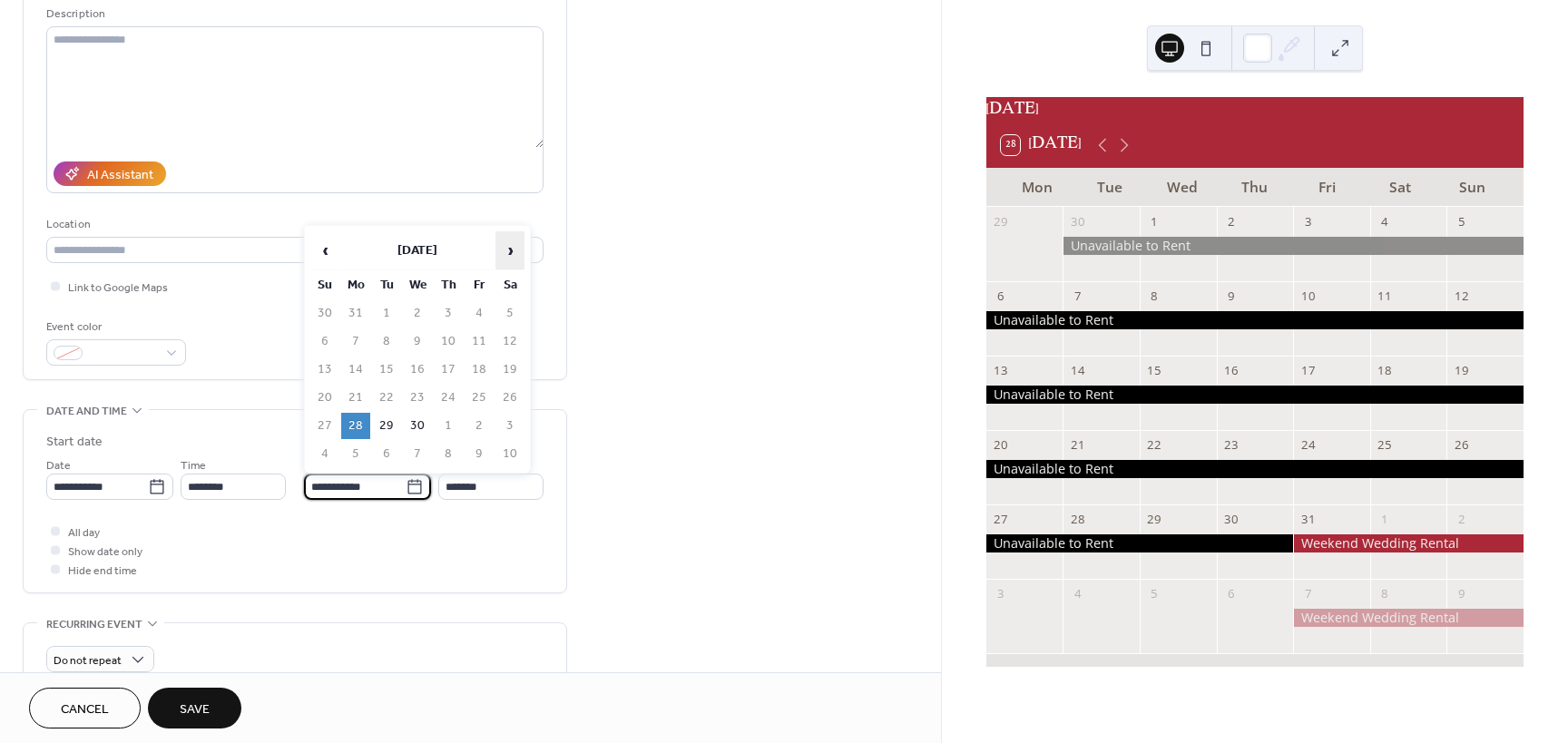 click on "›" at bounding box center (510, 250) 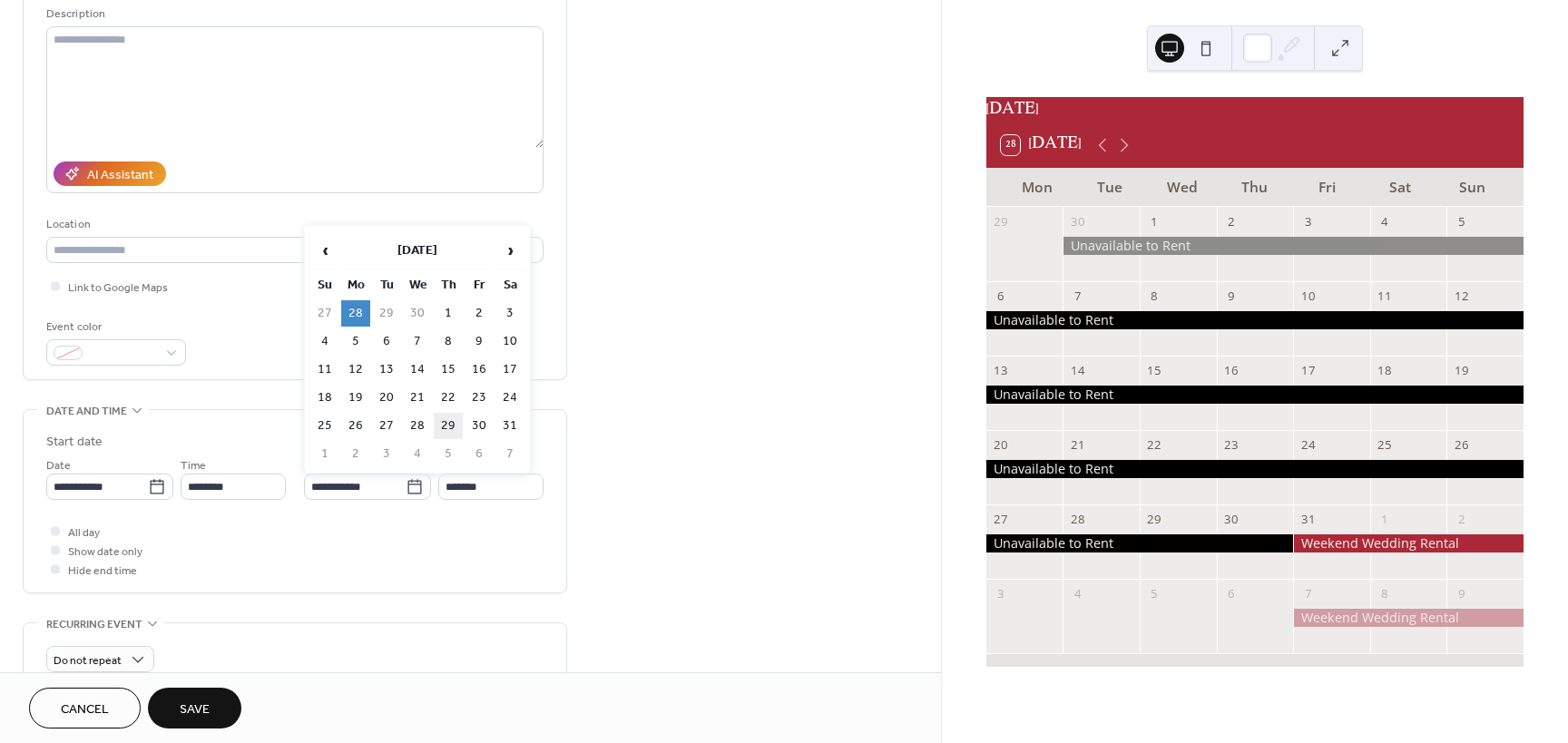 click on "29" at bounding box center (448, 425) 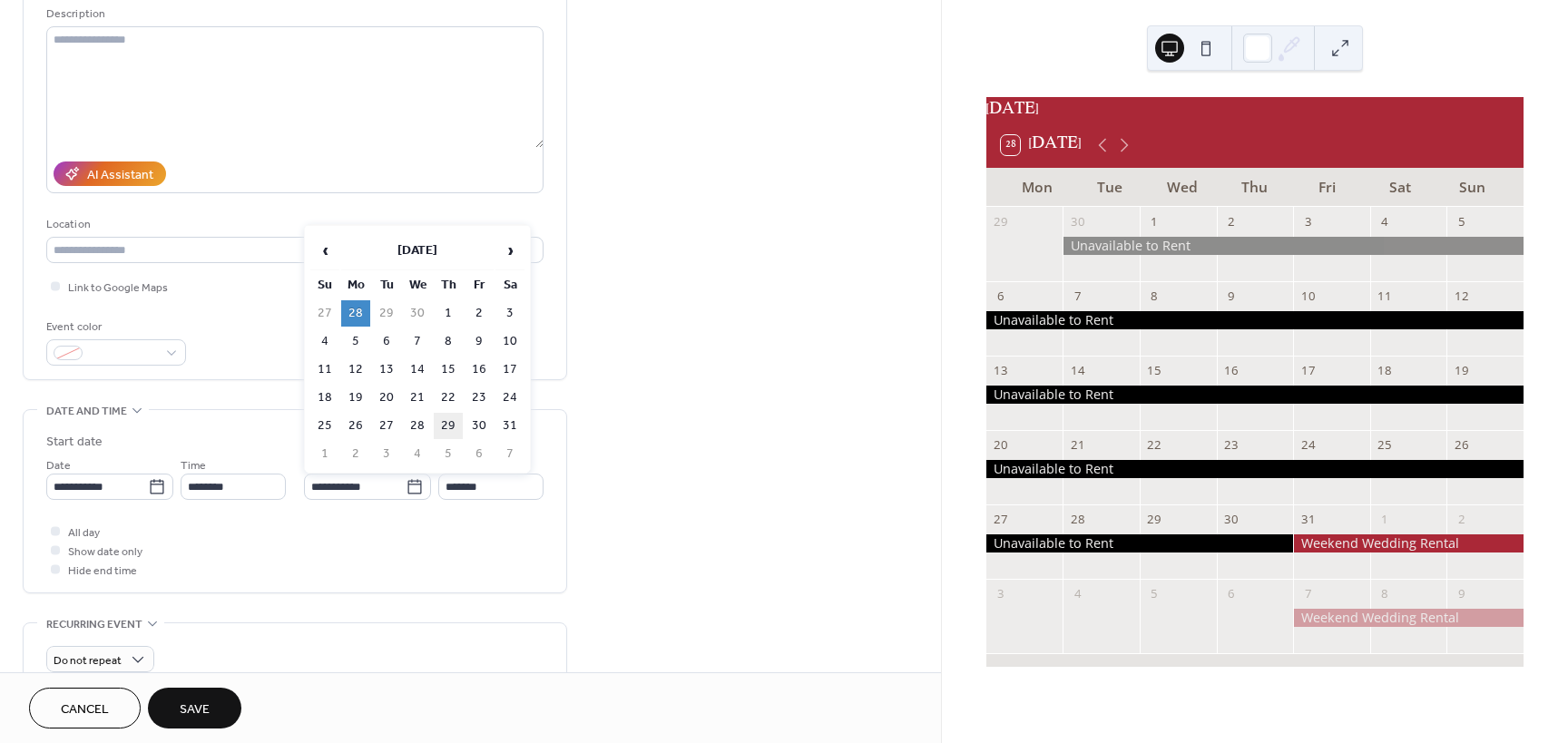 type on "**********" 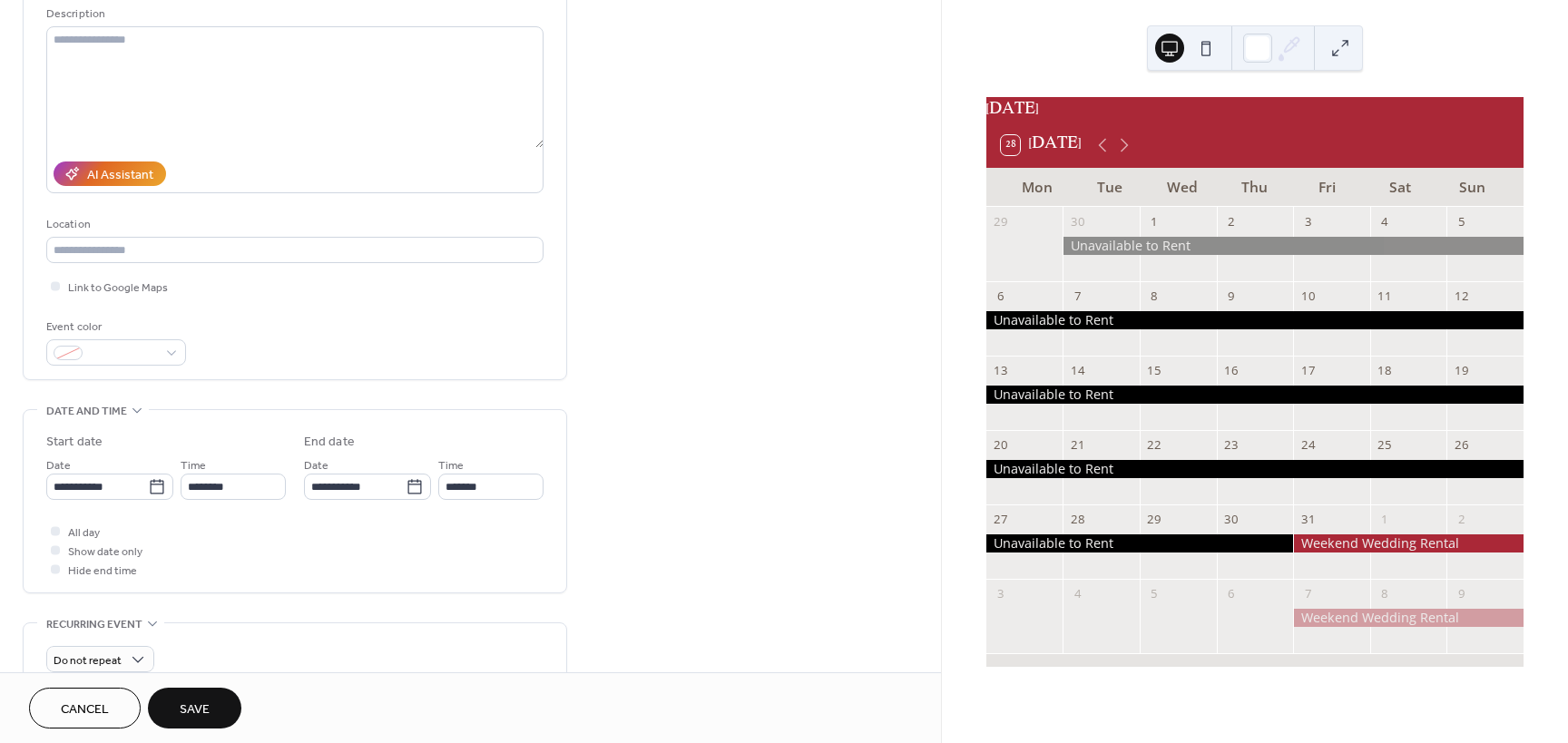 click on "Save" at bounding box center [194, 709] 